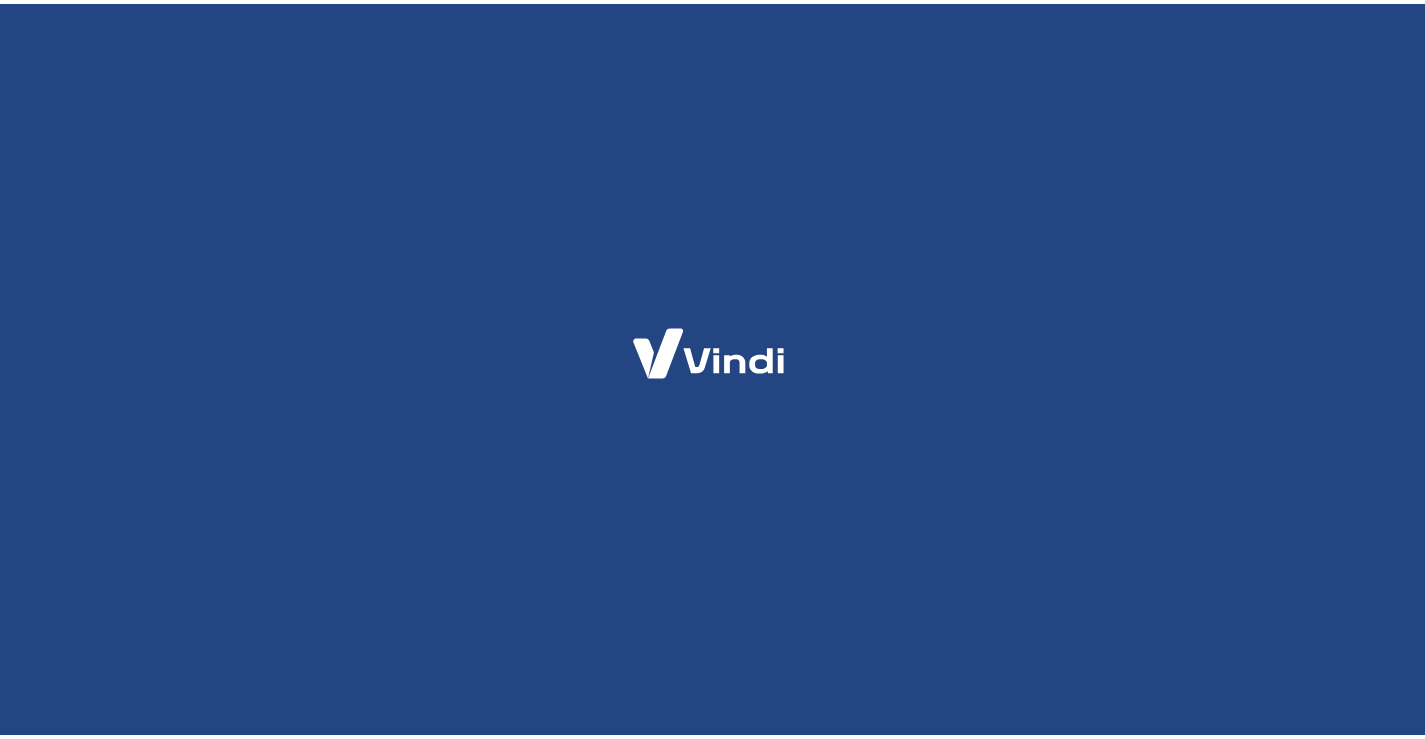 scroll, scrollTop: 0, scrollLeft: 0, axis: both 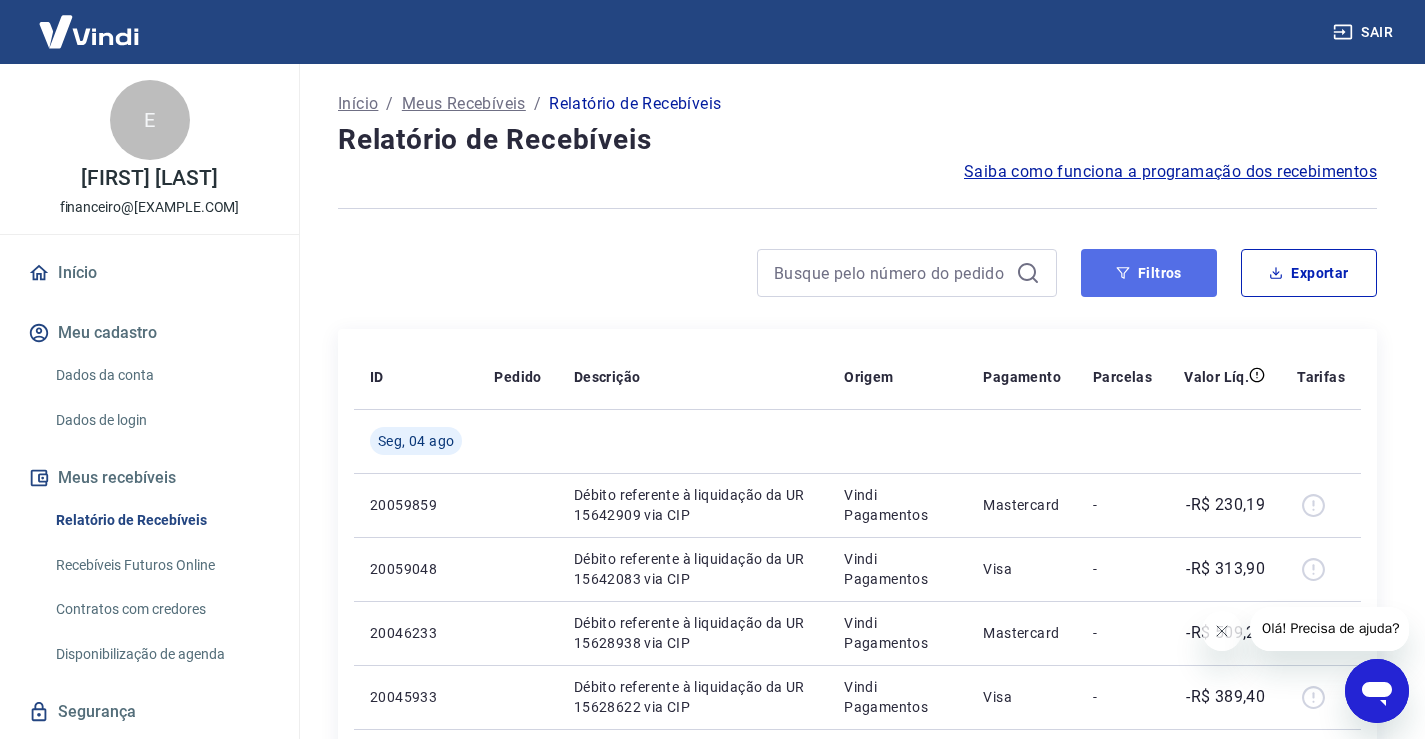 click on "Filtros" at bounding box center (1149, 273) 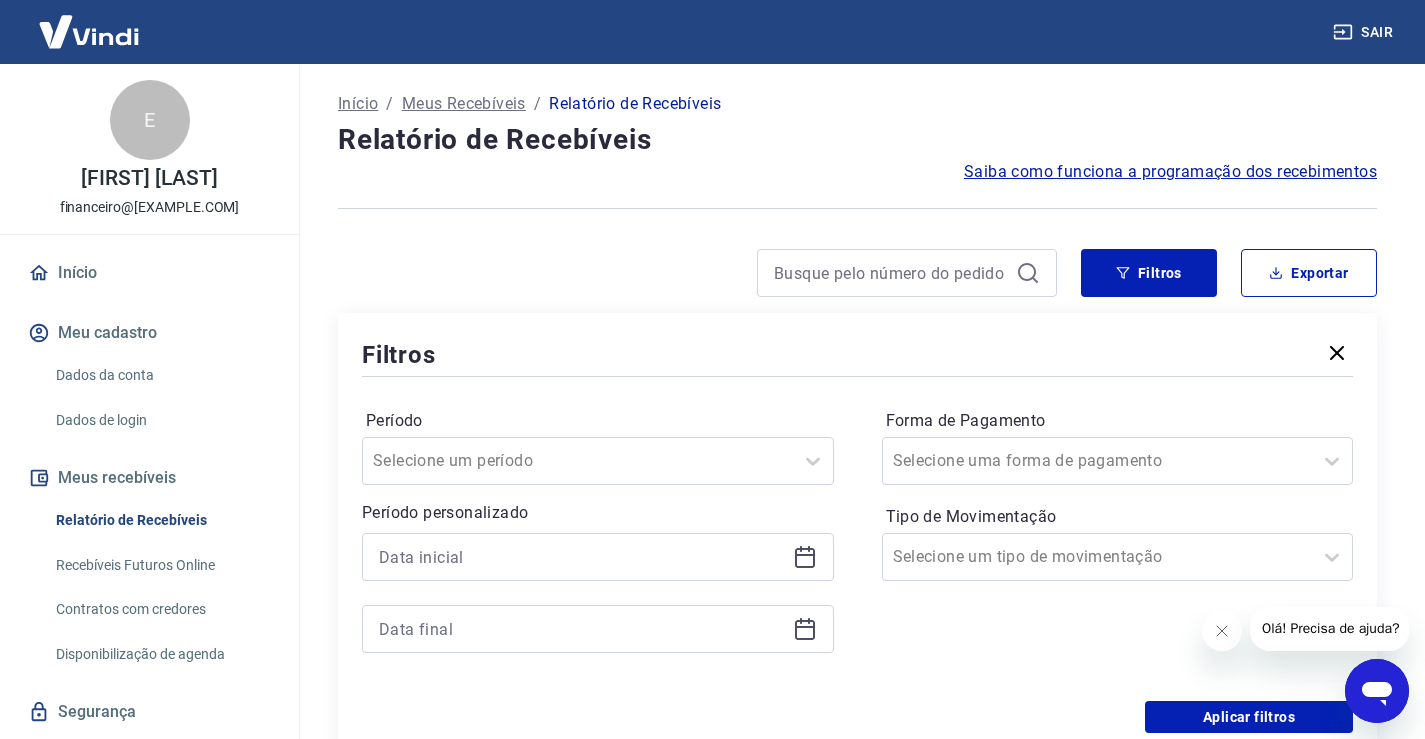 click 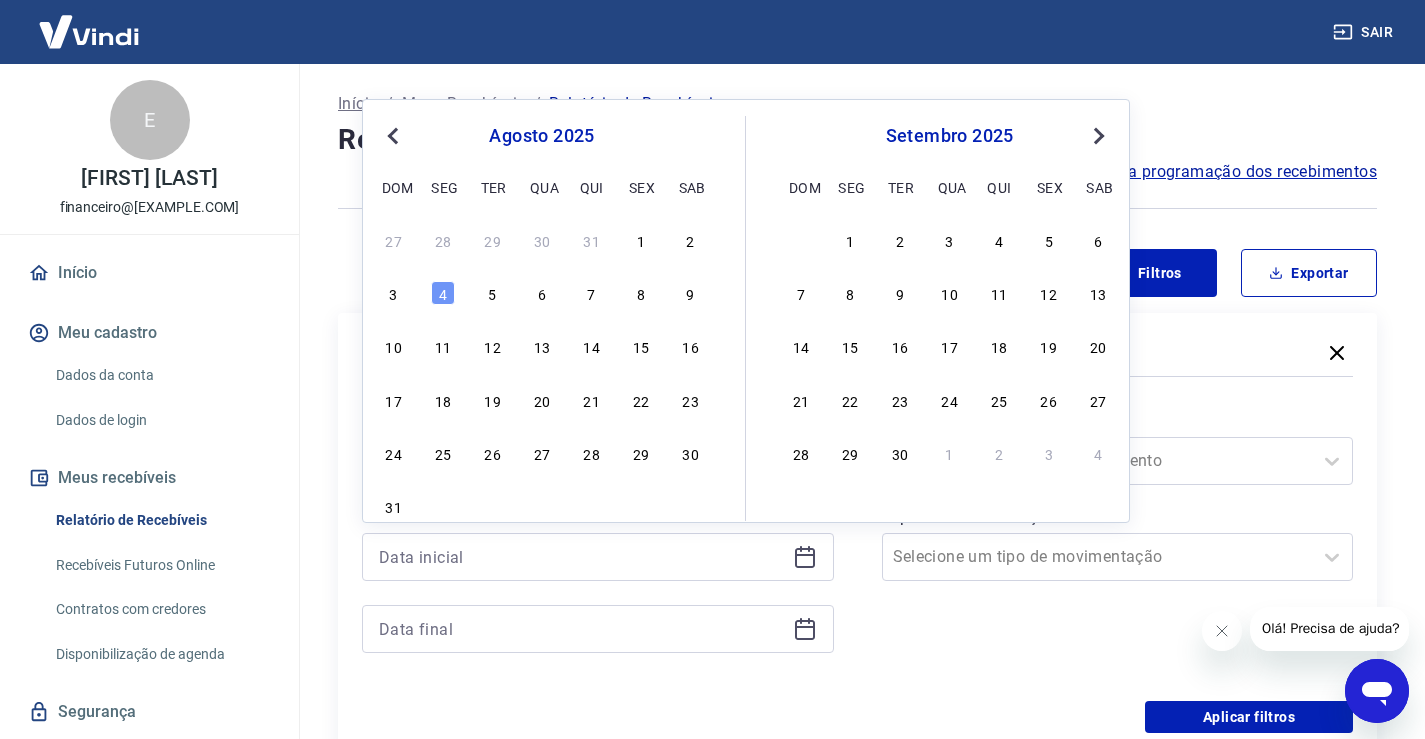 click on "1" at bounding box center [641, 240] 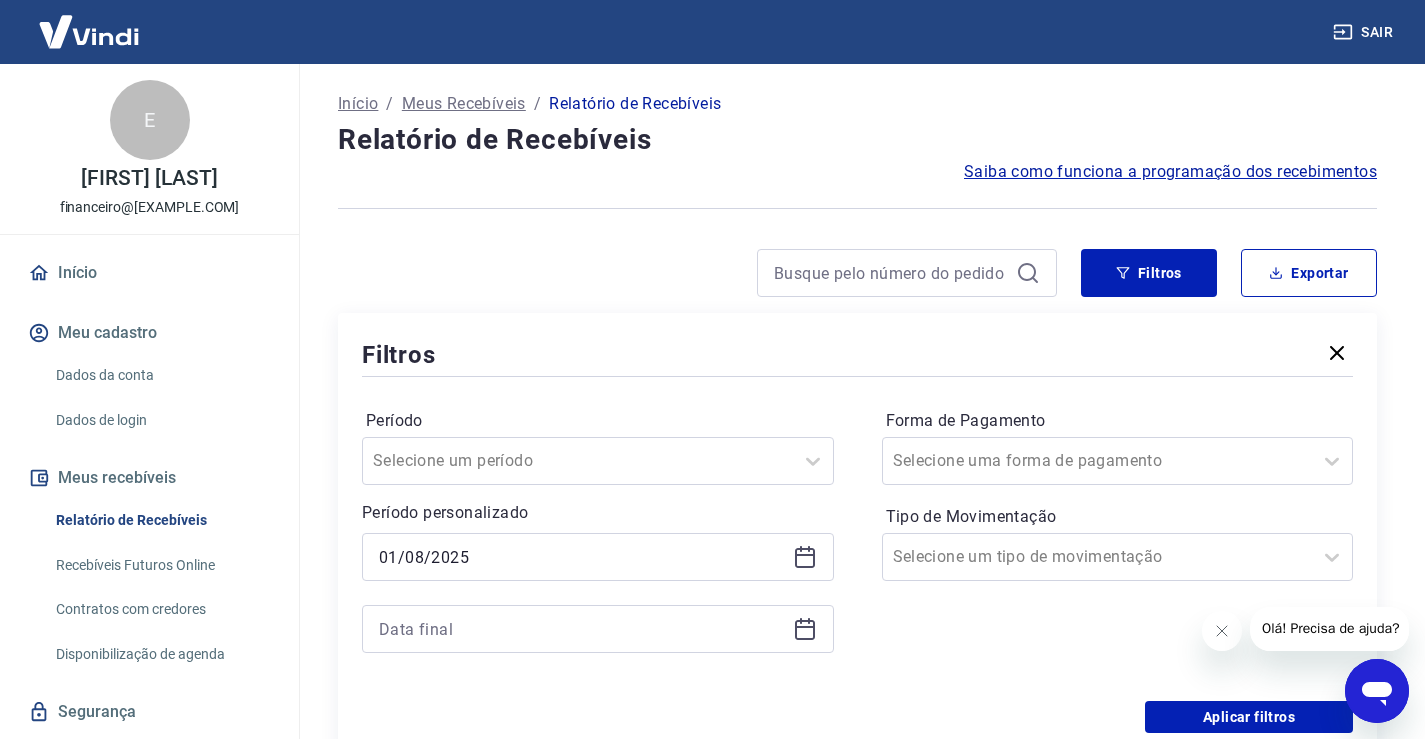 click 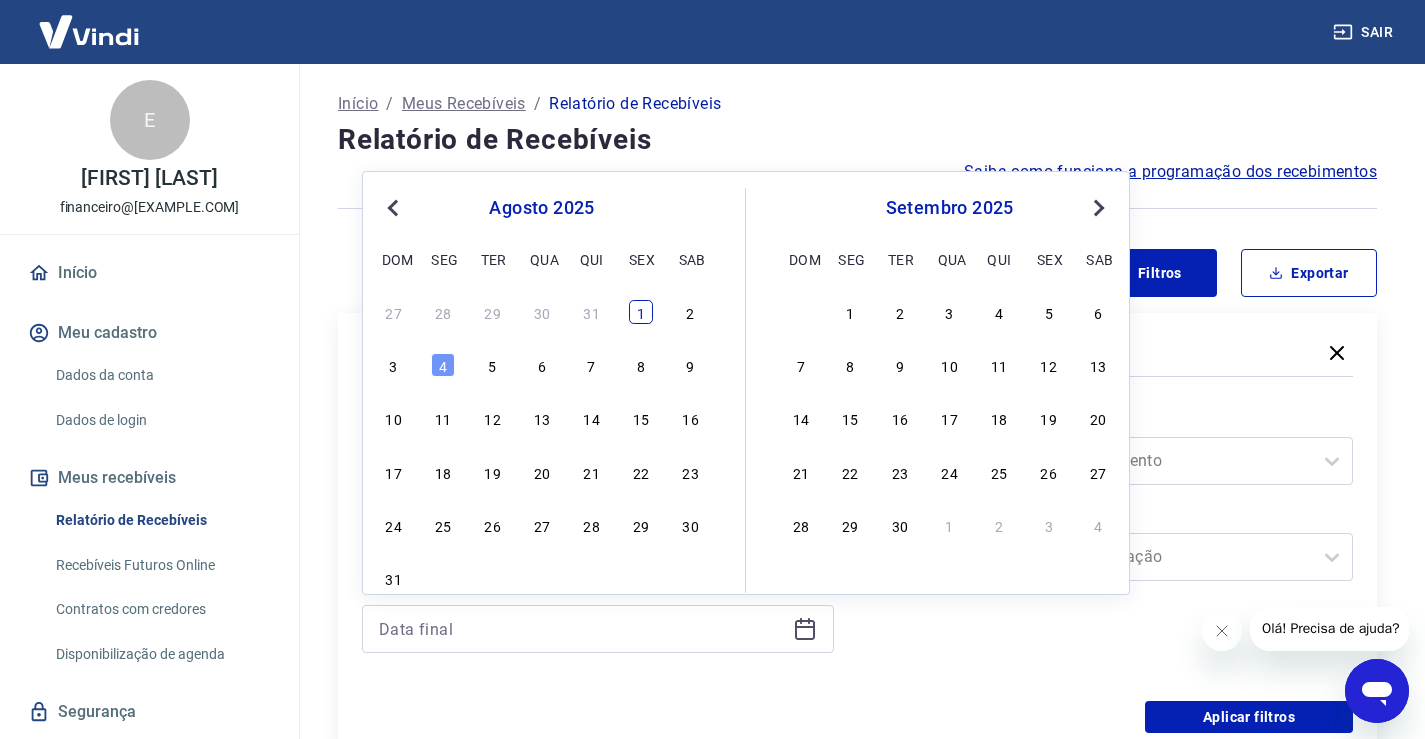 click on "1" at bounding box center [641, 312] 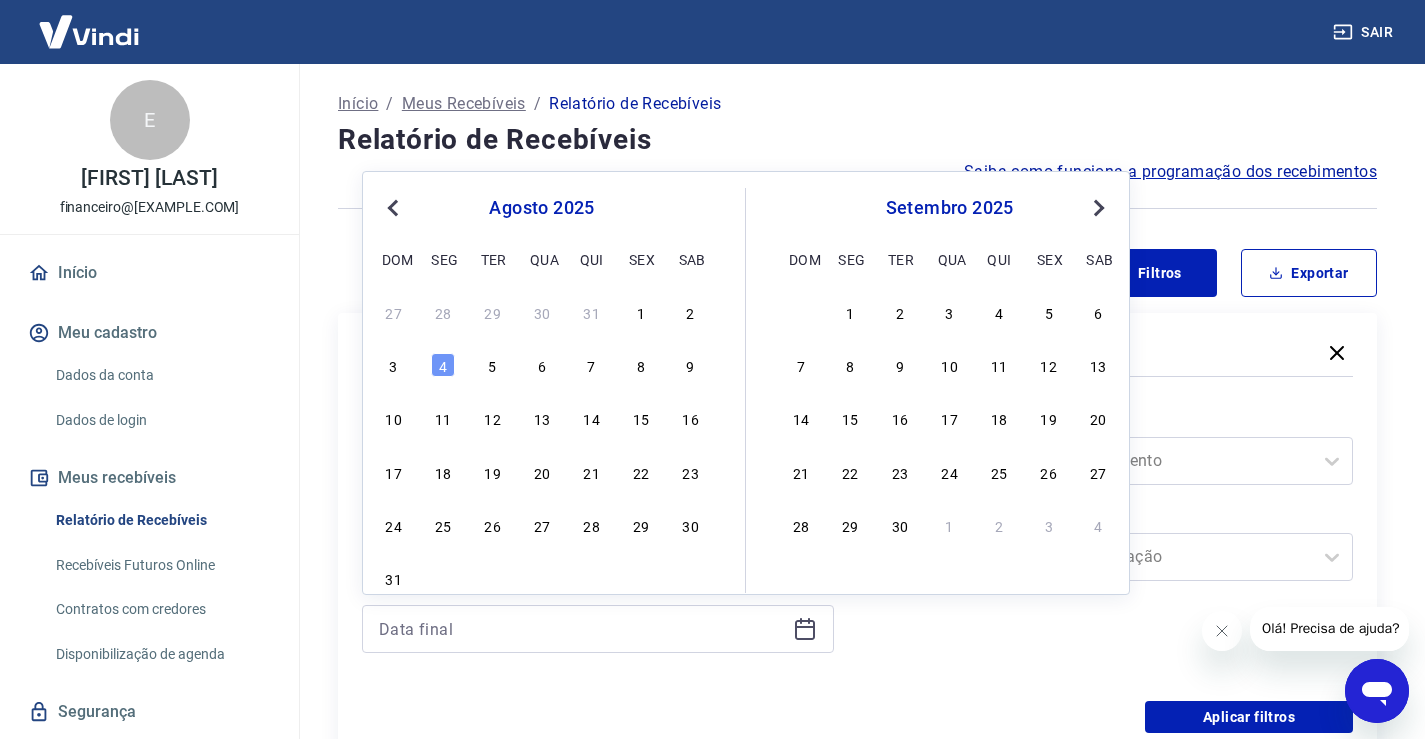 type on "01/08/2025" 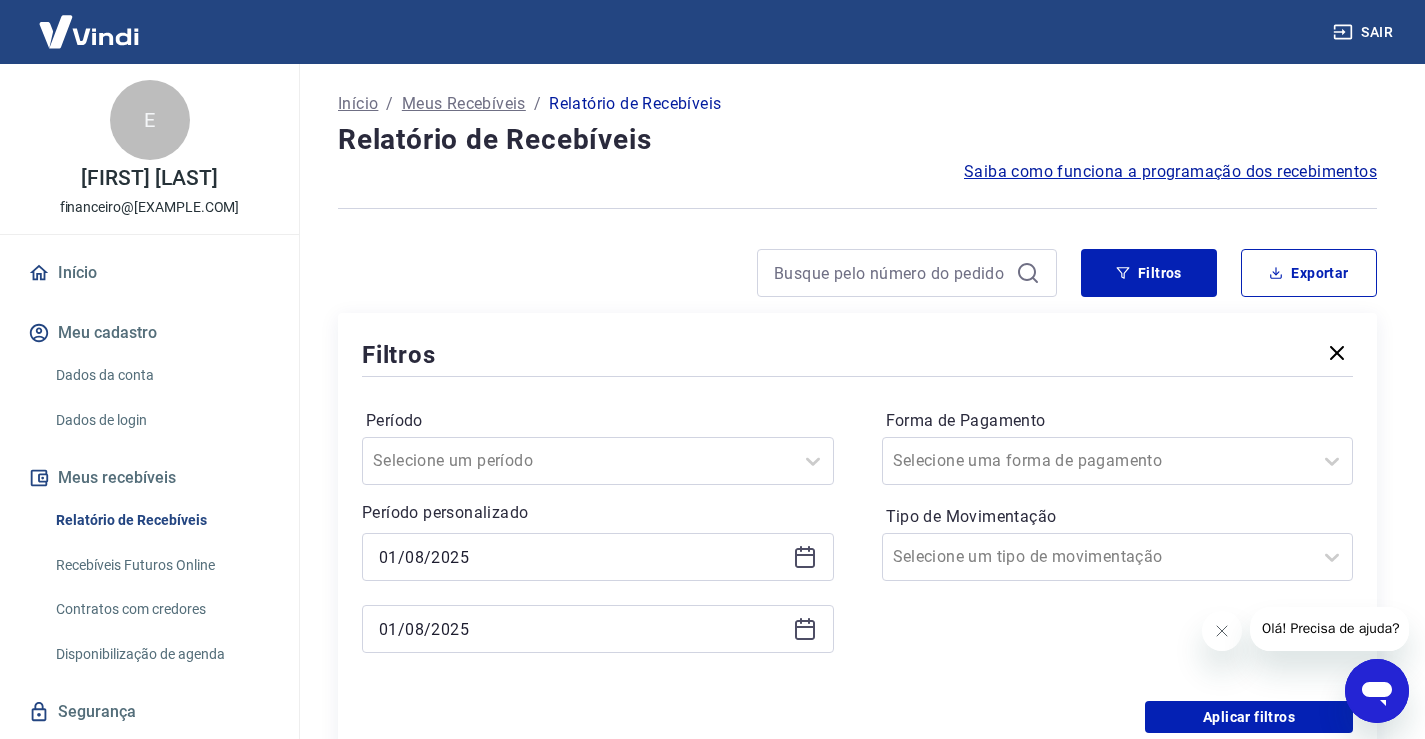 scroll, scrollTop: 200, scrollLeft: 0, axis: vertical 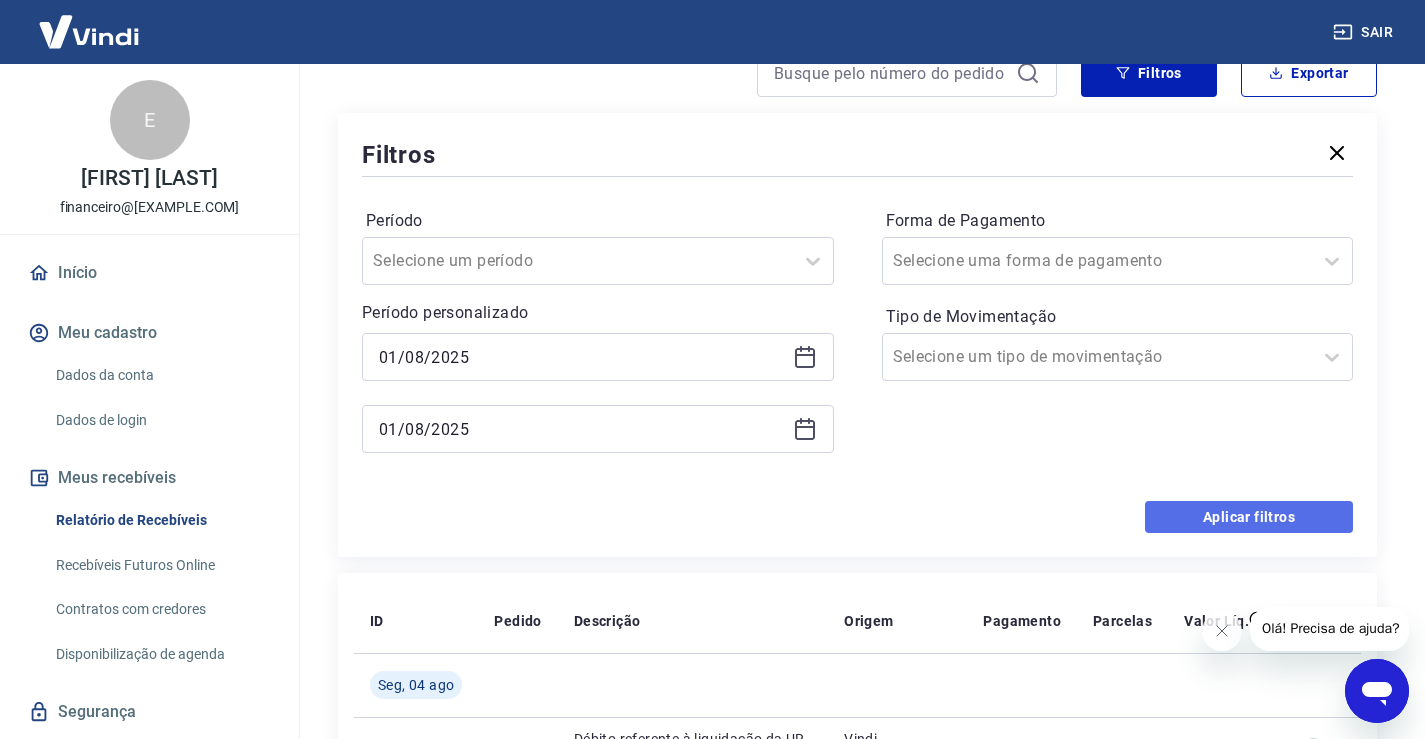 click on "Aplicar filtros" at bounding box center [1249, 517] 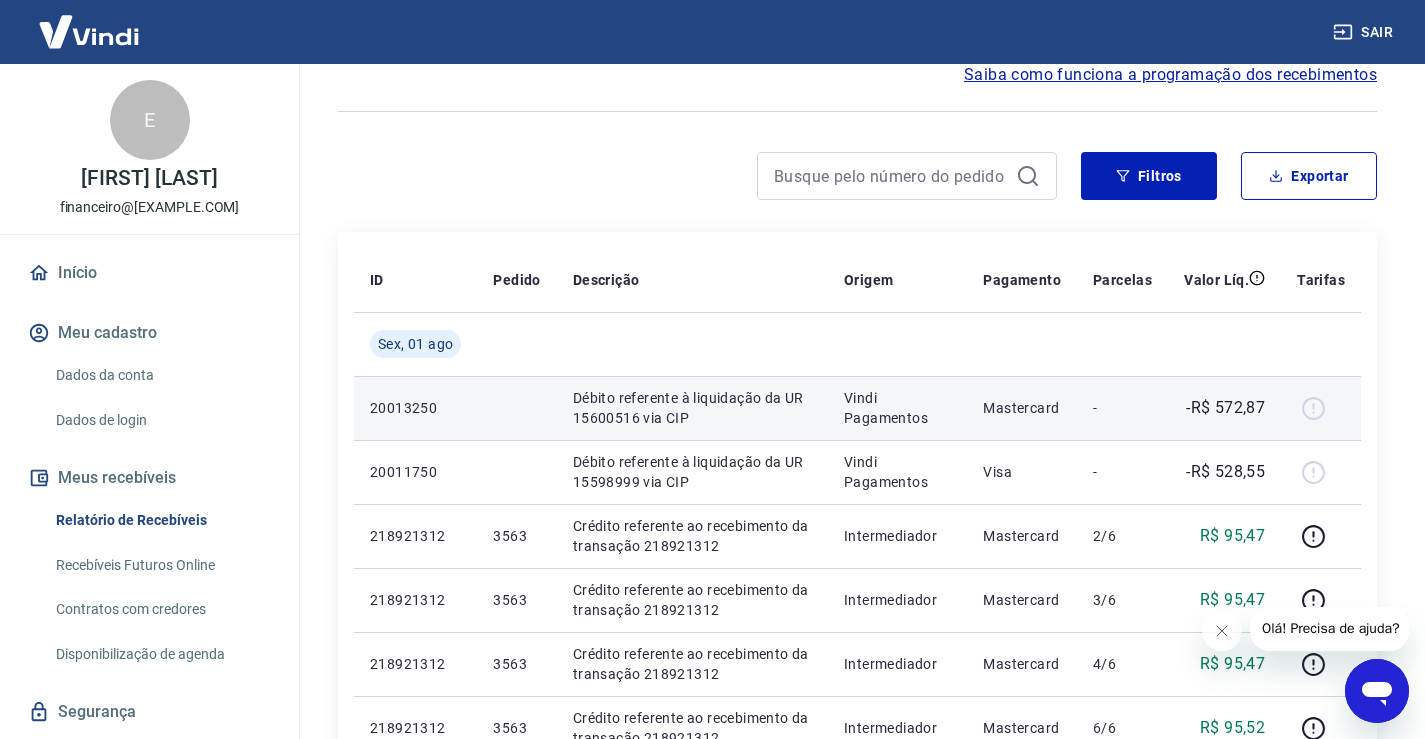 scroll, scrollTop: 0, scrollLeft: 0, axis: both 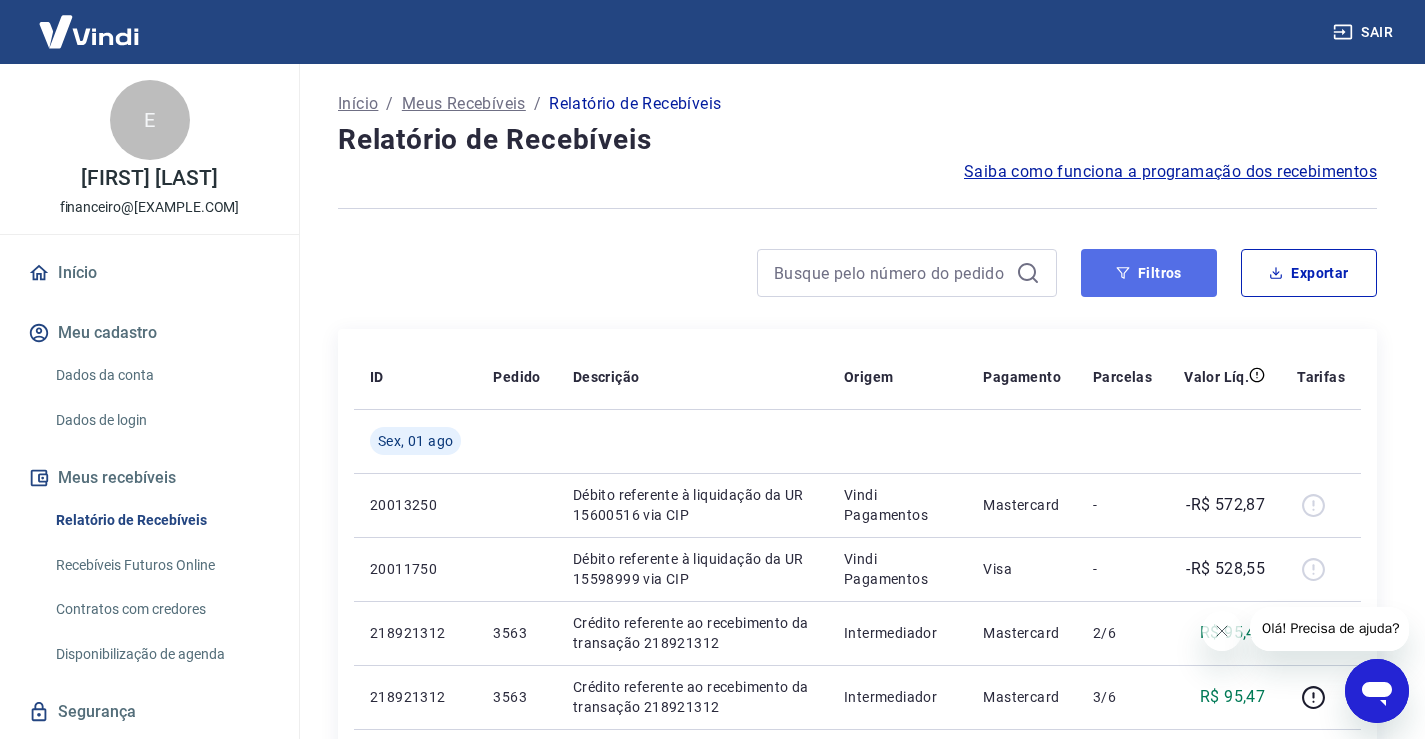 click on "Filtros" at bounding box center [1149, 273] 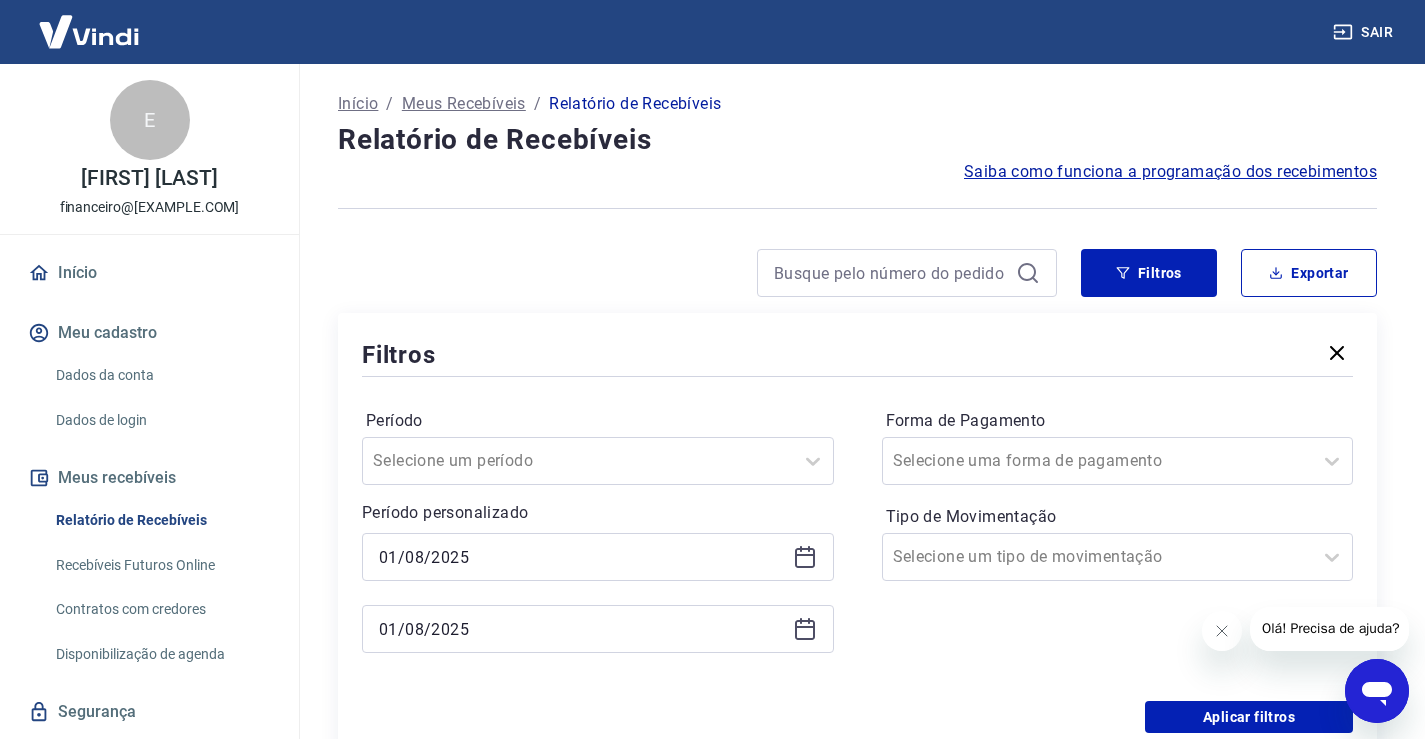click 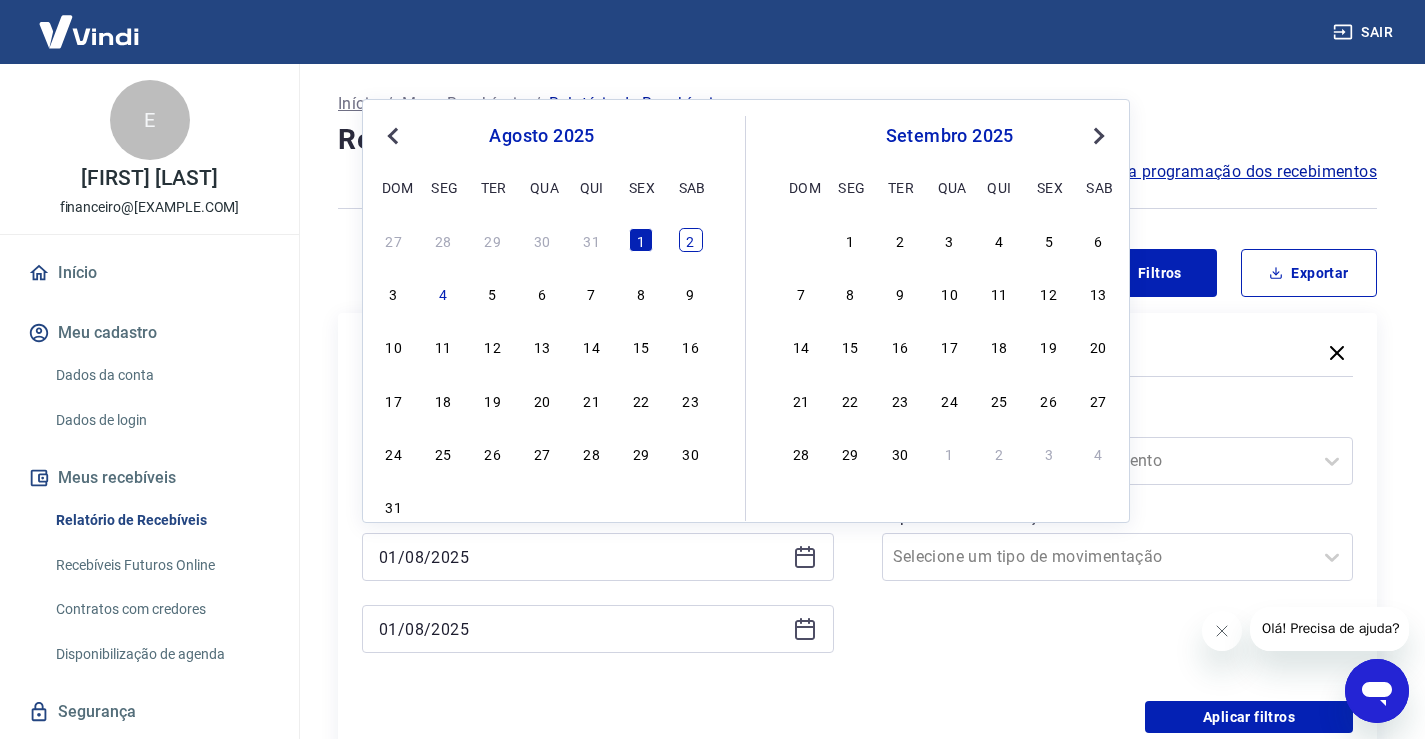 click on "2" at bounding box center [691, 240] 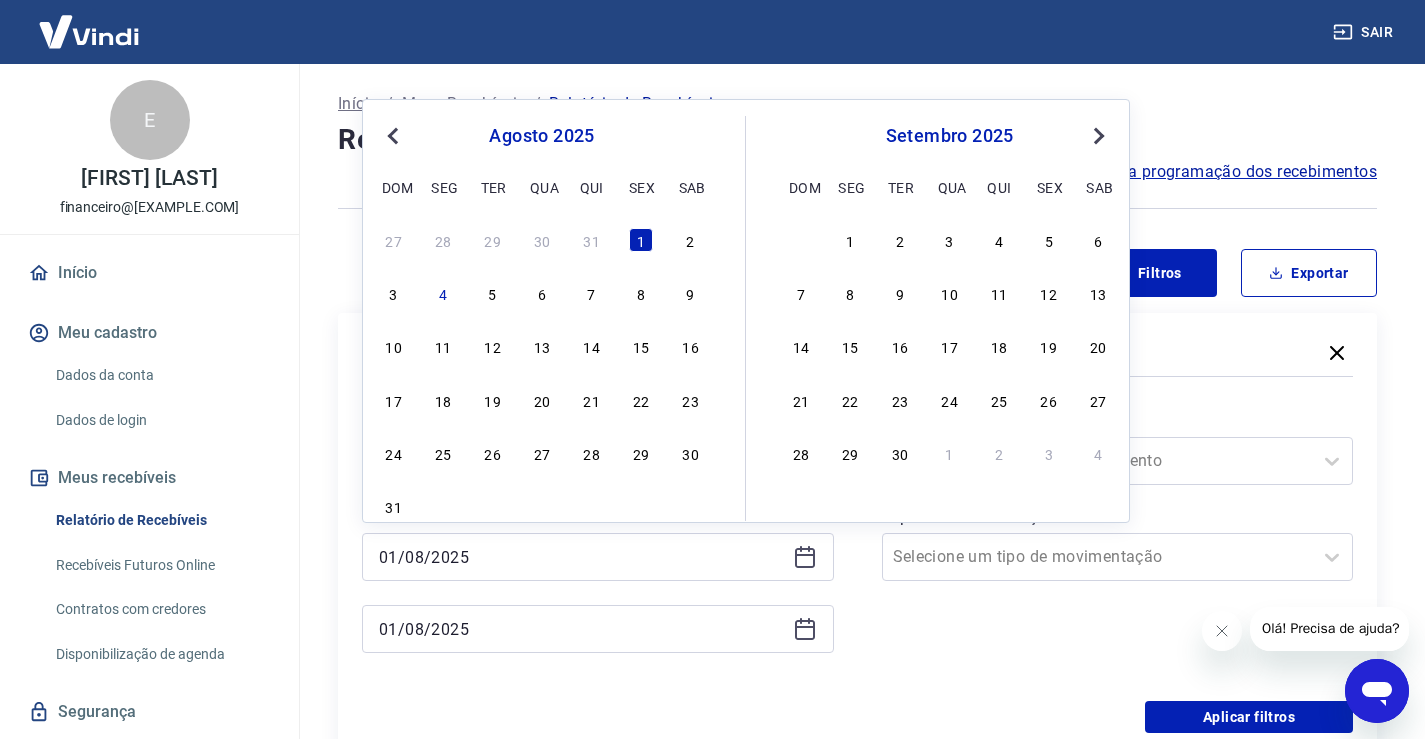 type on "02/08/2025" 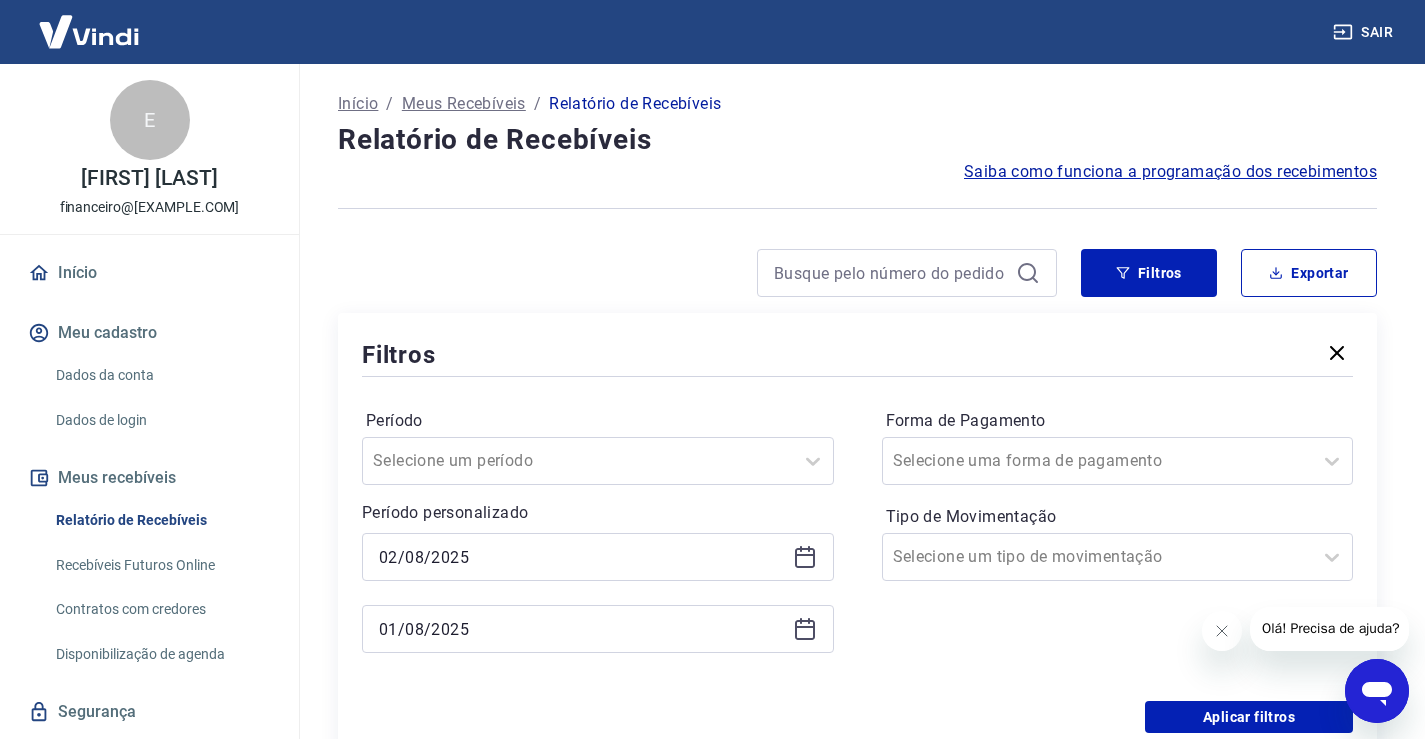 click 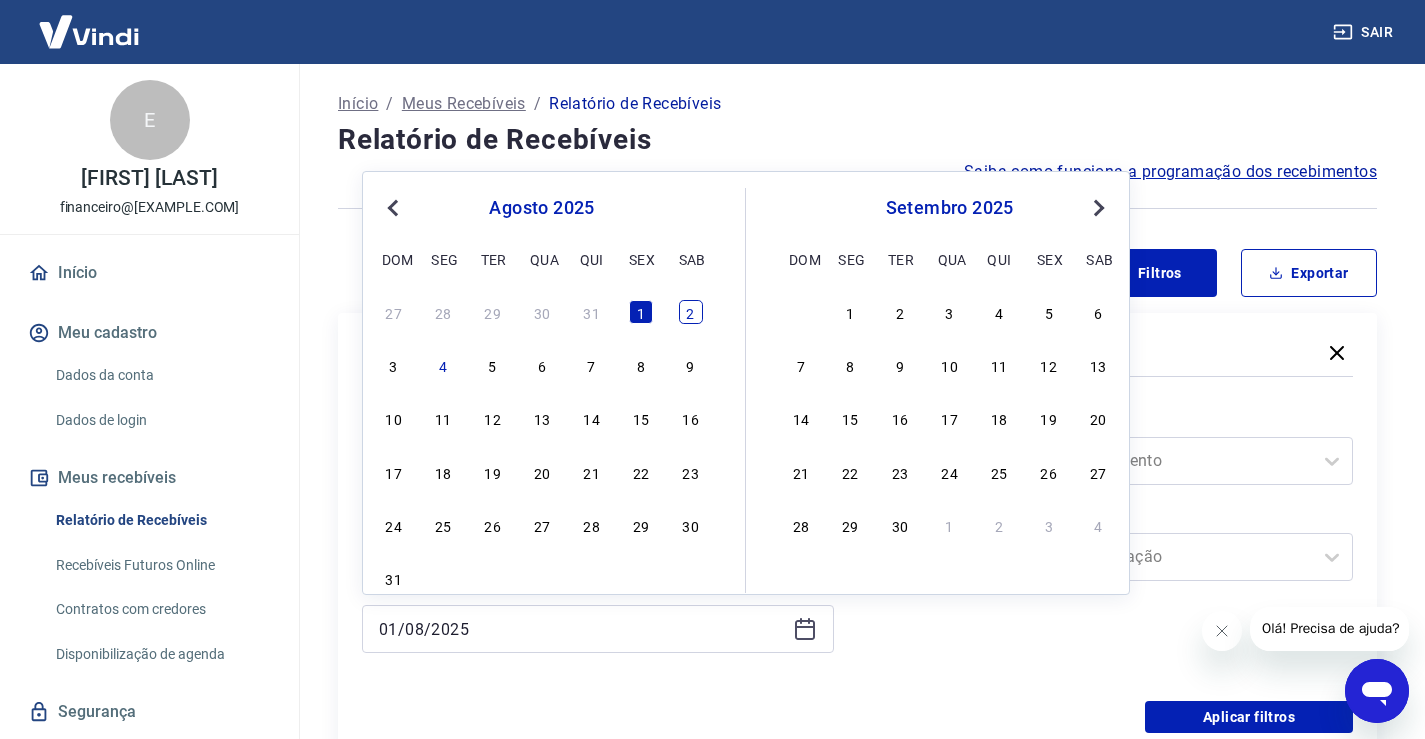 click on "2" at bounding box center (691, 312) 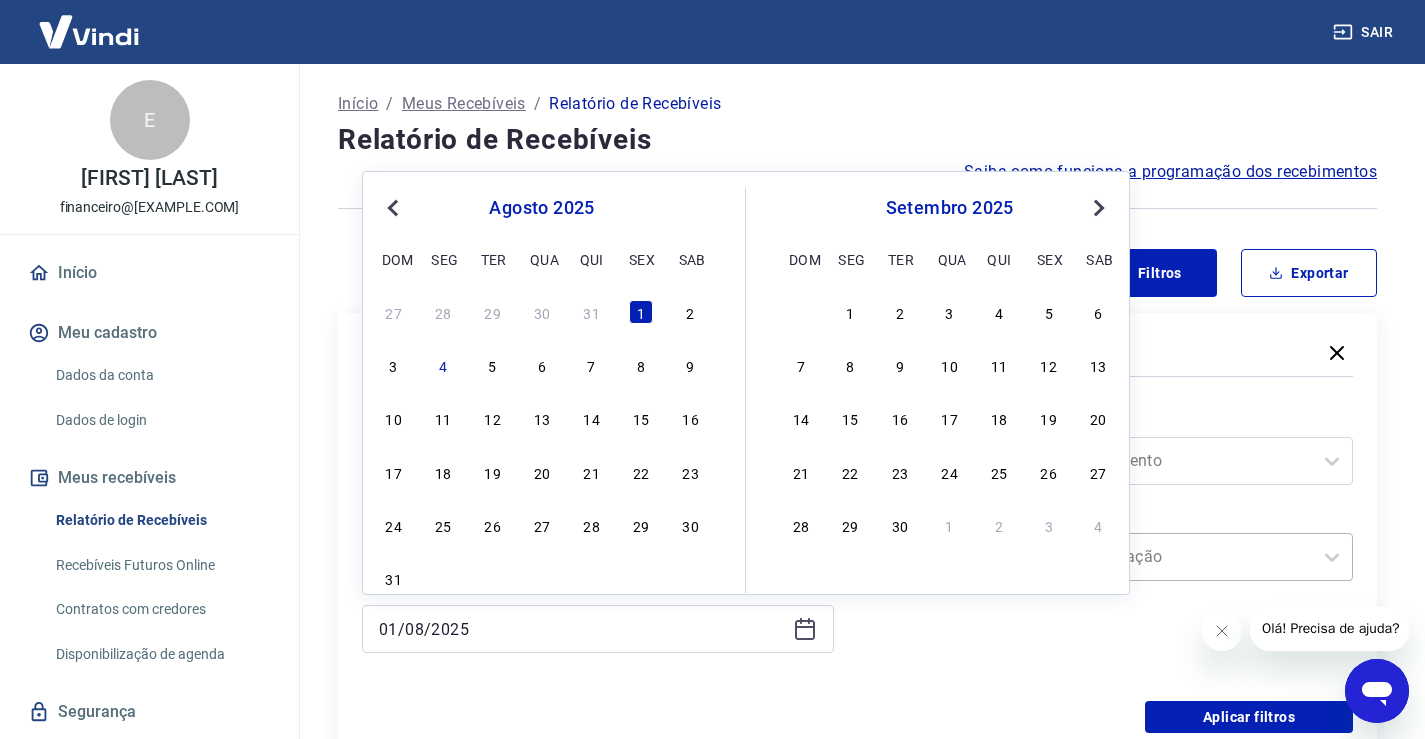type on "02/08/2025" 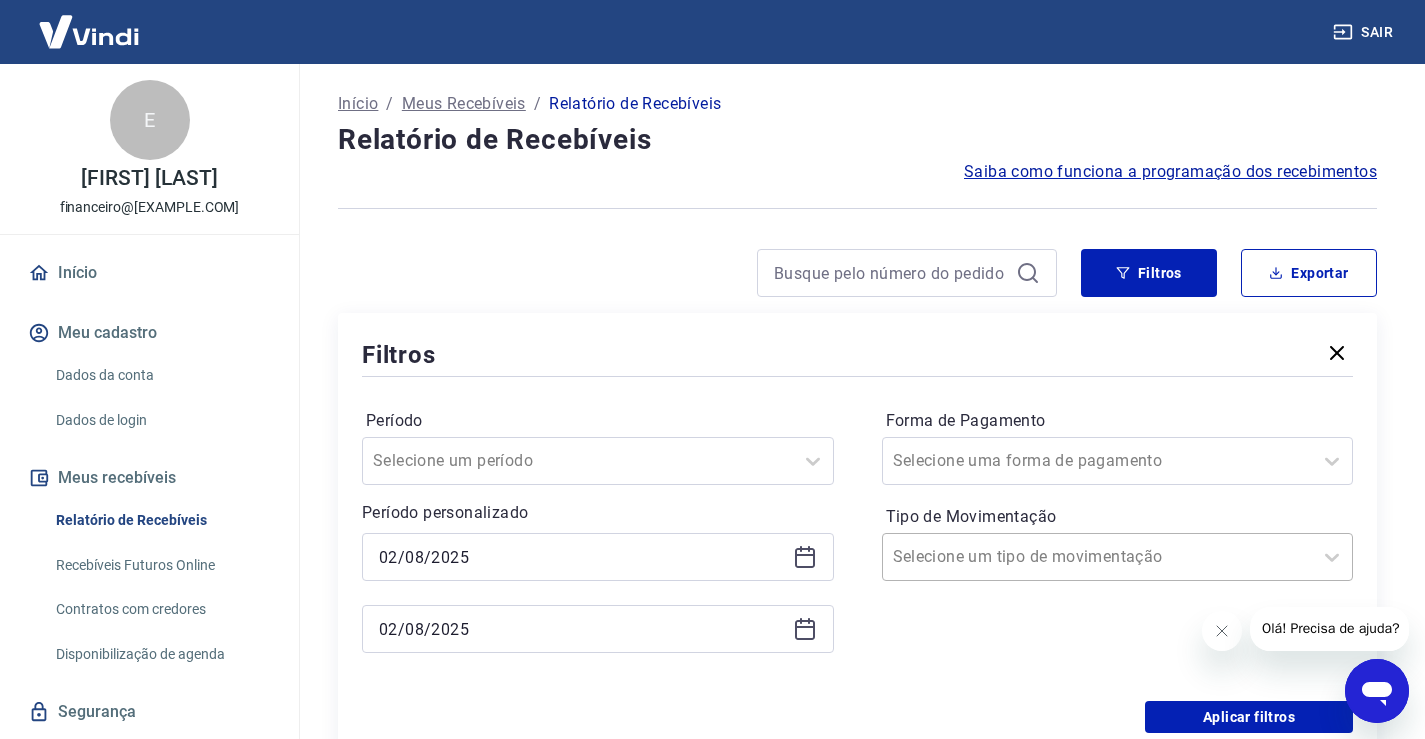 scroll, scrollTop: 100, scrollLeft: 0, axis: vertical 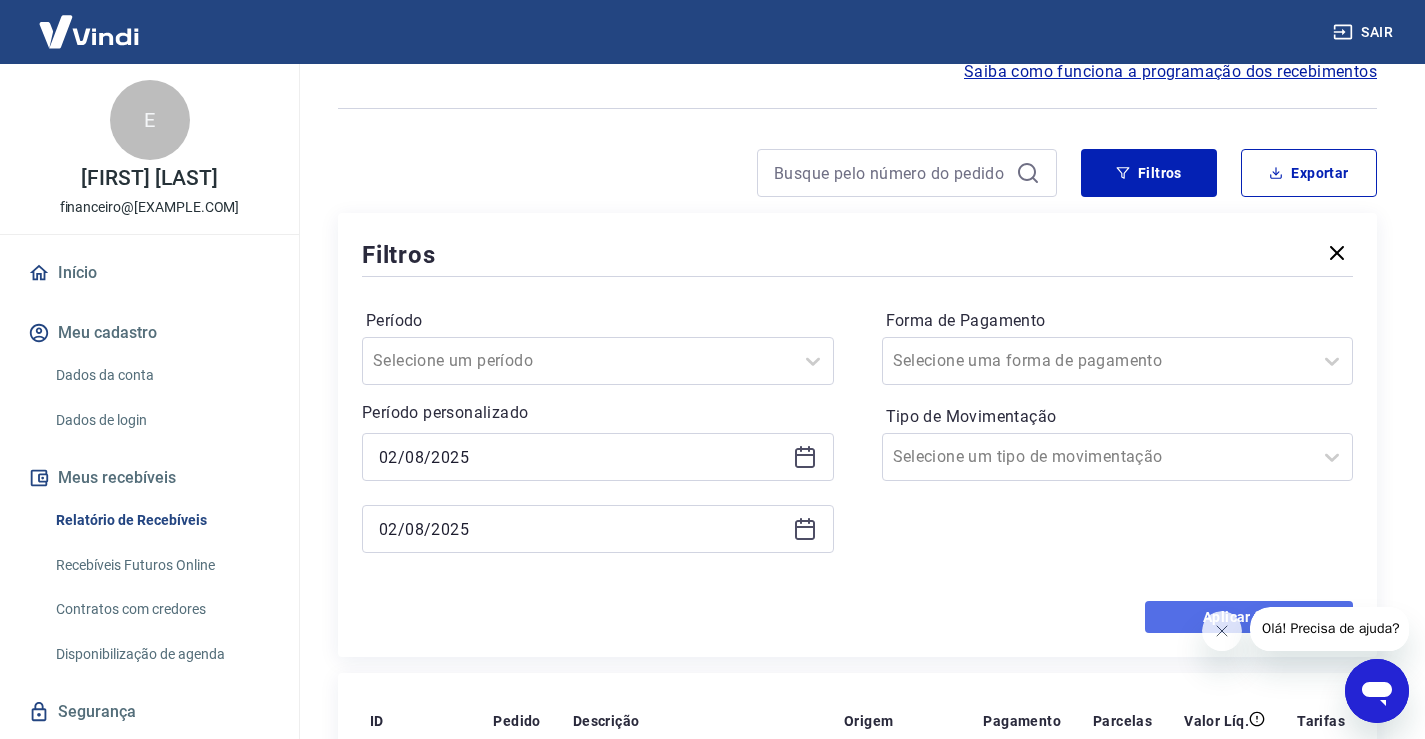 click on "Aplicar filtros" at bounding box center [1249, 617] 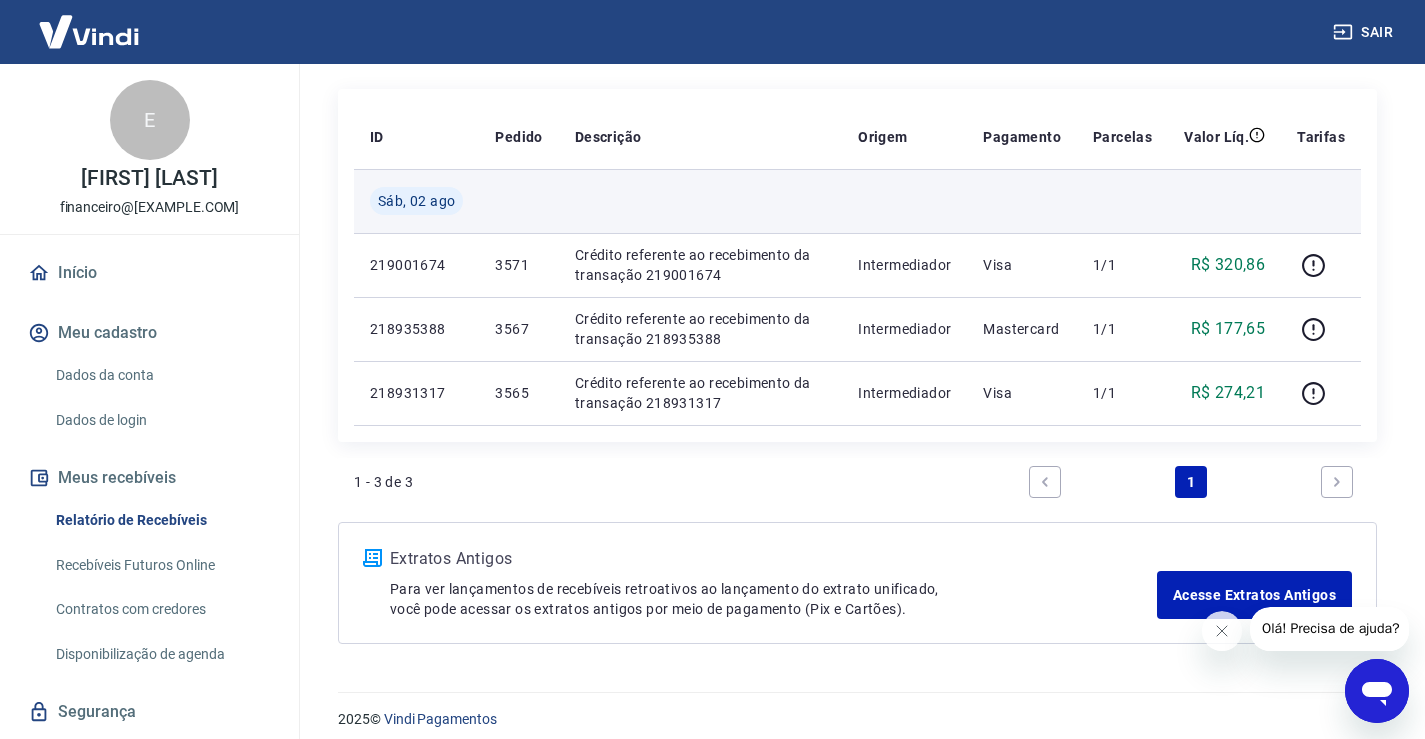 scroll, scrollTop: 255, scrollLeft: 0, axis: vertical 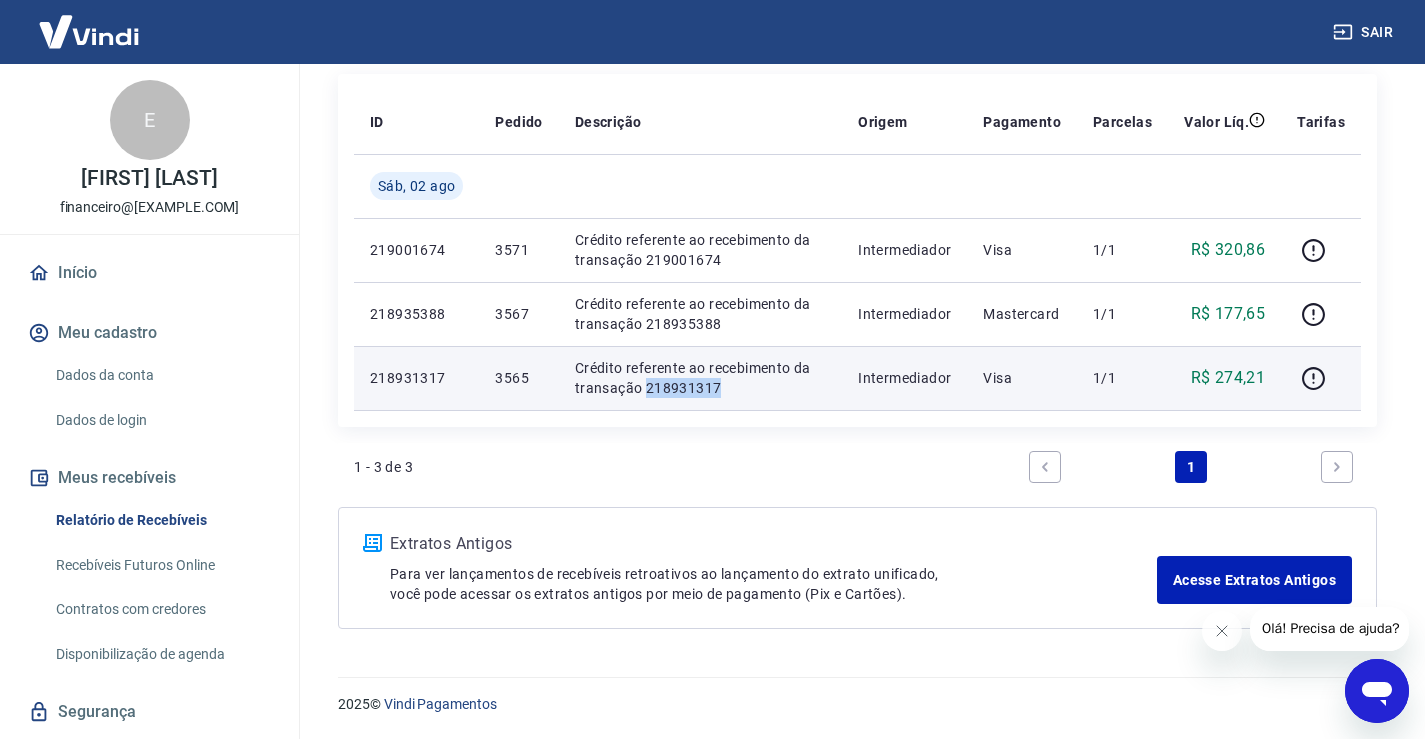 drag, startPoint x: 749, startPoint y: 385, endPoint x: 644, endPoint y: 392, distance: 105.23308 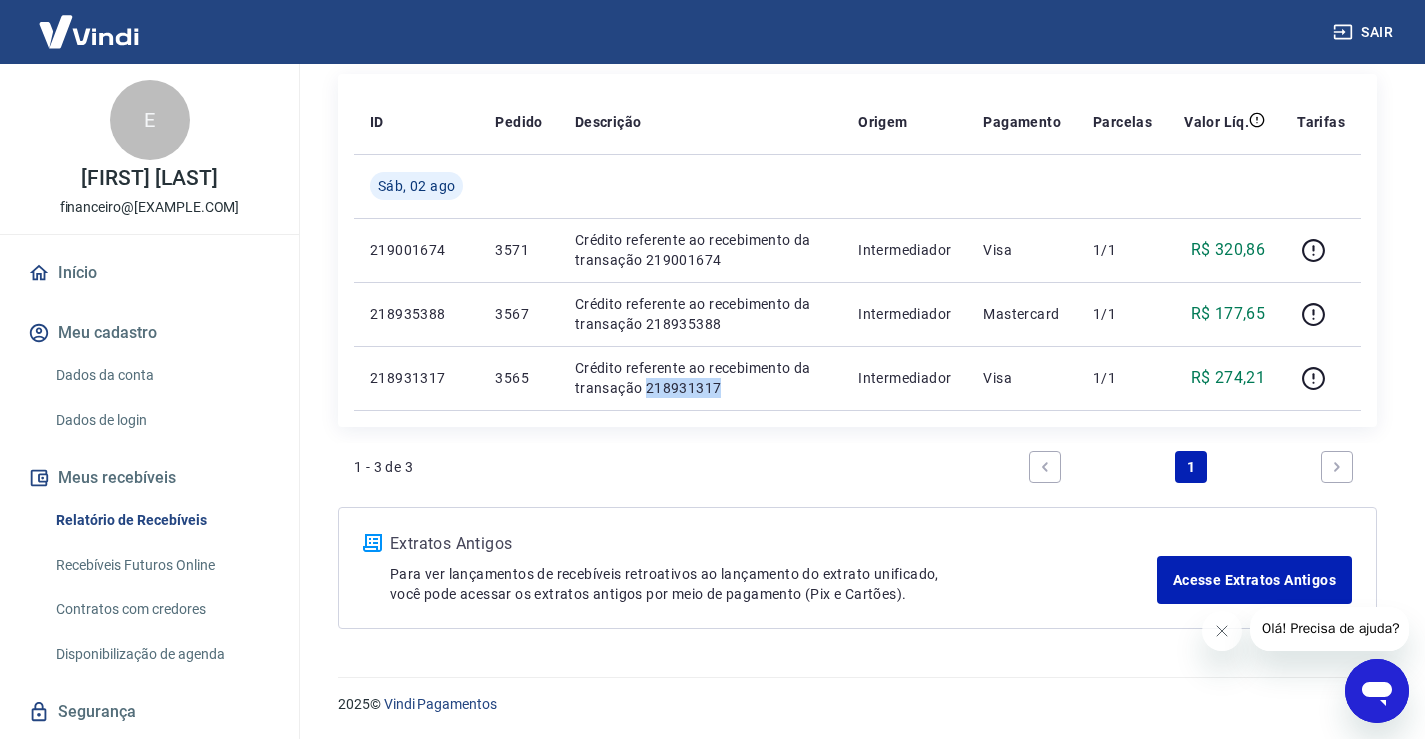 copy on "218931317" 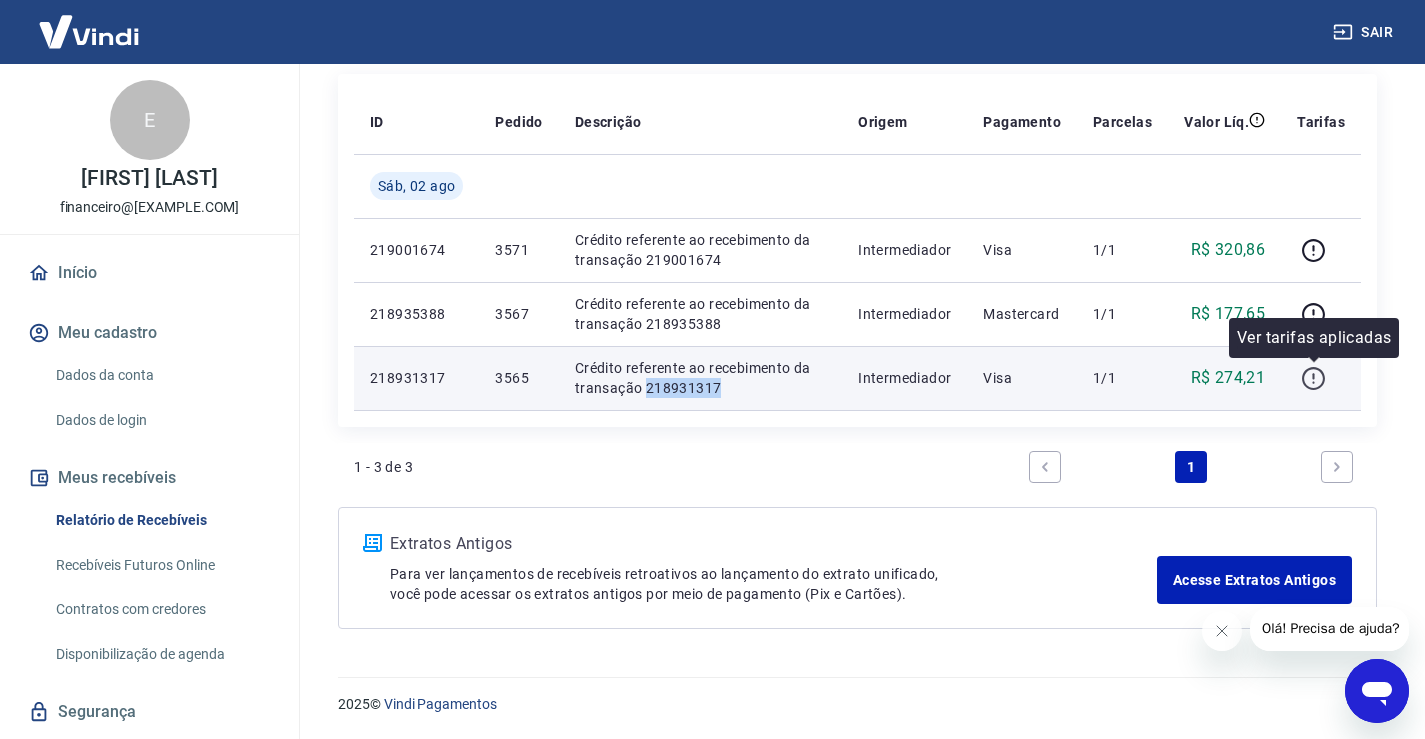 click 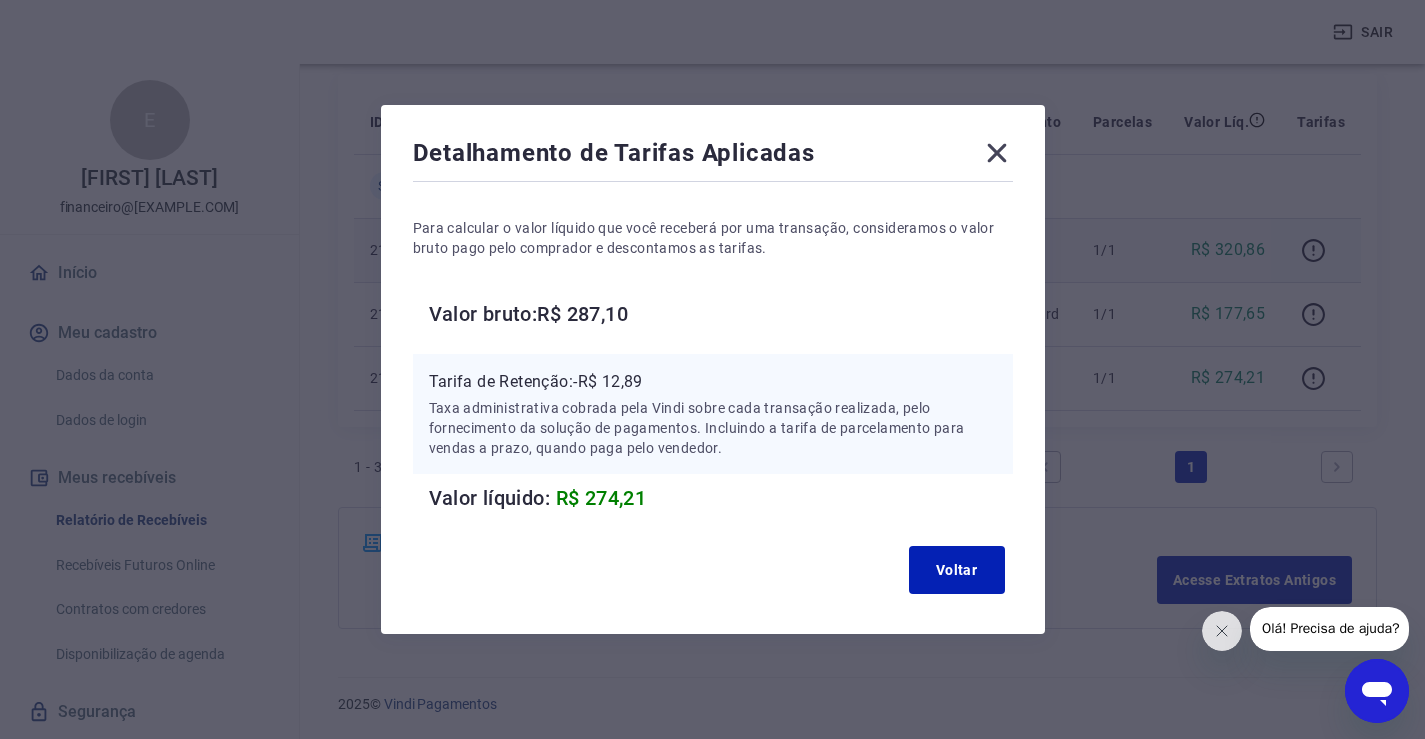 drag, startPoint x: 1010, startPoint y: 149, endPoint x: 1054, endPoint y: 241, distance: 101.98039 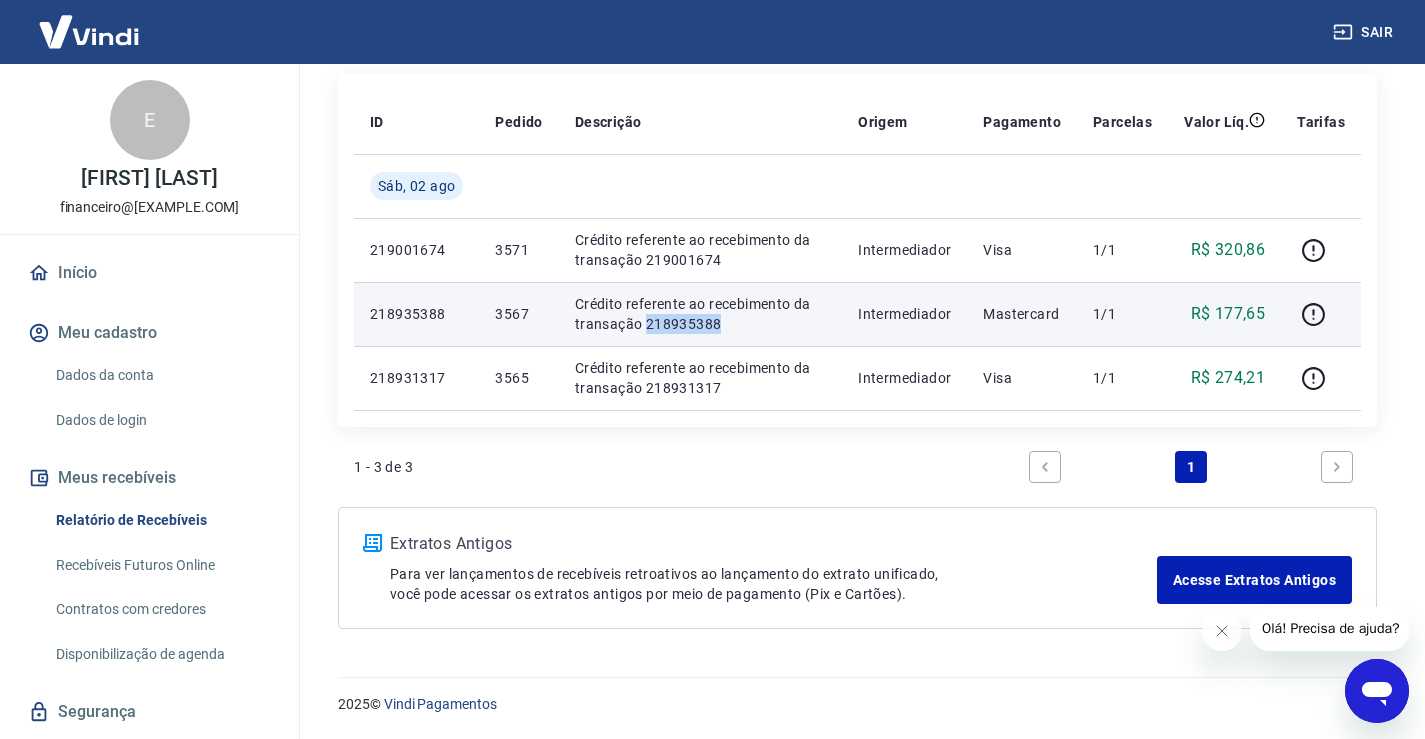 drag, startPoint x: 750, startPoint y: 329, endPoint x: 645, endPoint y: 328, distance: 105.00476 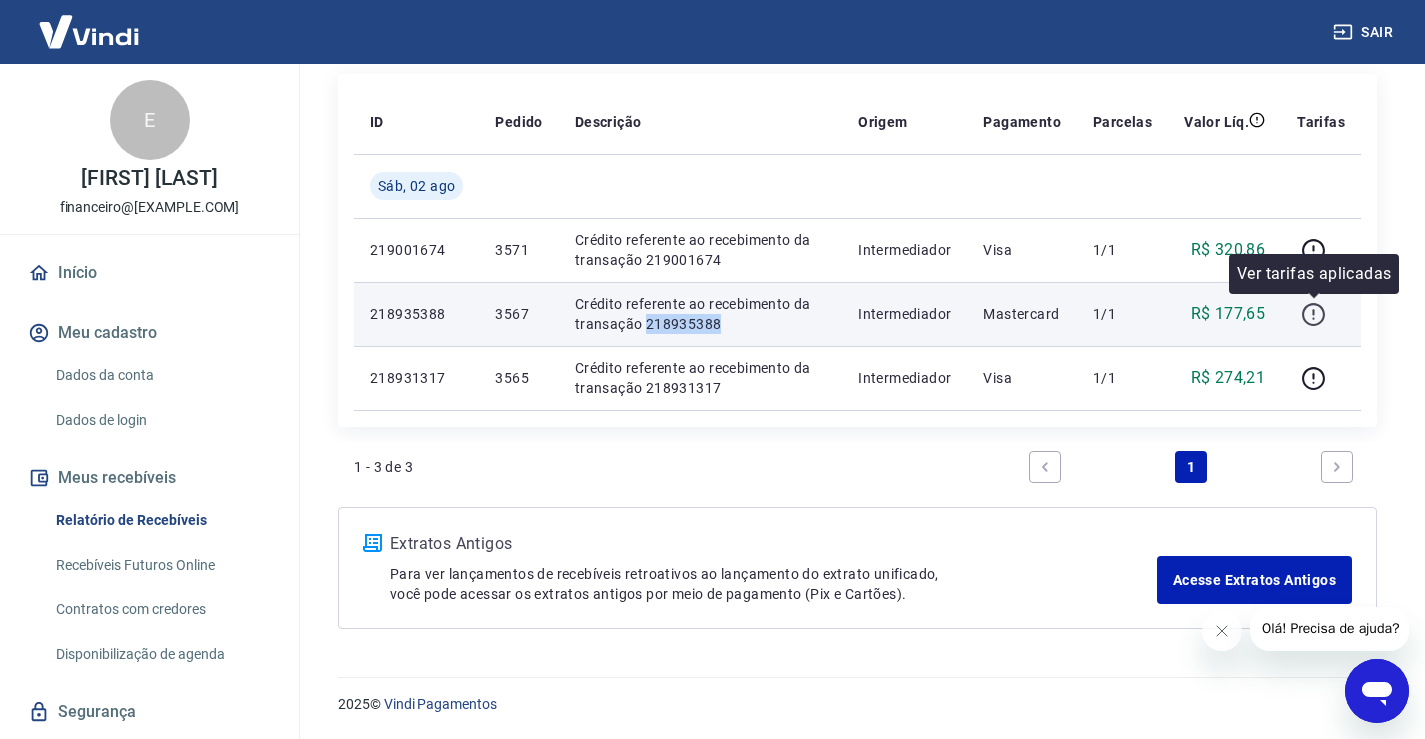 click 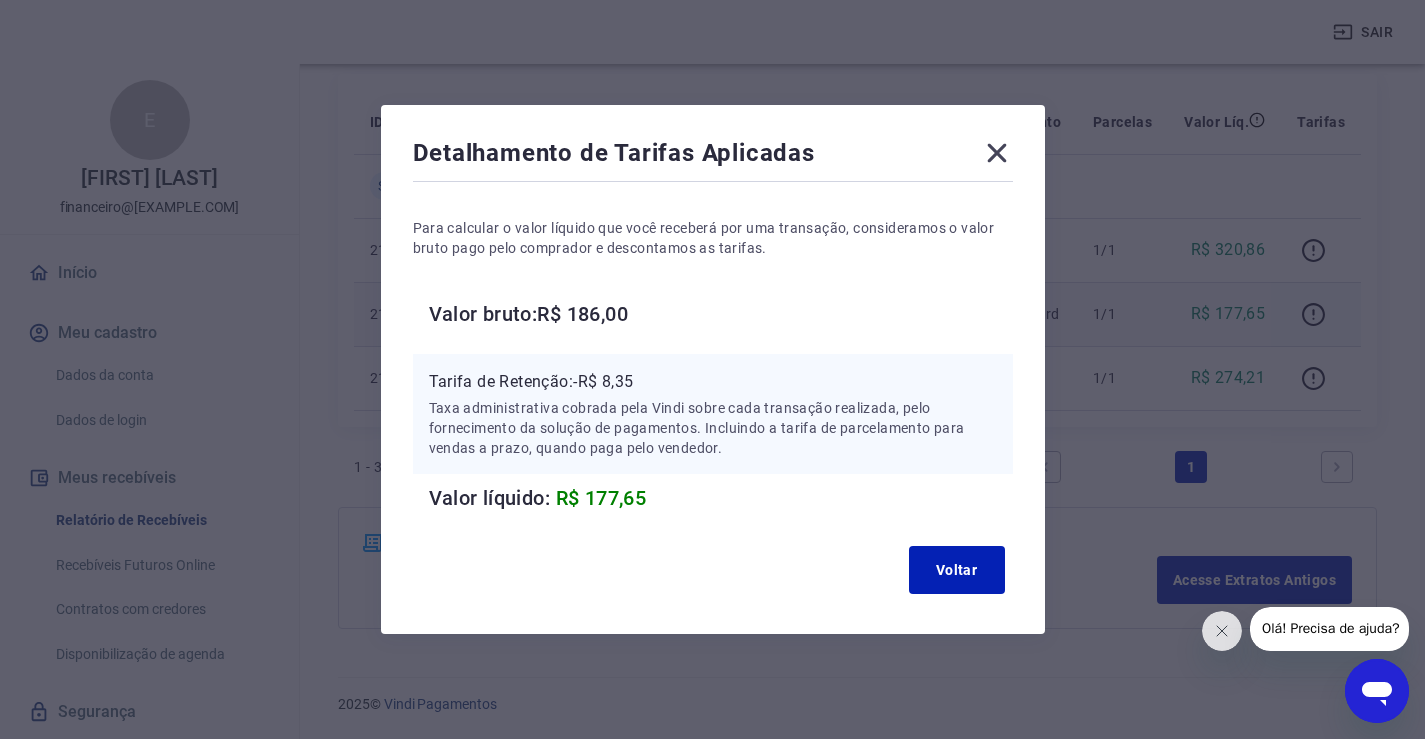 click 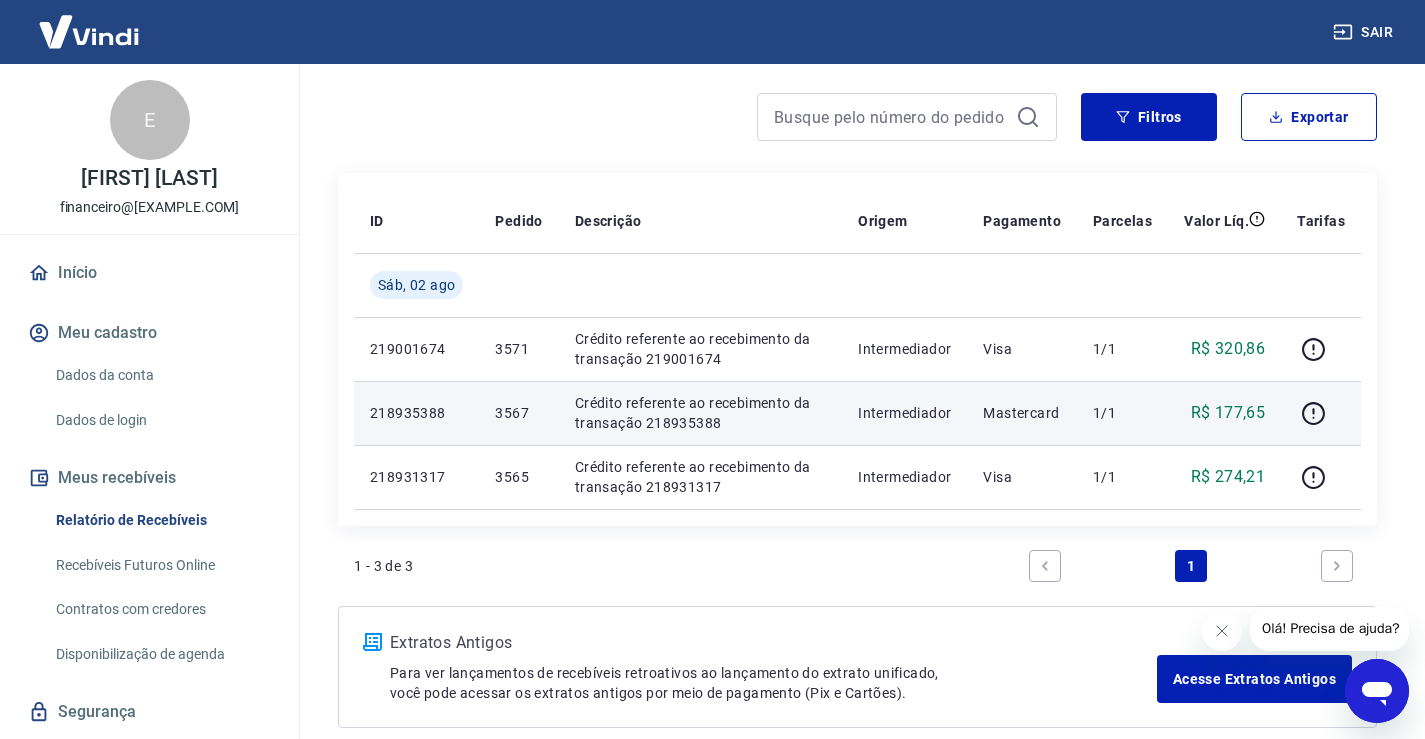 scroll, scrollTop: 155, scrollLeft: 0, axis: vertical 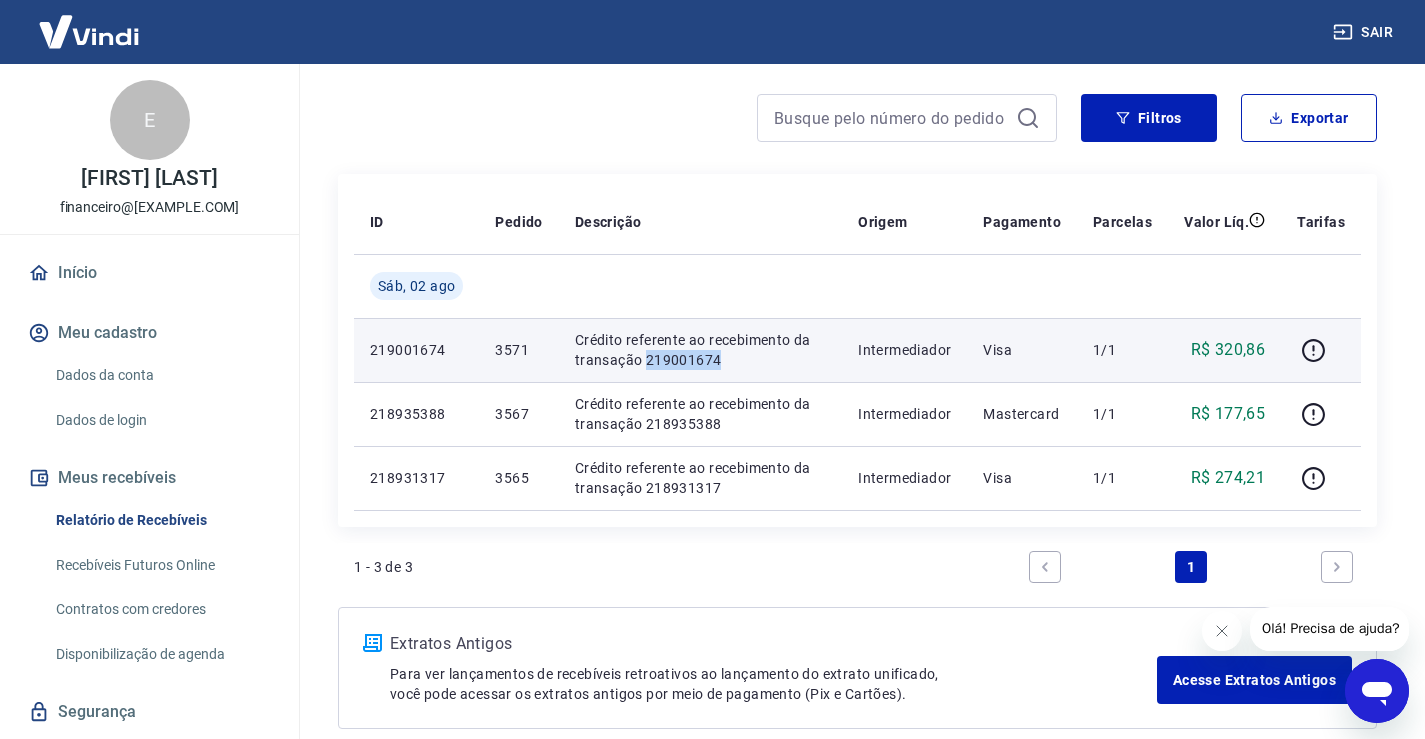 drag, startPoint x: 725, startPoint y: 361, endPoint x: 644, endPoint y: 361, distance: 81 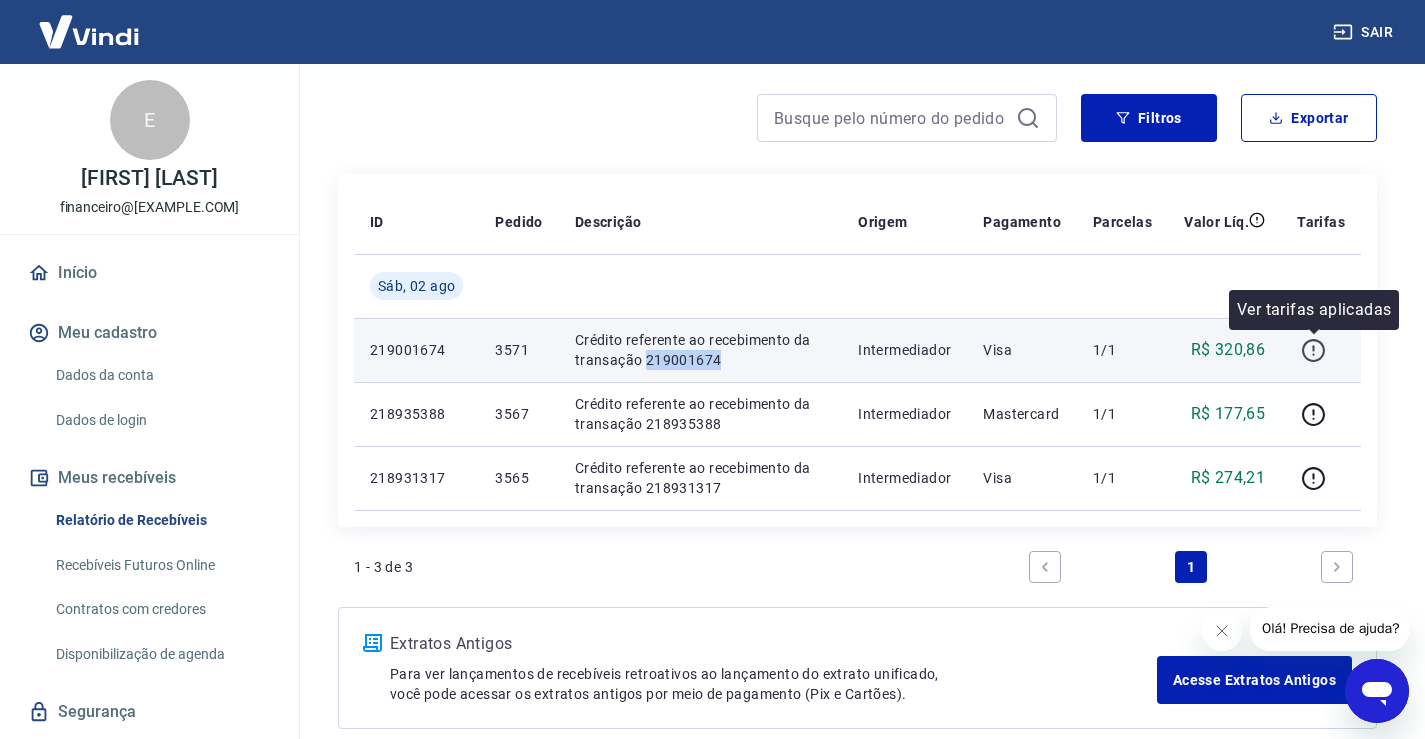 click 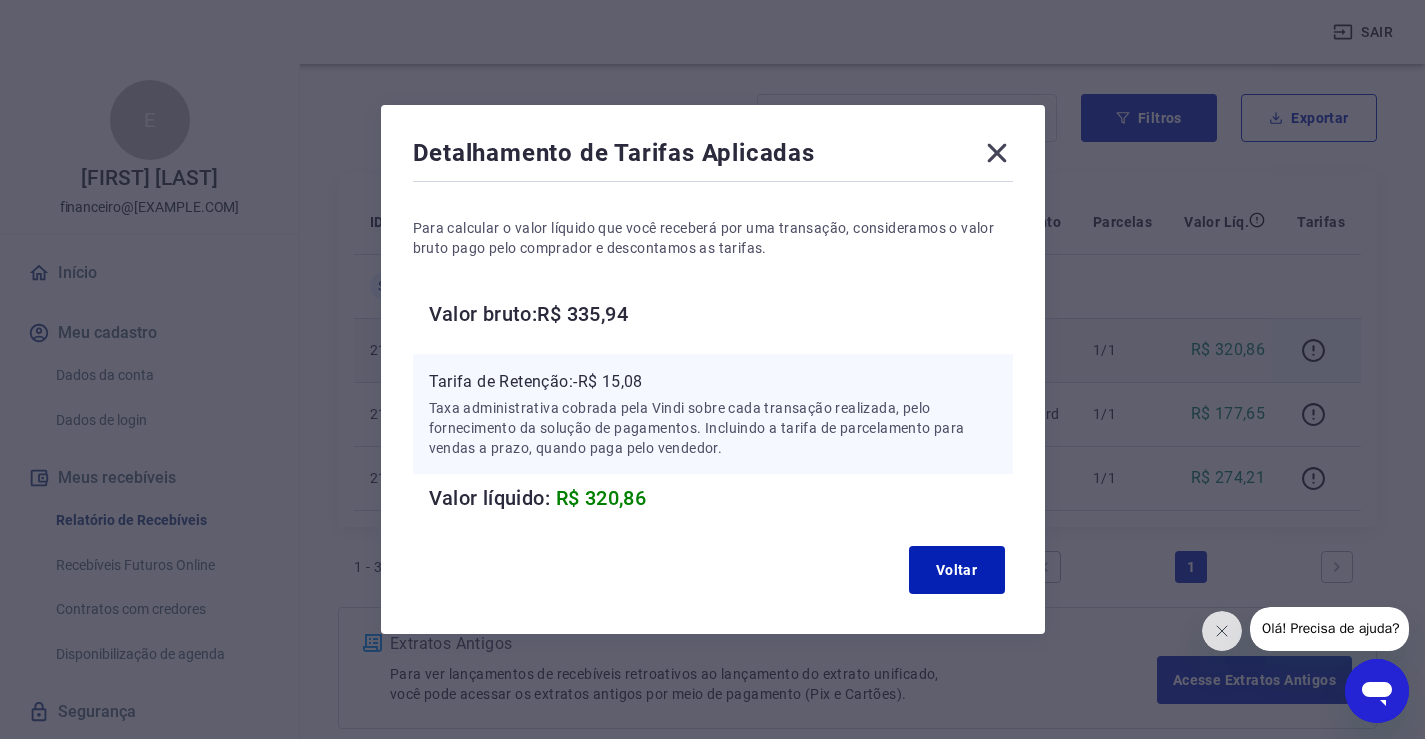 click 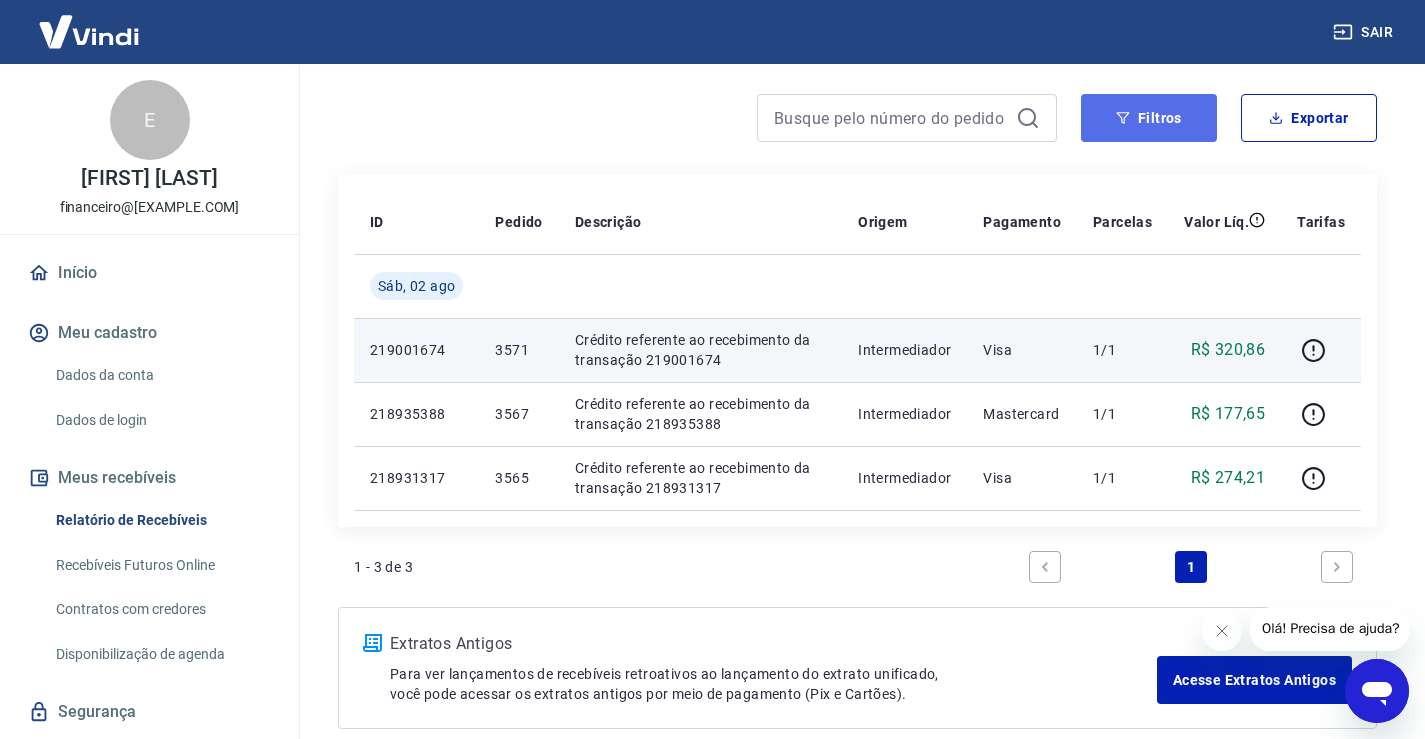 click on "Filtros" at bounding box center [1149, 118] 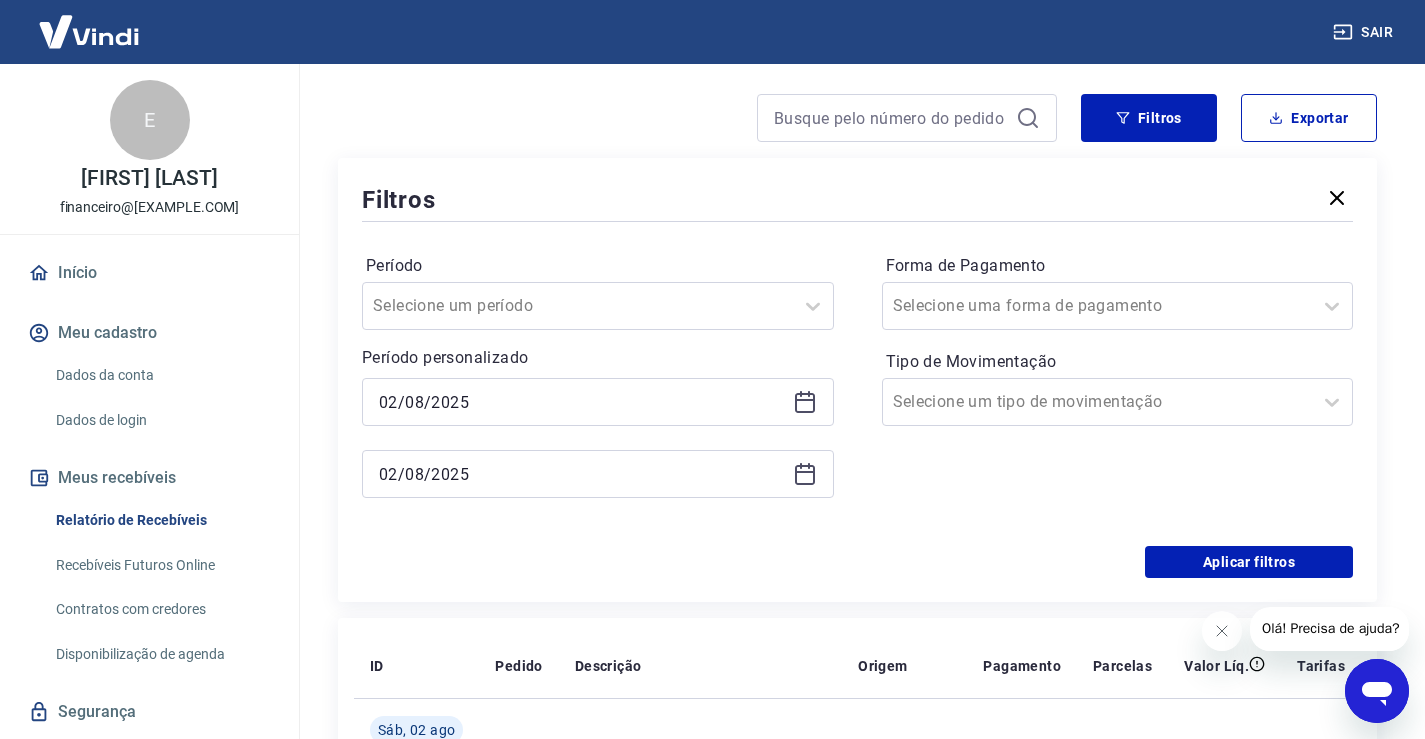 click 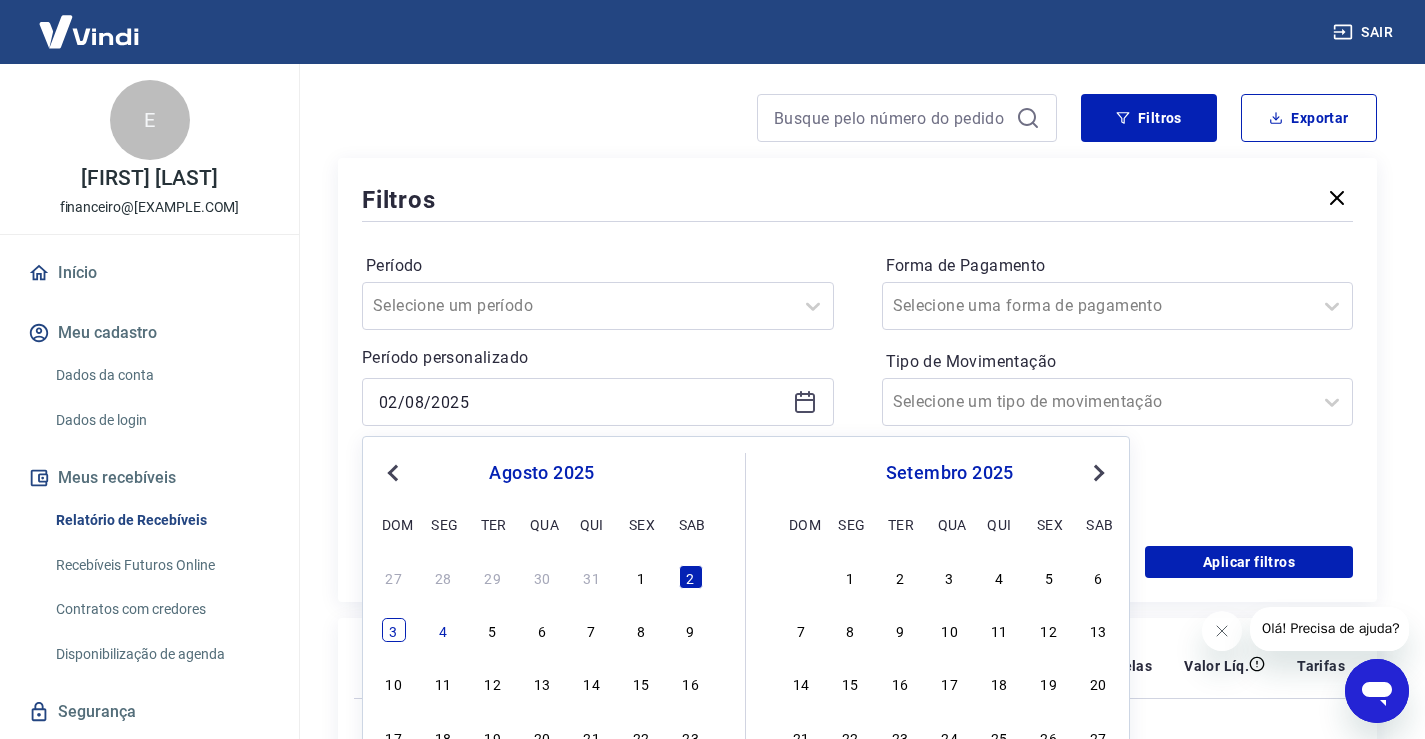 click on "3" at bounding box center [394, 630] 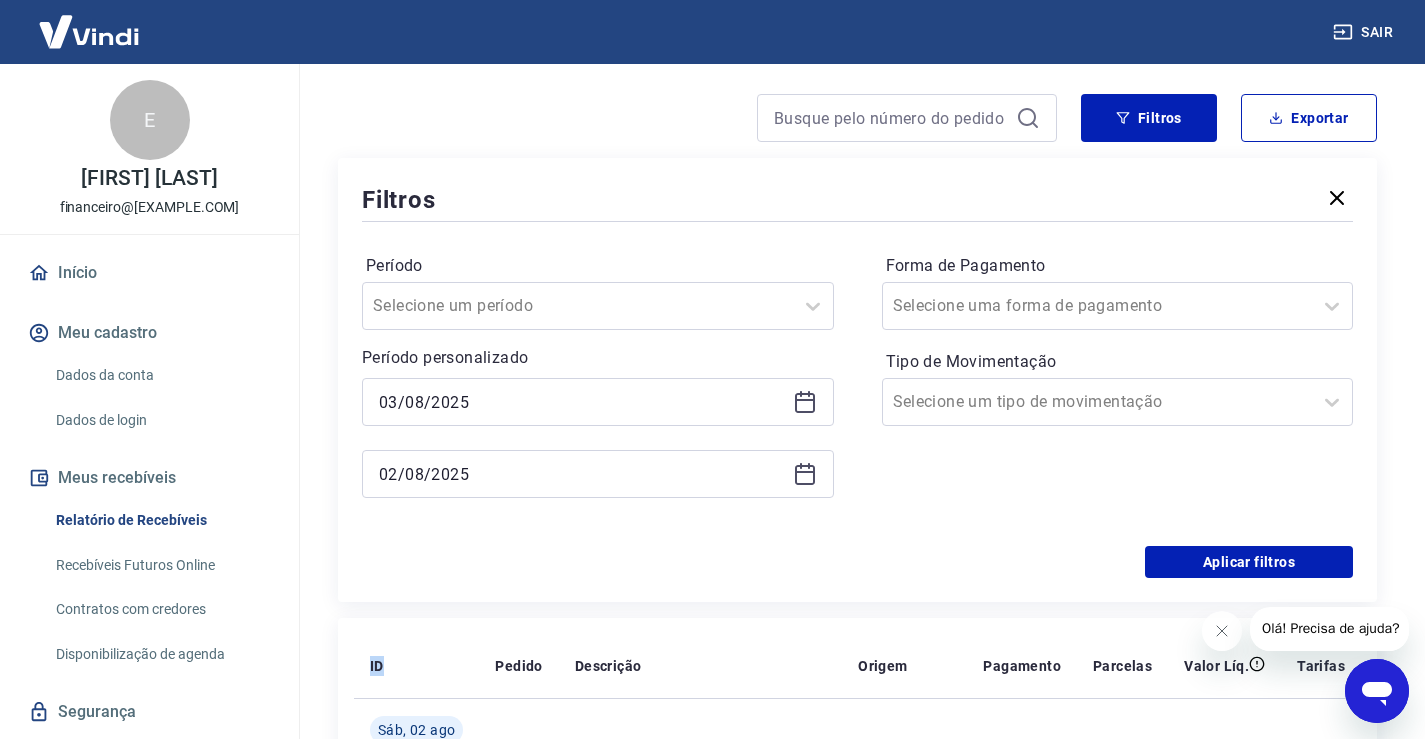 click on "ID Pedido Descrição Origem Pagamento Parcelas Valor Líq. Tarifas Sáb, 02 ago 20013250 Débito referente à liquidação da UR 15600516 via CIP Vindi Pagamentos Mastercard - -R$ 572,87 20011750 Débito referente à liquidação da UR 15598999 via CIP Vindi Pagamentos Visa - -R$ 528,55 218921312 [TRANSACTION_ID] 2/6 3563" at bounding box center [857, 794] 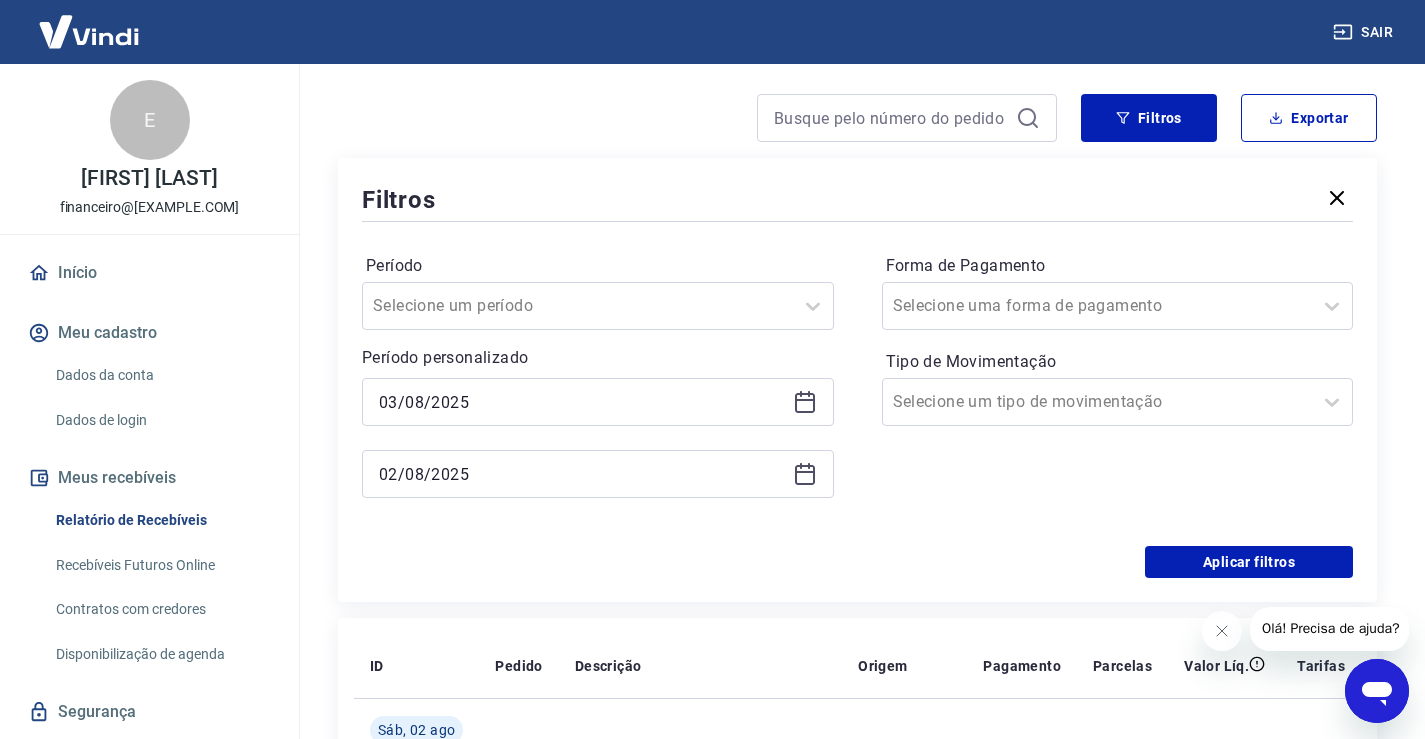 click 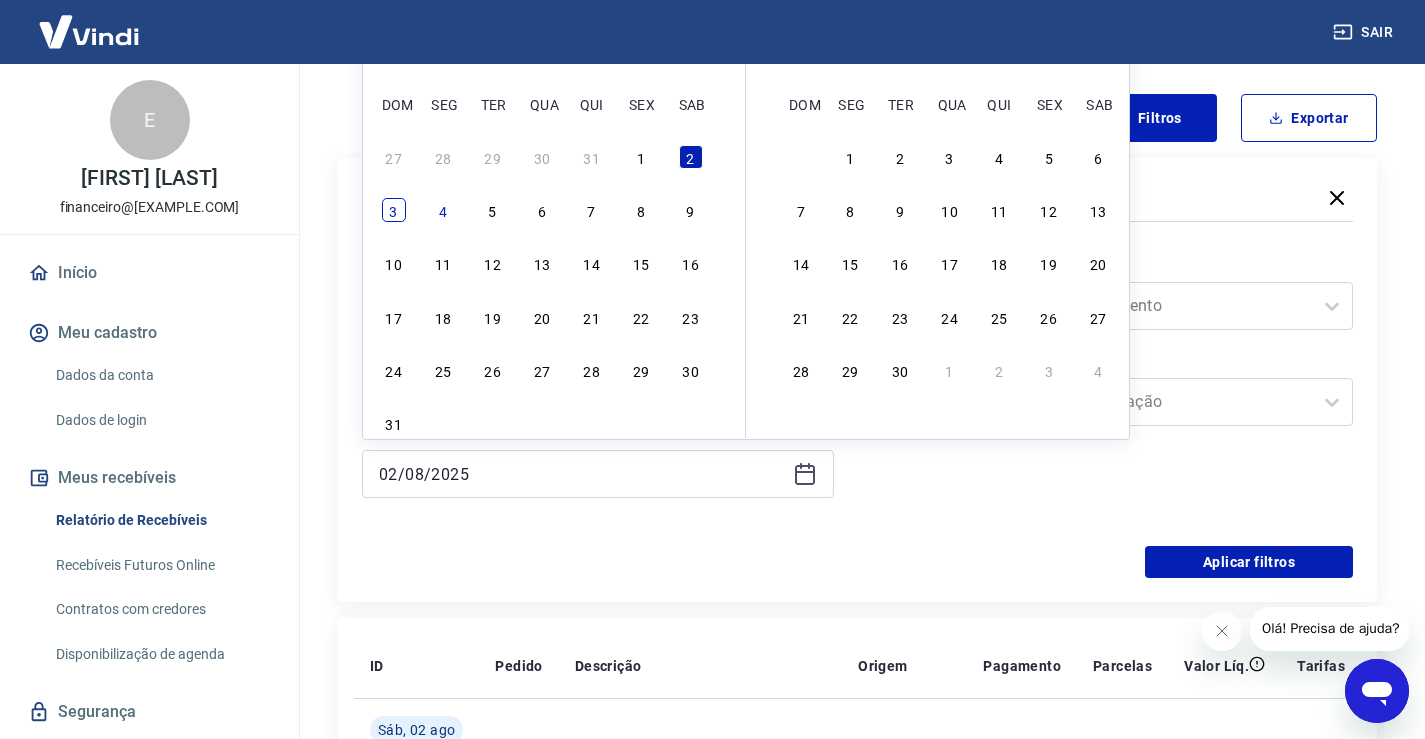 click on "3" at bounding box center (394, 210) 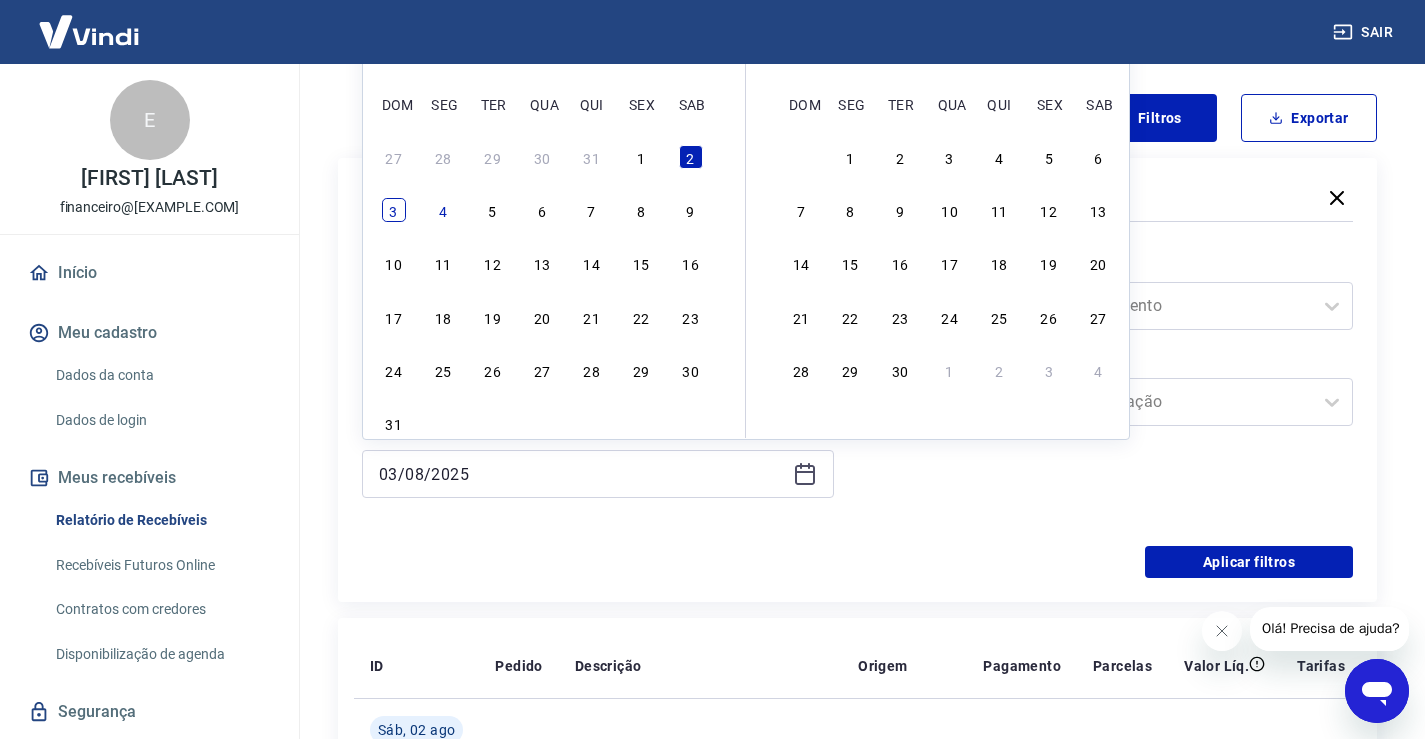 click on "Filtros" at bounding box center [399, 200] 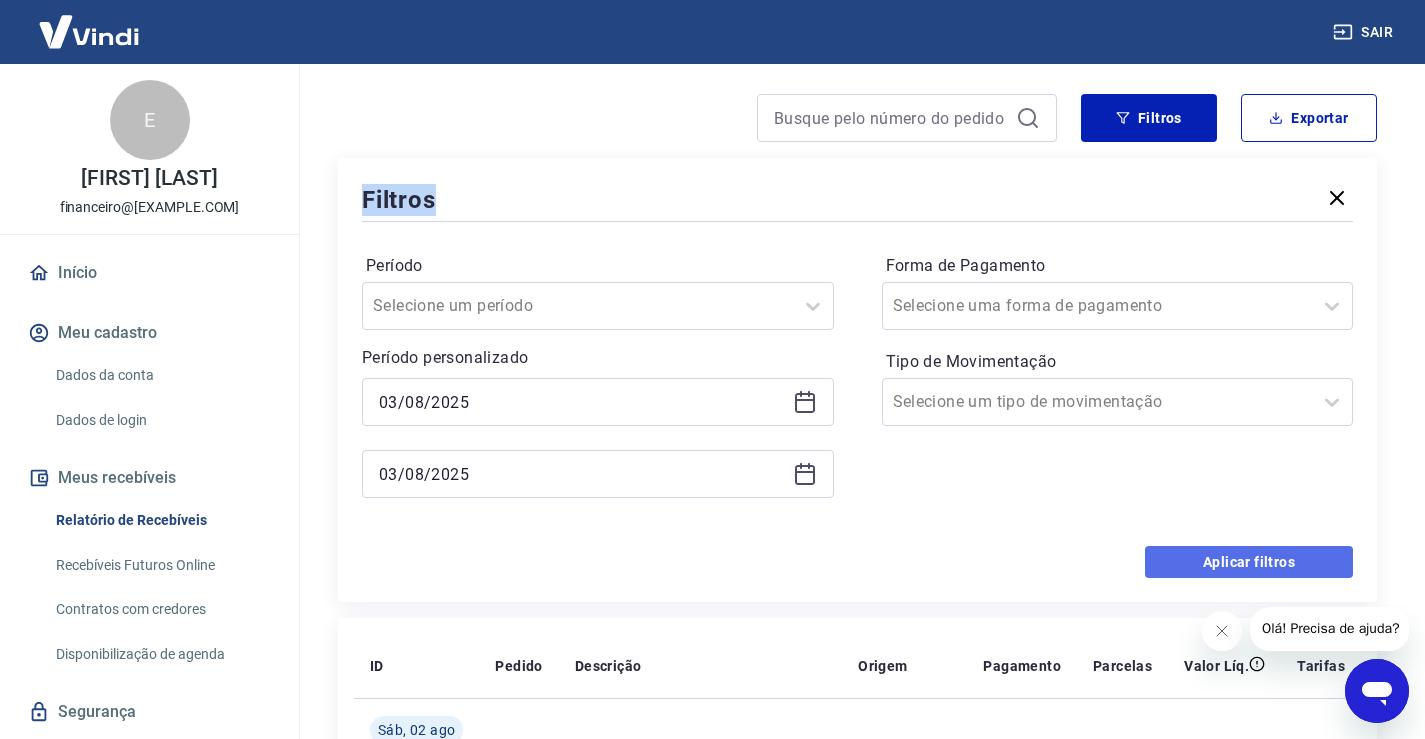 click on "Aplicar filtros" at bounding box center (1249, 562) 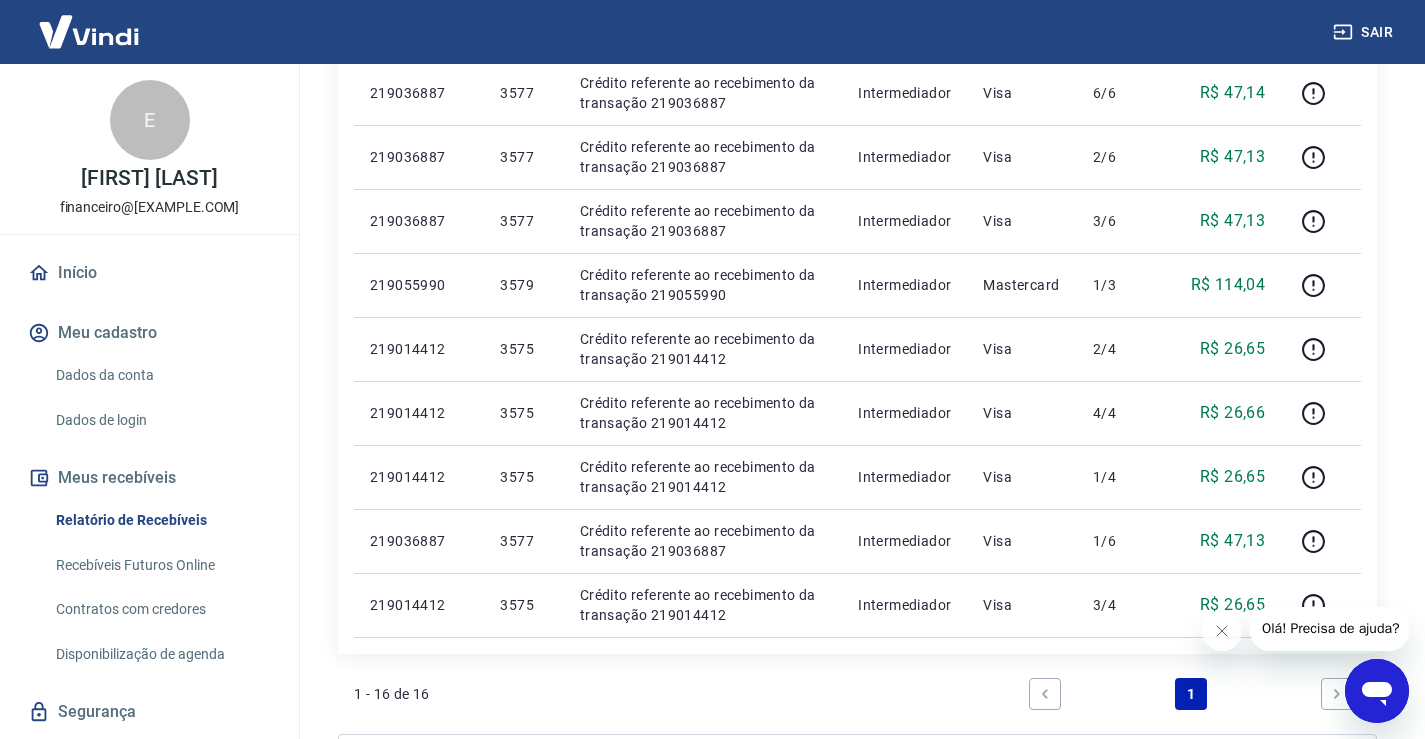 scroll, scrollTop: 1000, scrollLeft: 0, axis: vertical 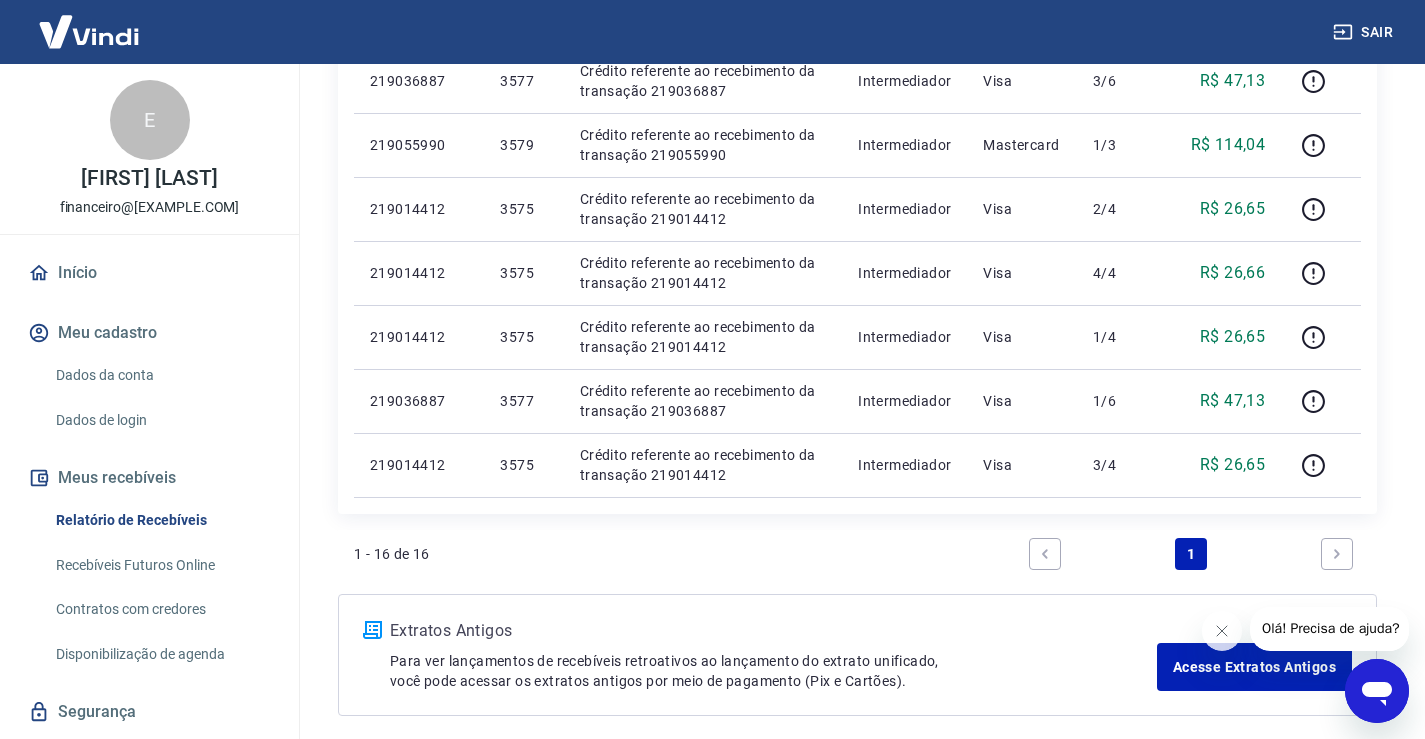 click at bounding box center (1337, 554) 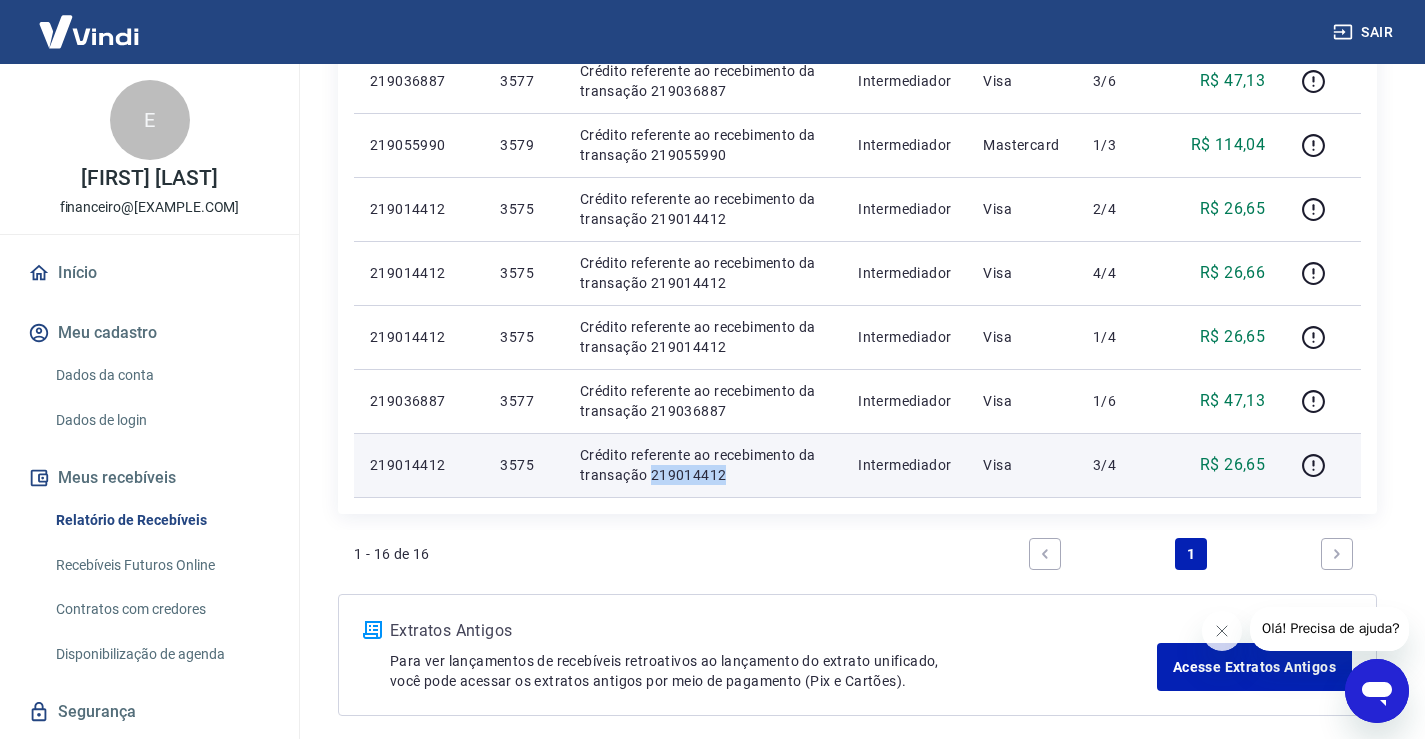 drag, startPoint x: 721, startPoint y: 477, endPoint x: 651, endPoint y: 471, distance: 70.256676 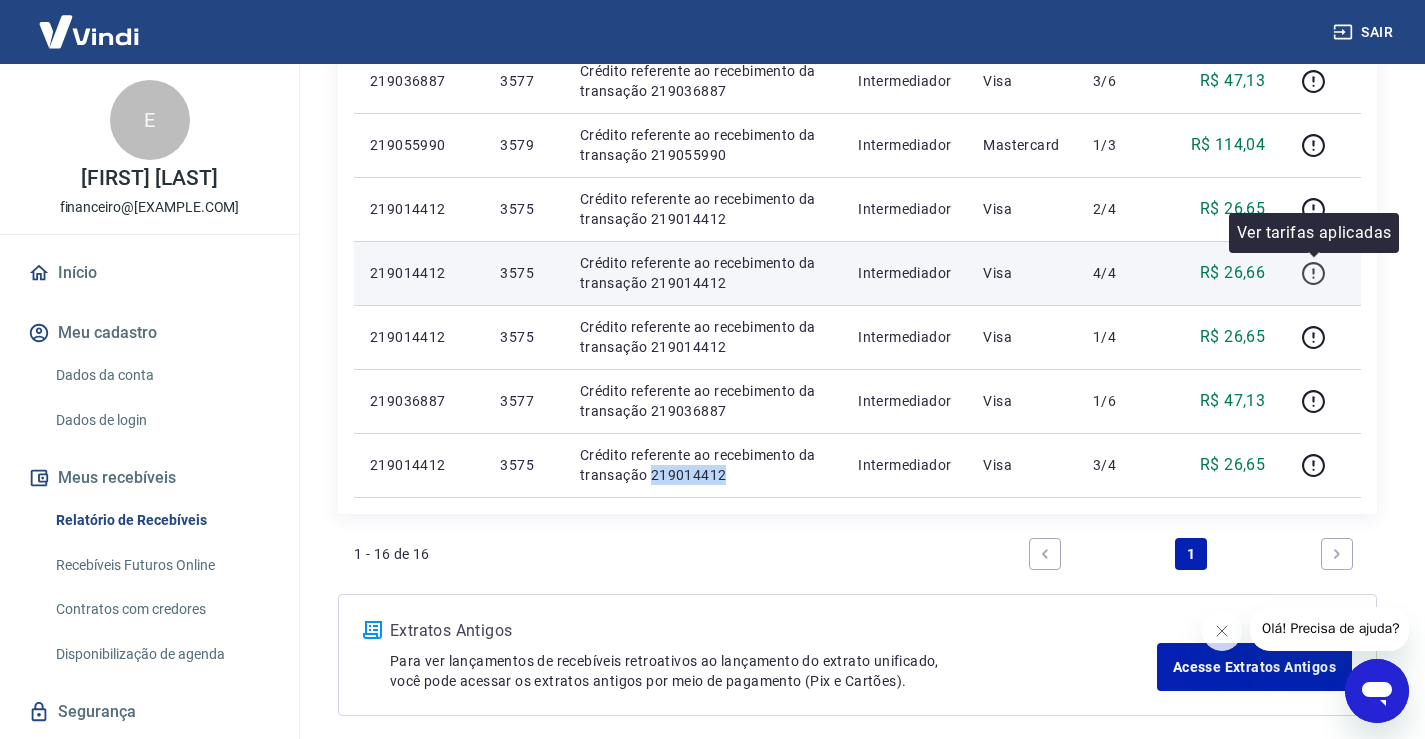 click 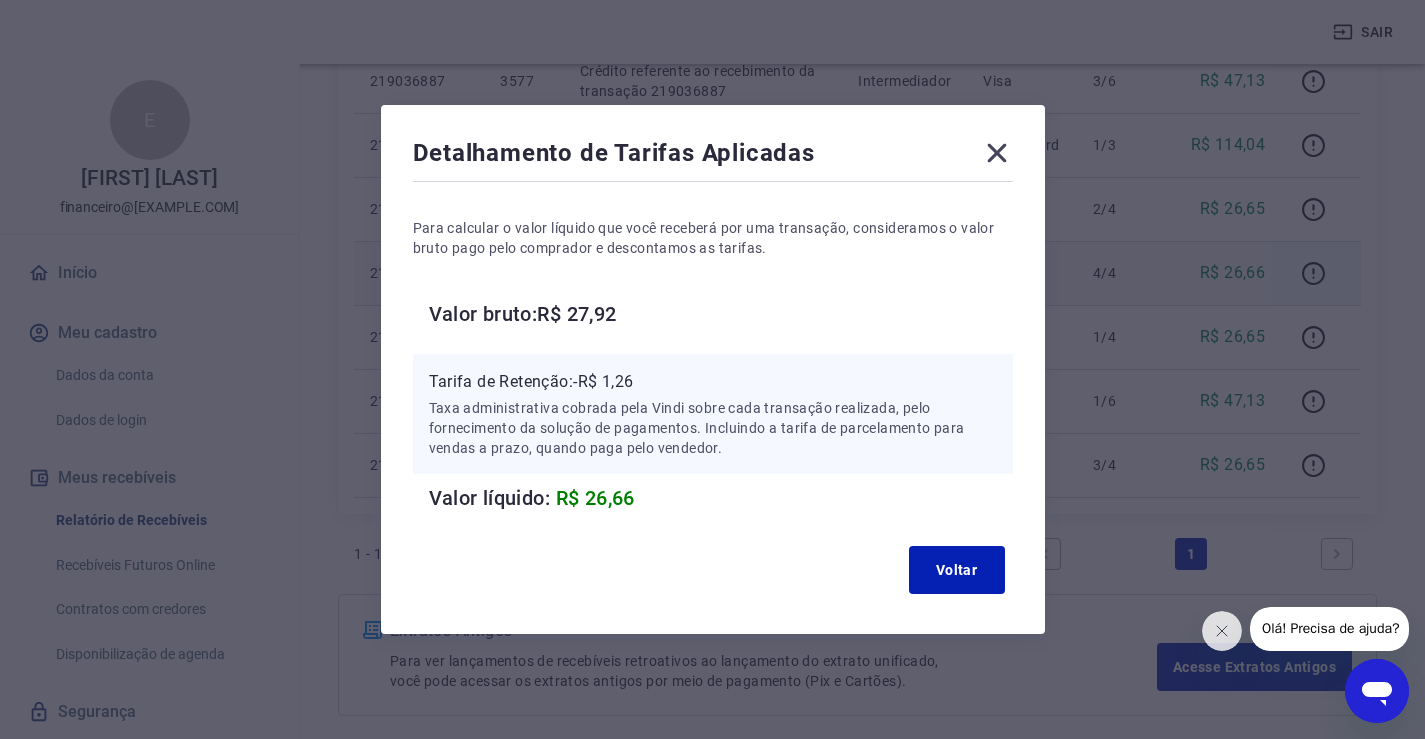 click 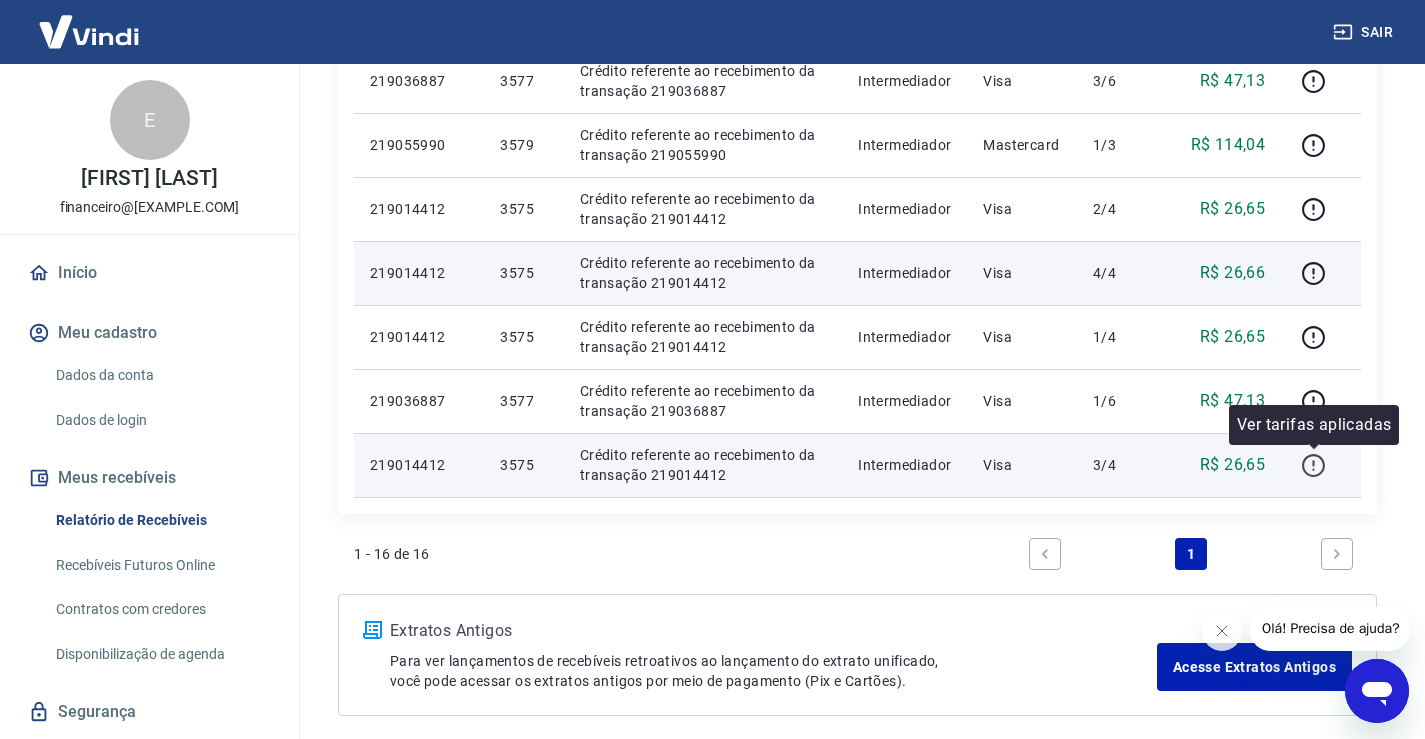 click 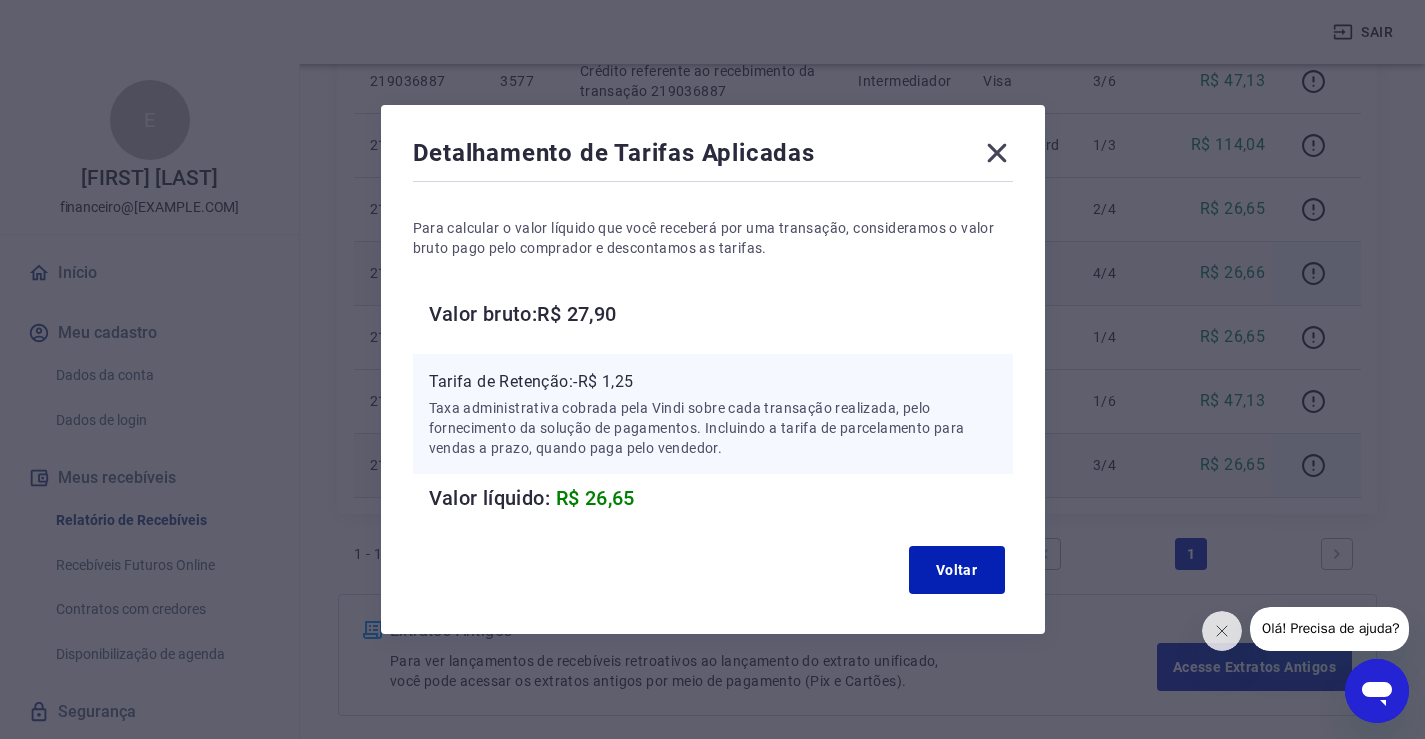 click 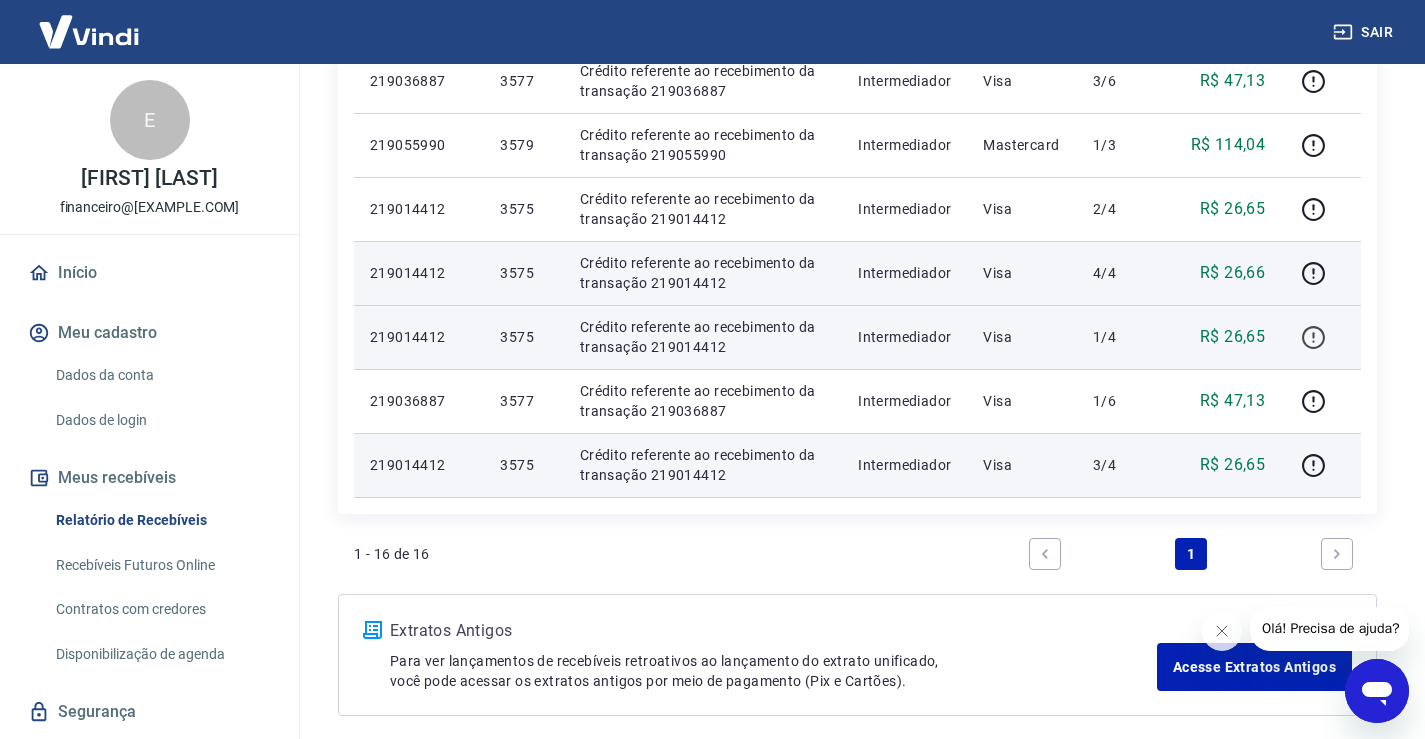 click 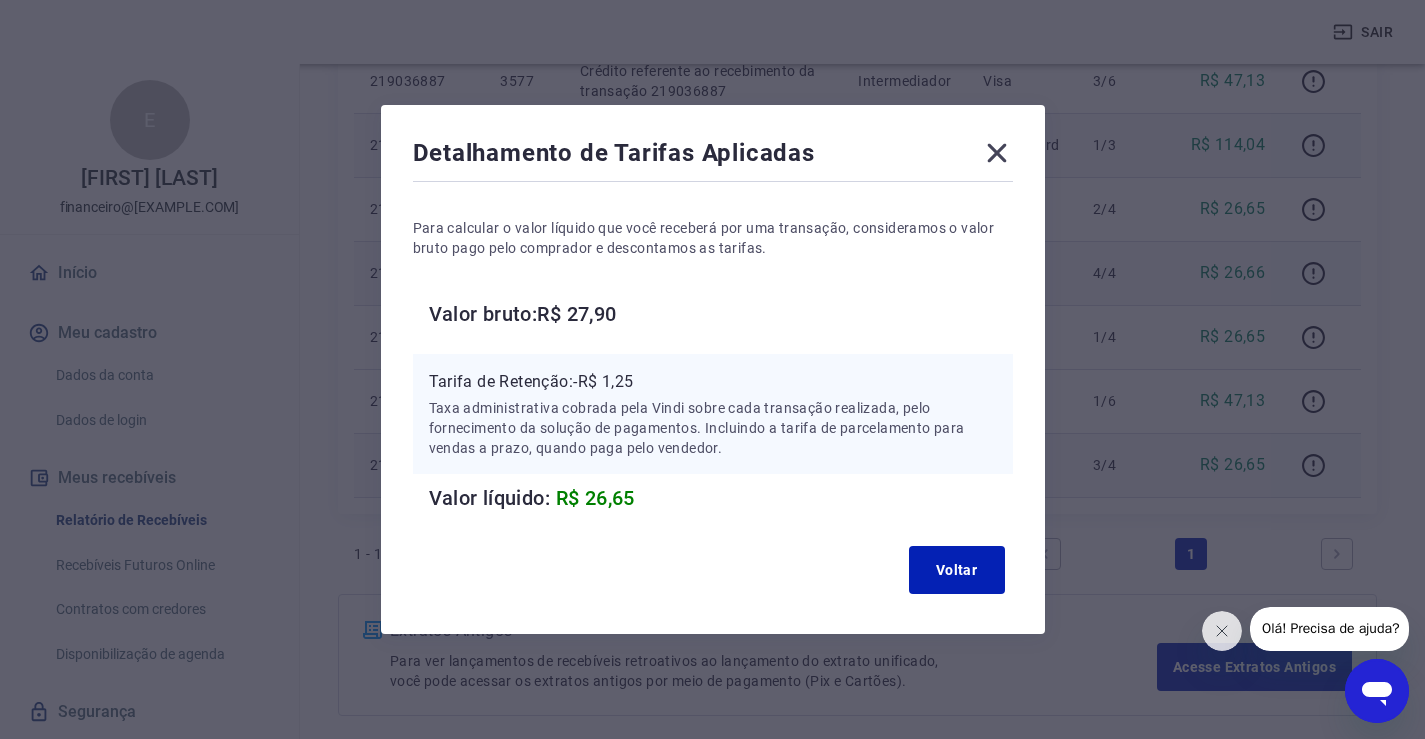 drag, startPoint x: 1011, startPoint y: 156, endPoint x: 1040, endPoint y: 171, distance: 32.649654 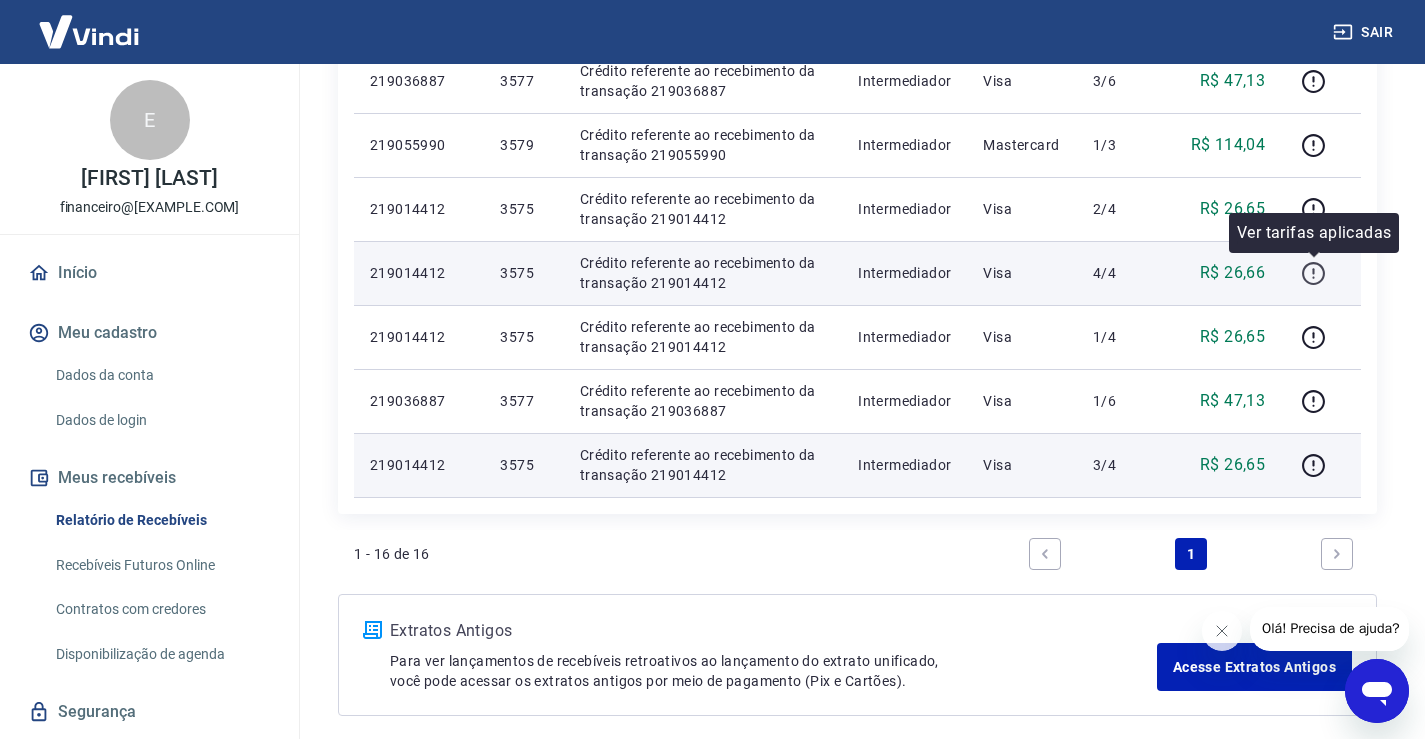 click 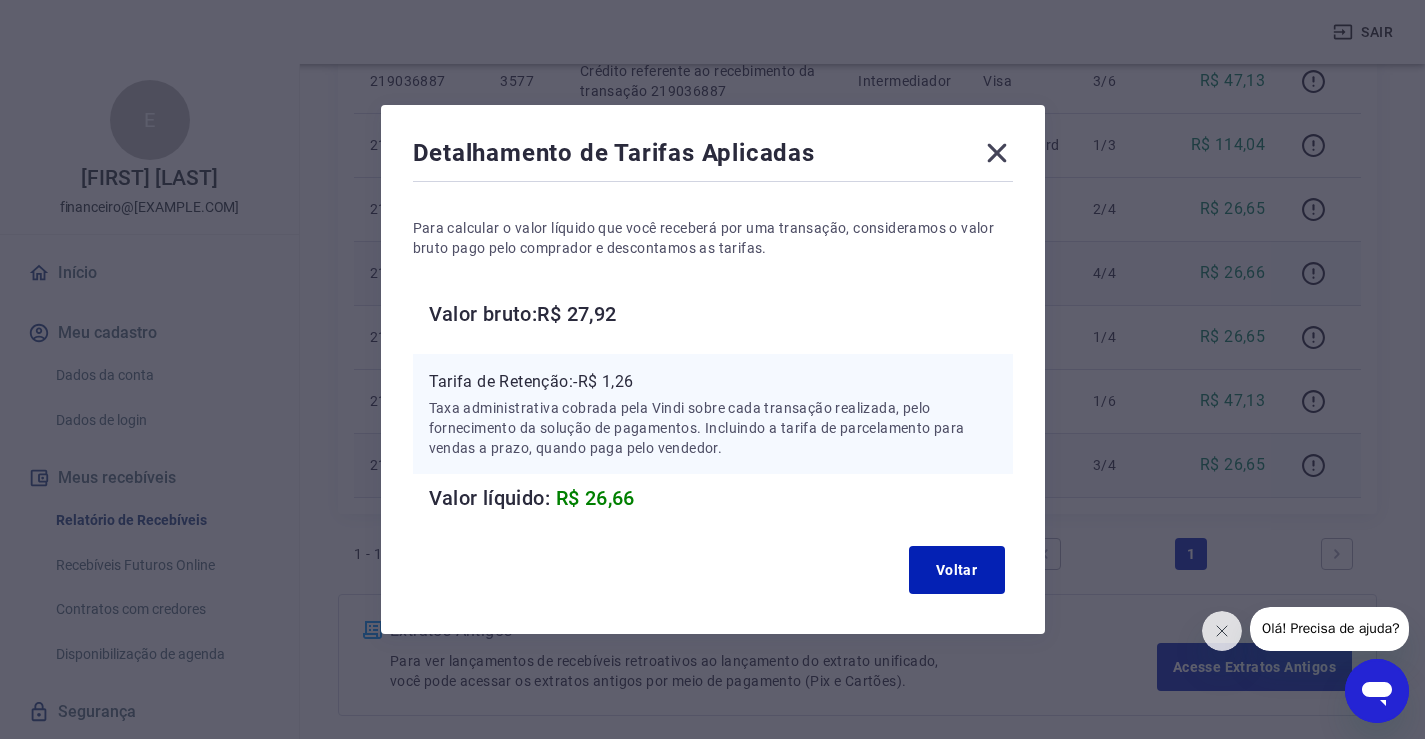 click 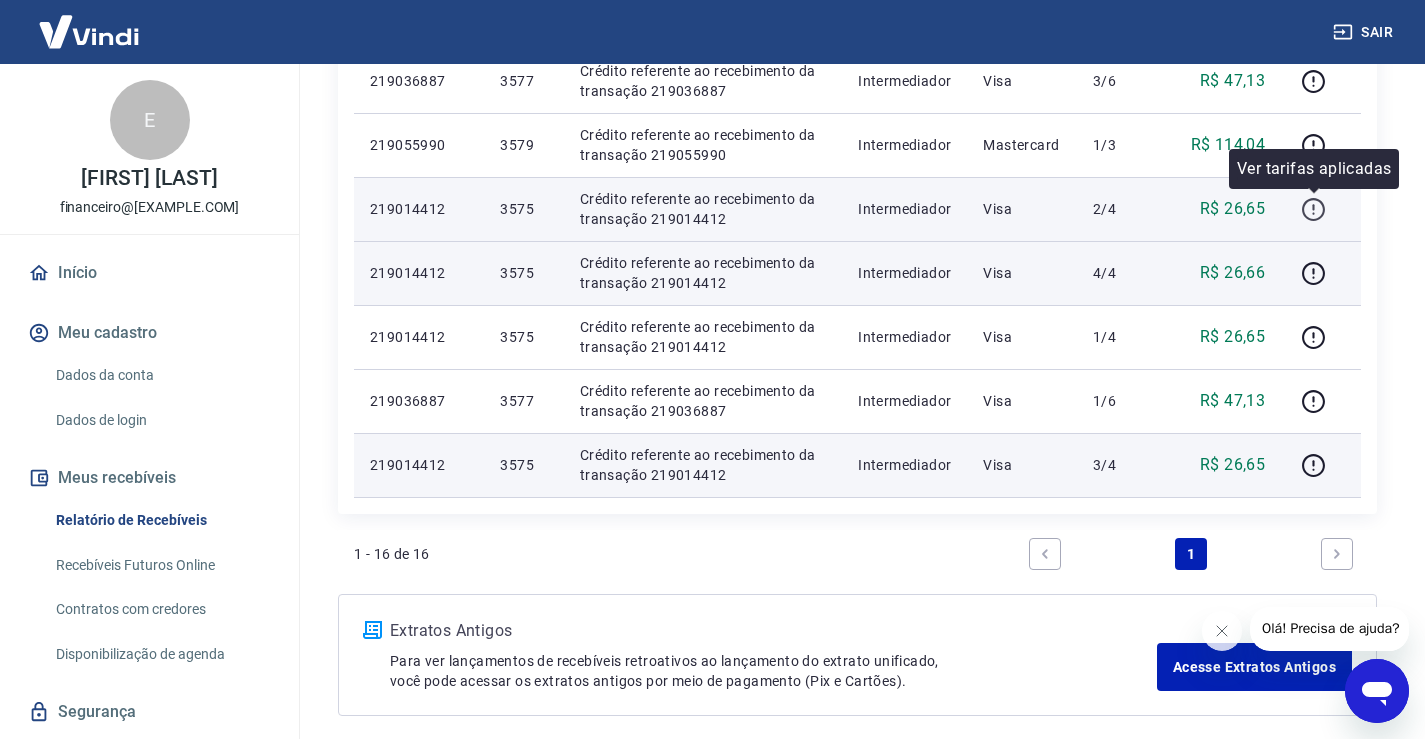 click 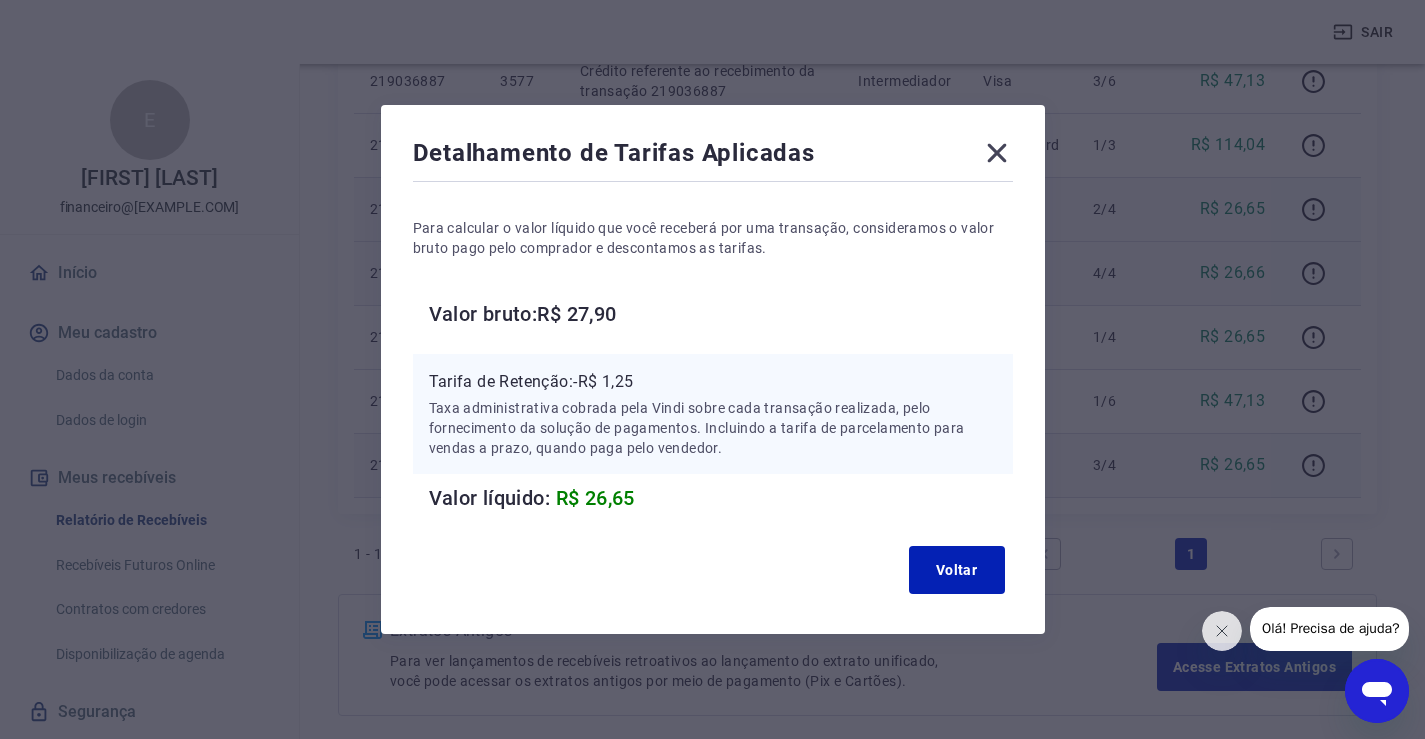click 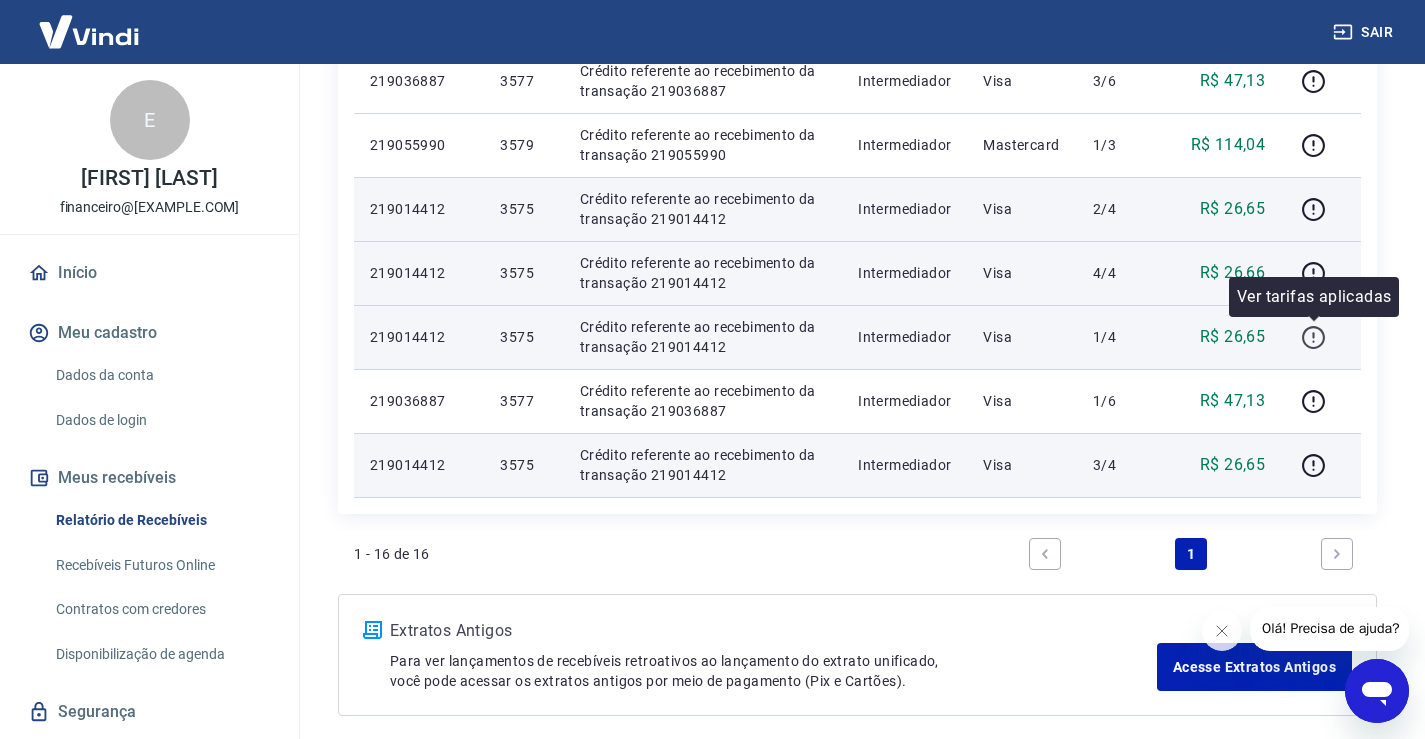 click 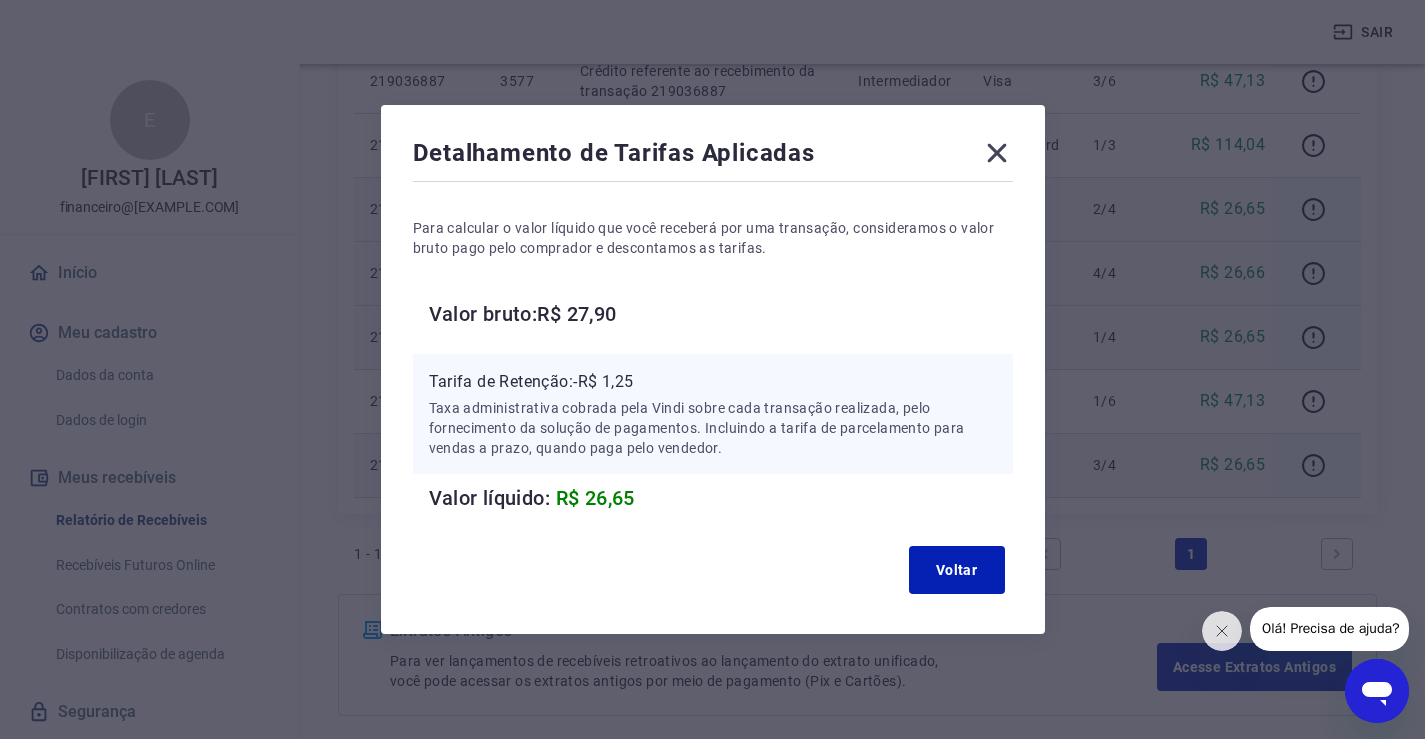 click 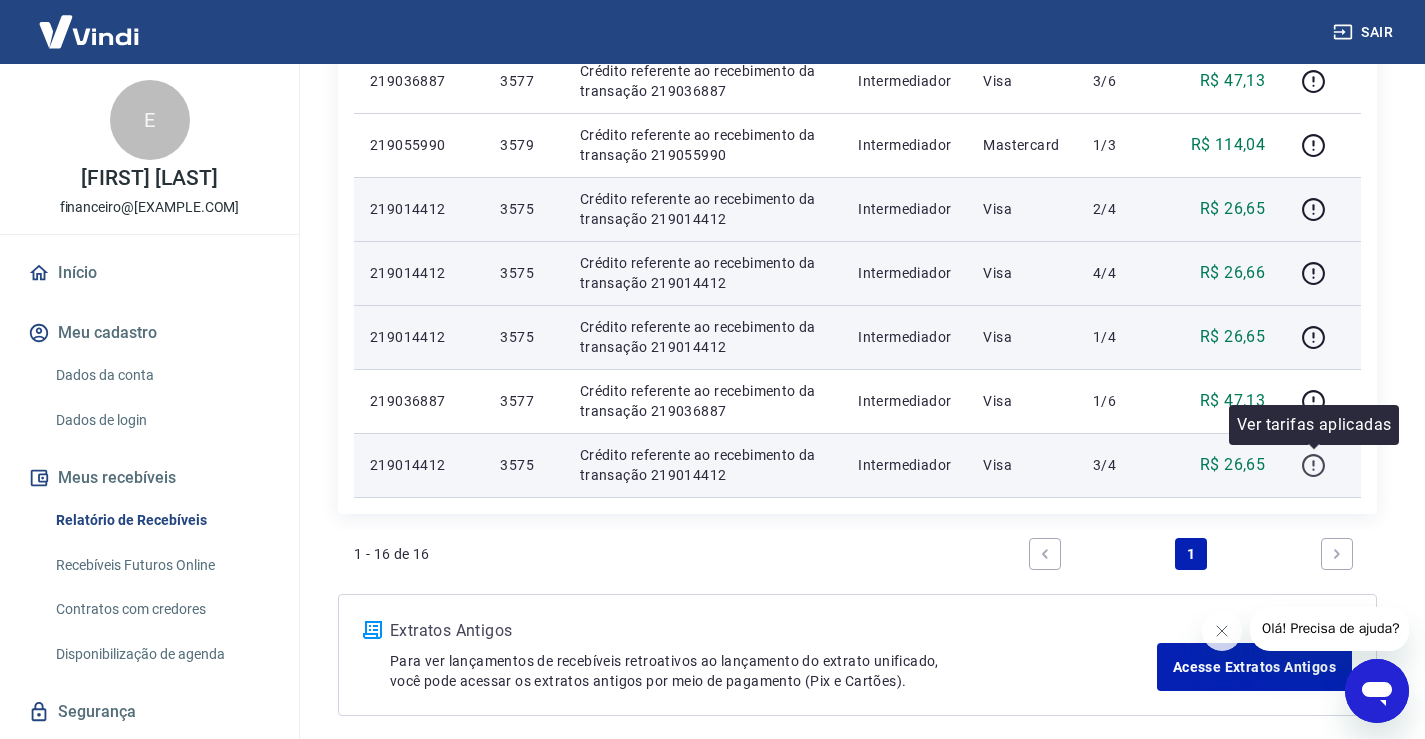 click 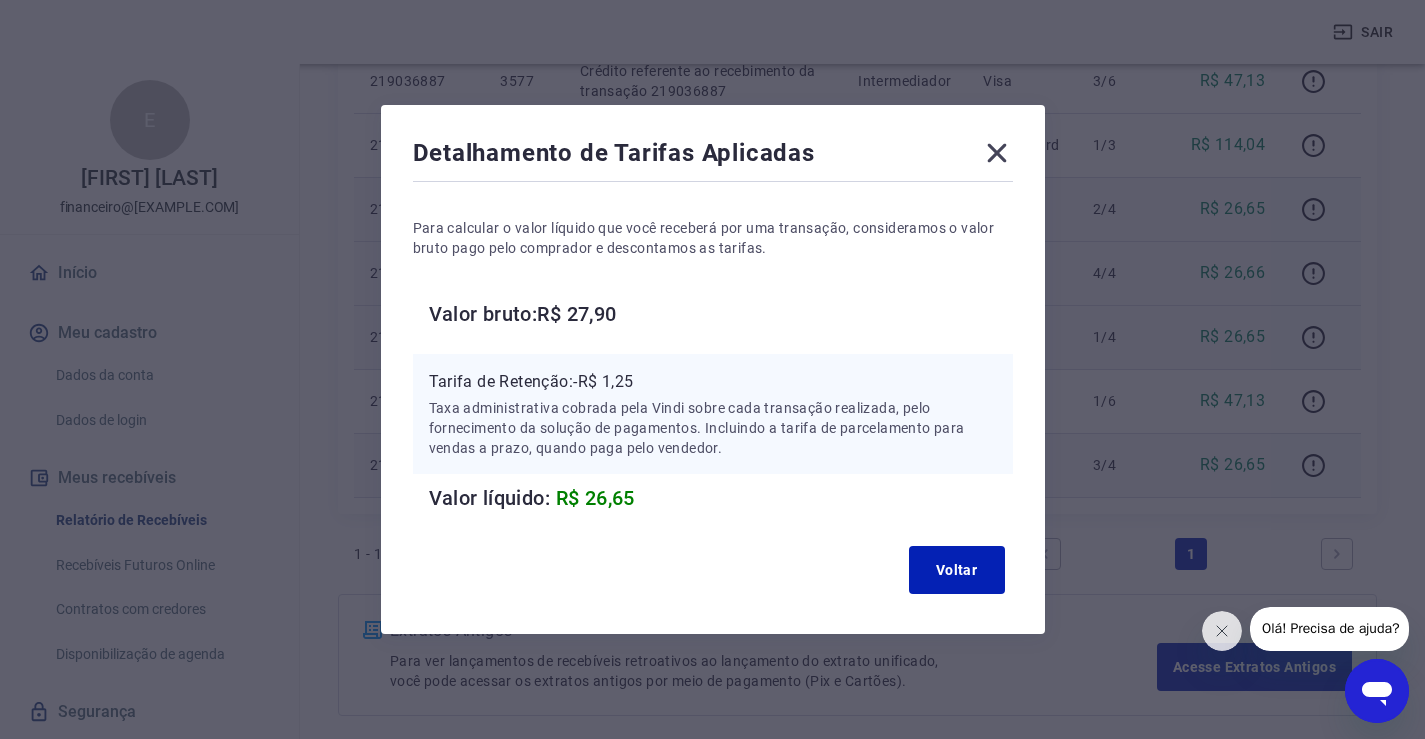 click 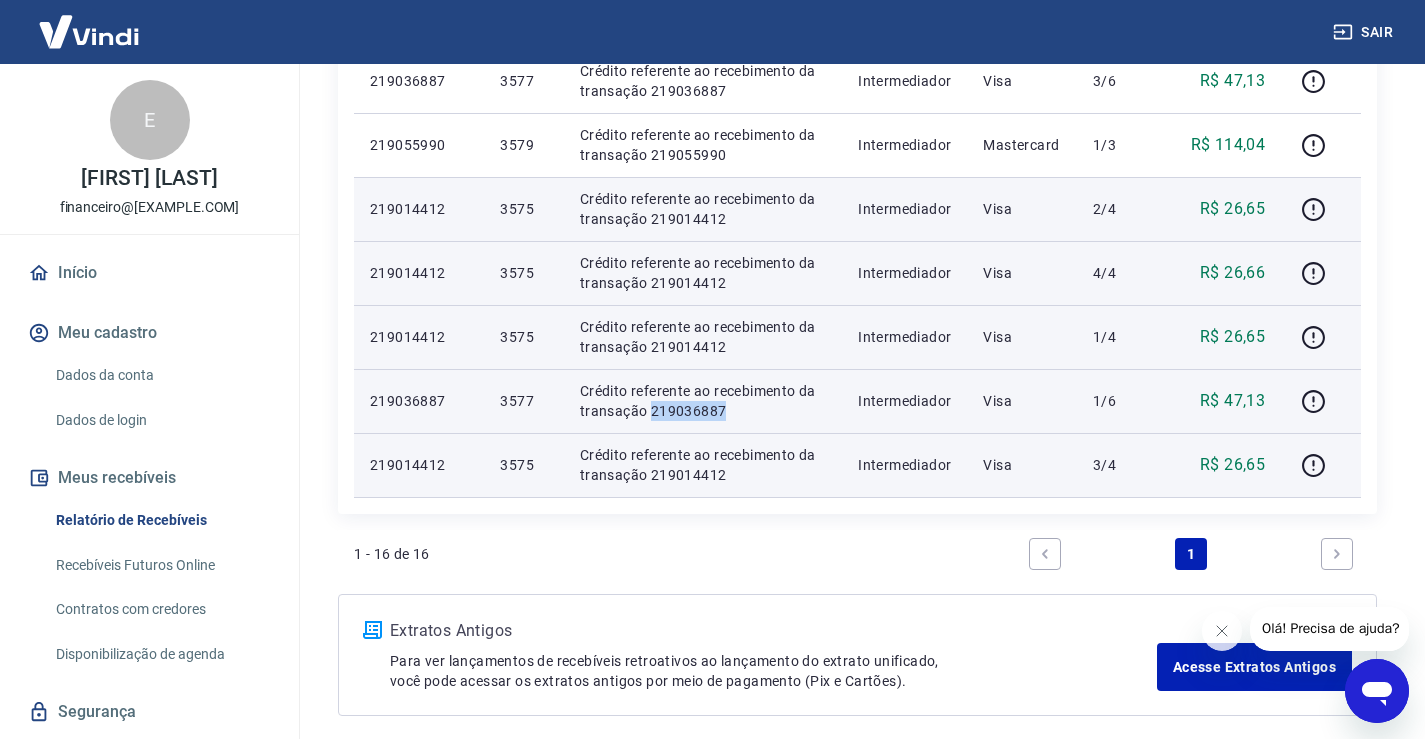 drag, startPoint x: 731, startPoint y: 413, endPoint x: 652, endPoint y: 415, distance: 79.025314 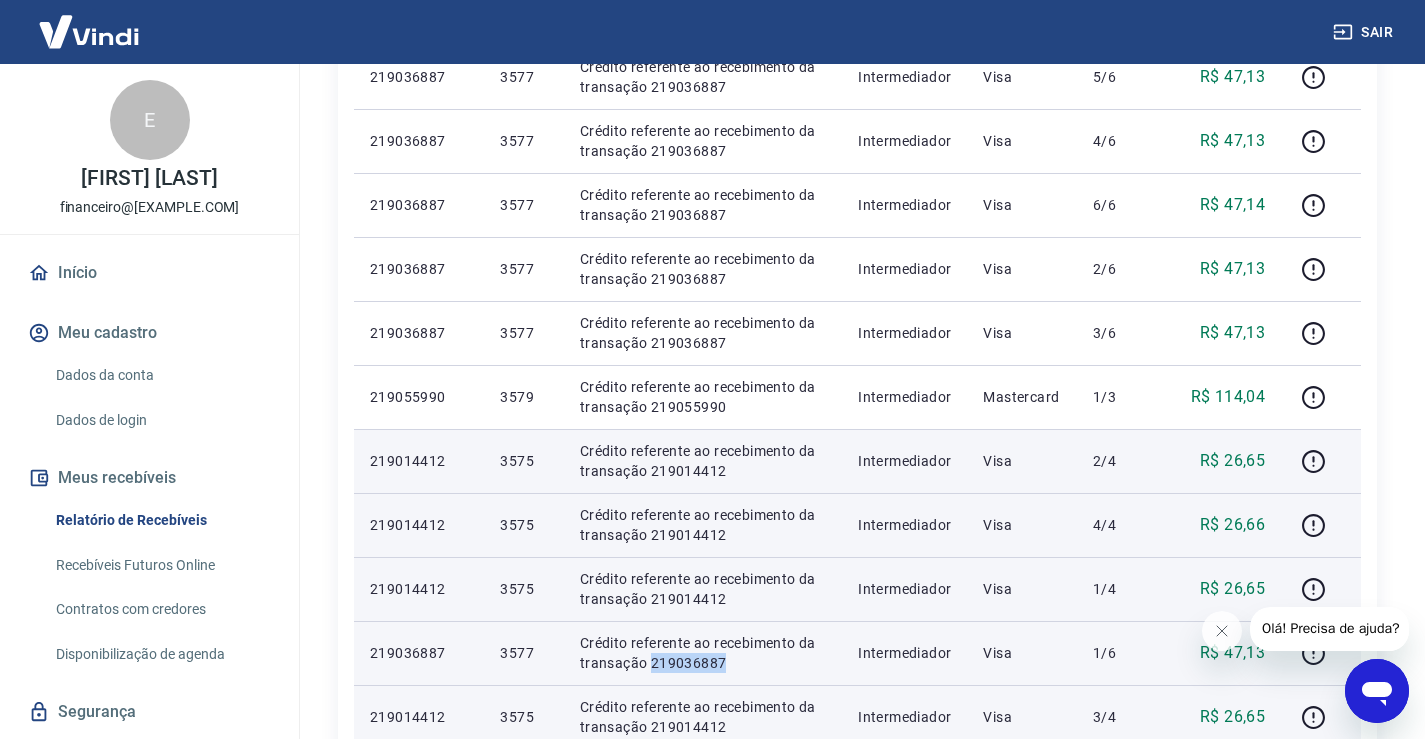 scroll, scrollTop: 700, scrollLeft: 0, axis: vertical 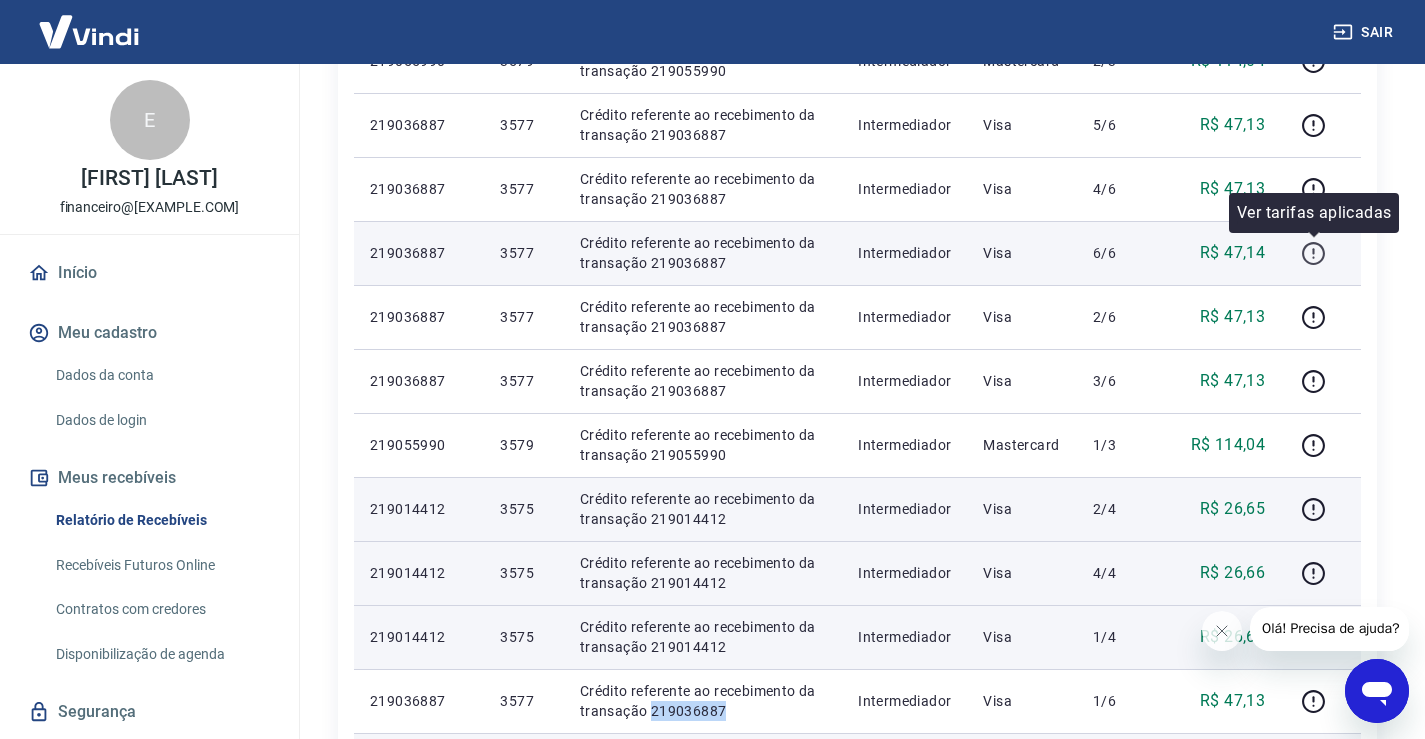 click 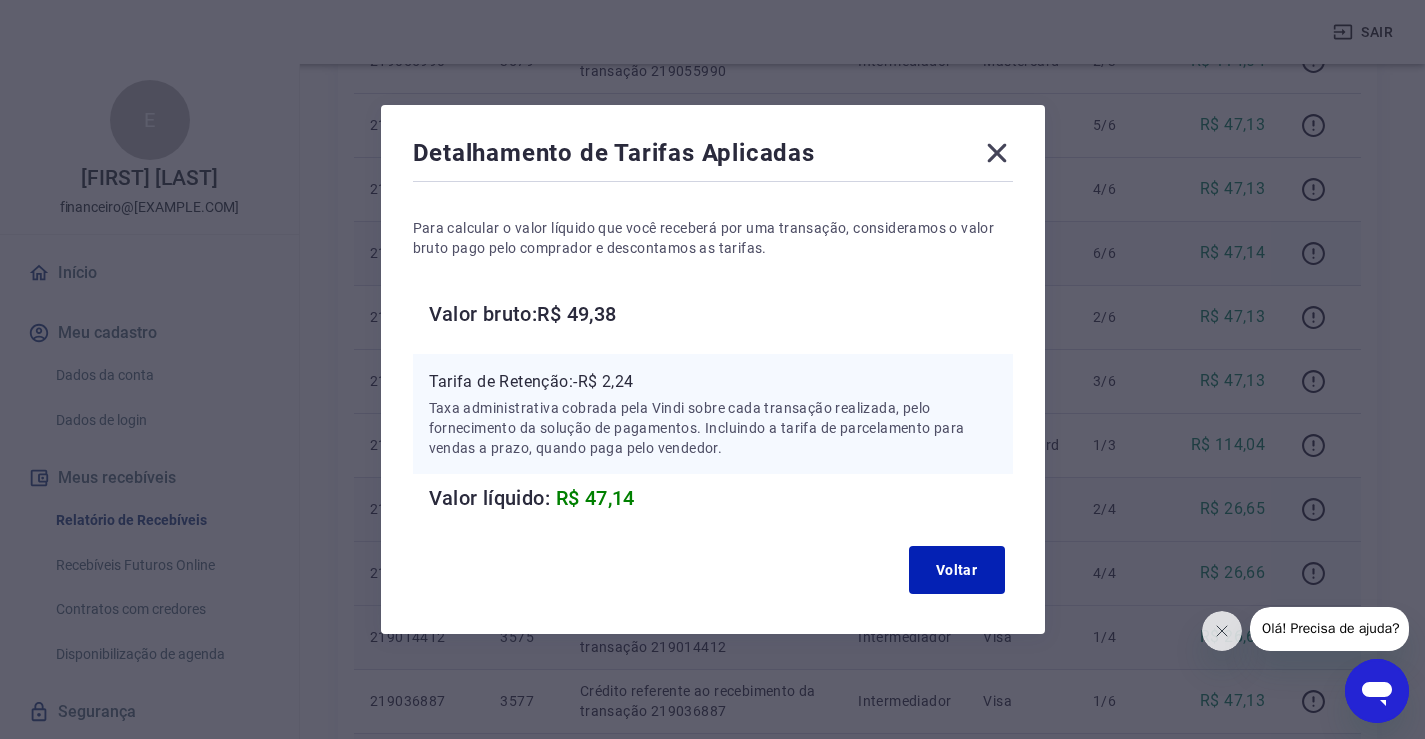 click 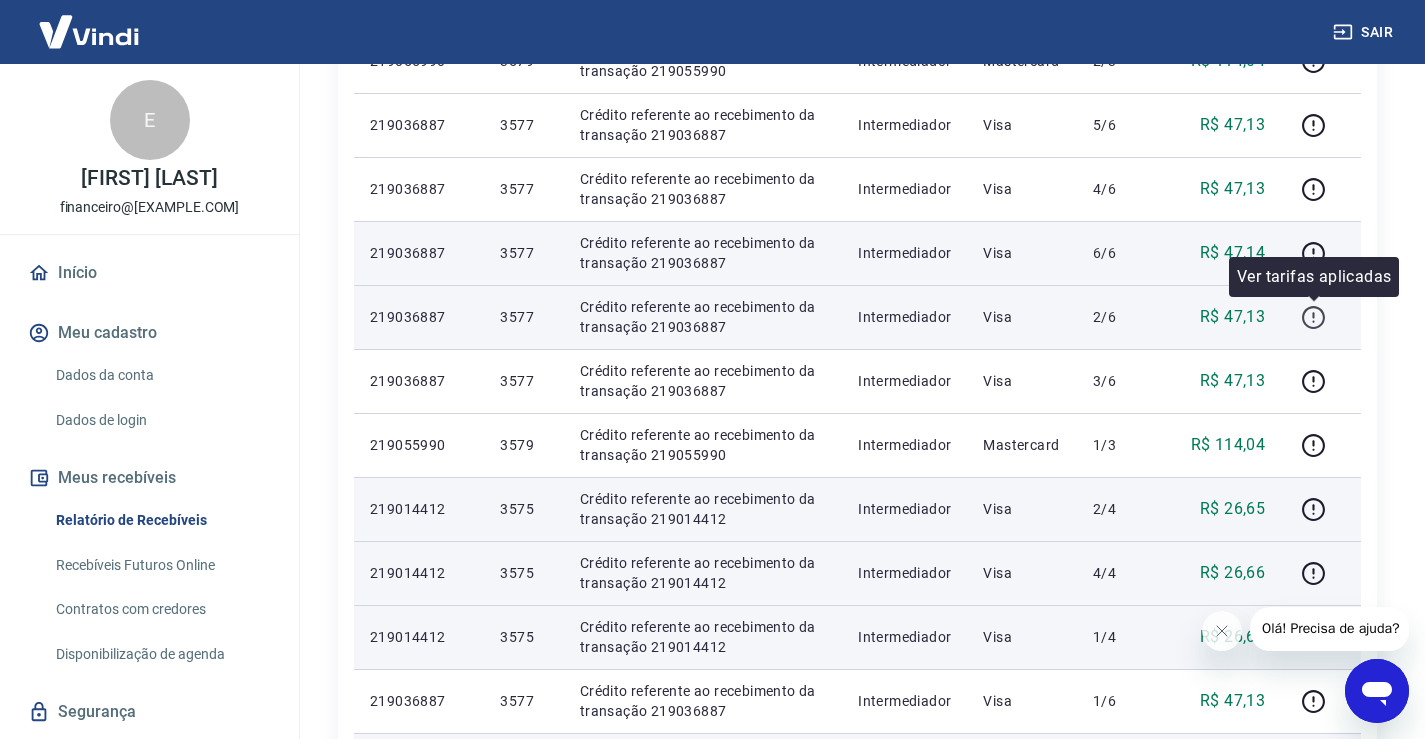 click 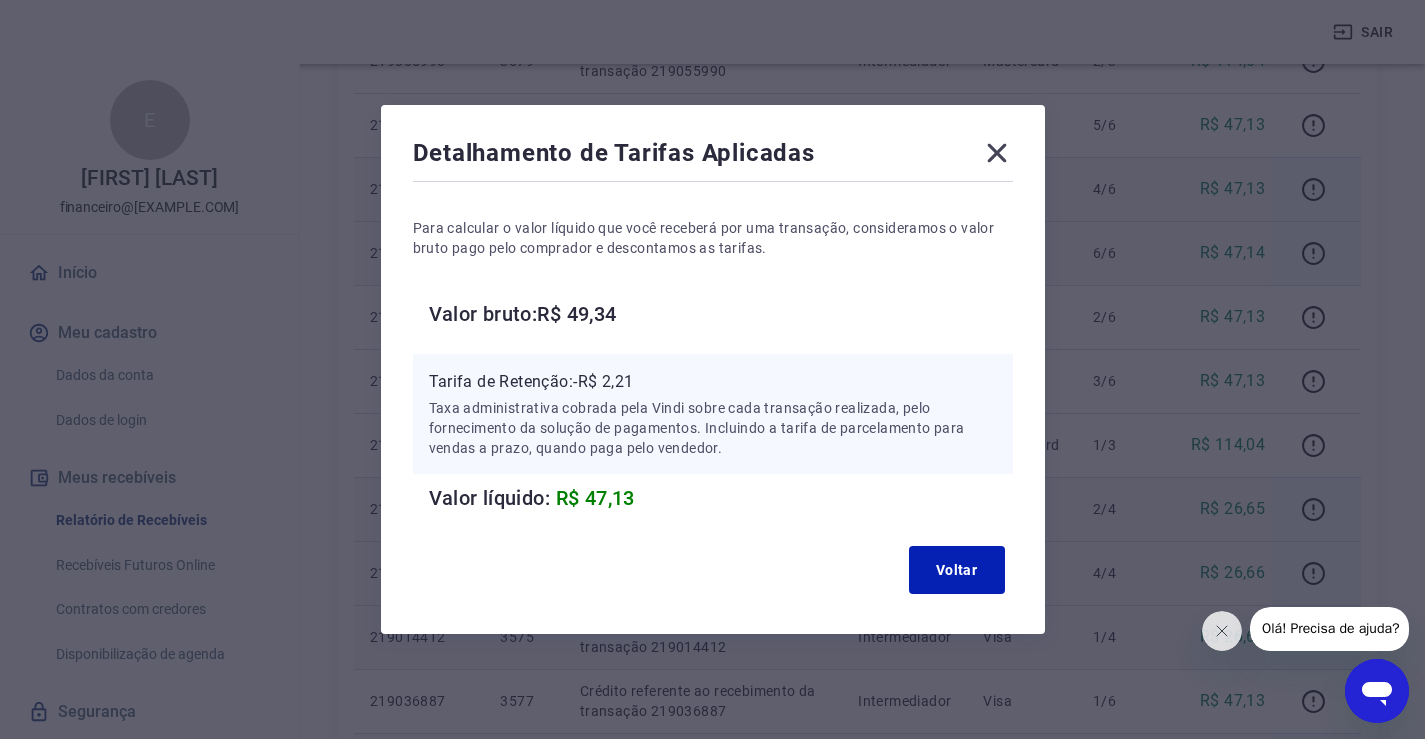 drag, startPoint x: 1010, startPoint y: 151, endPoint x: 1020, endPoint y: 159, distance: 12.806249 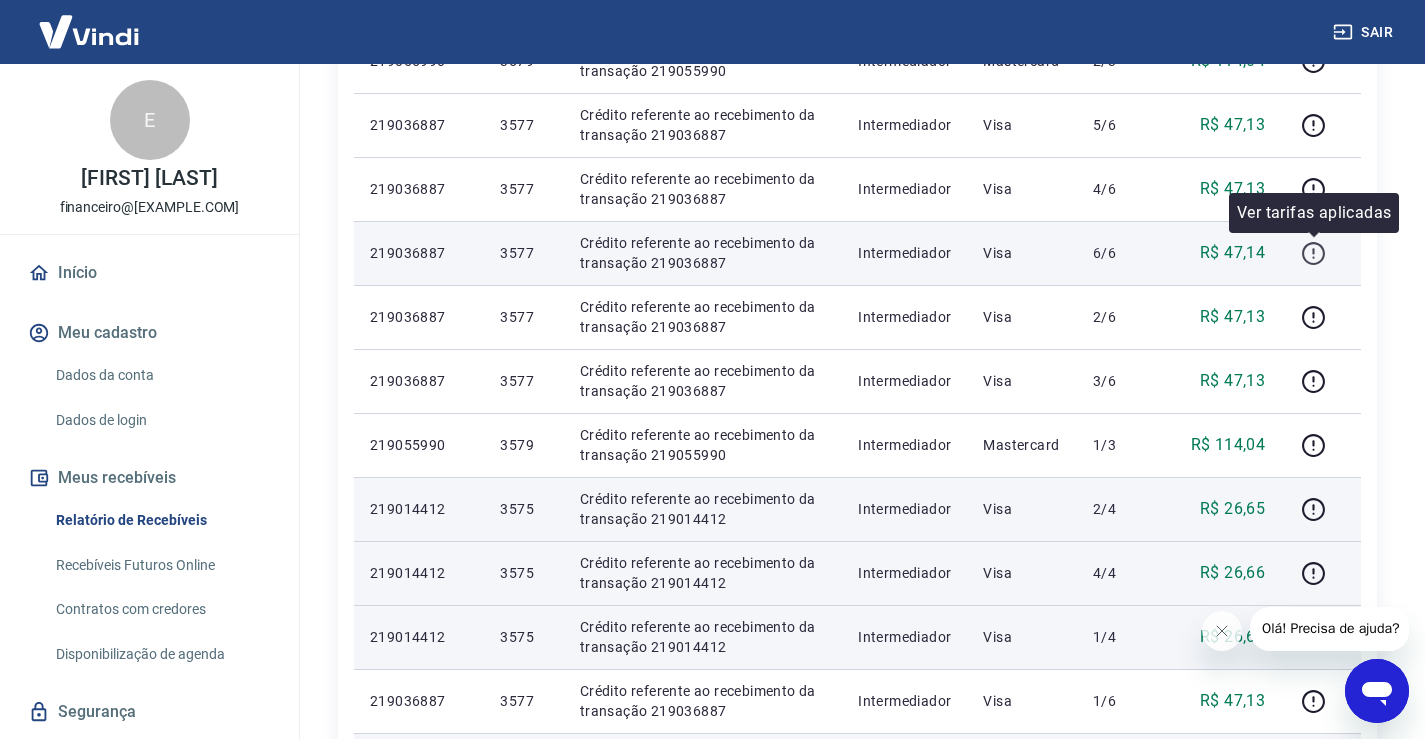 click 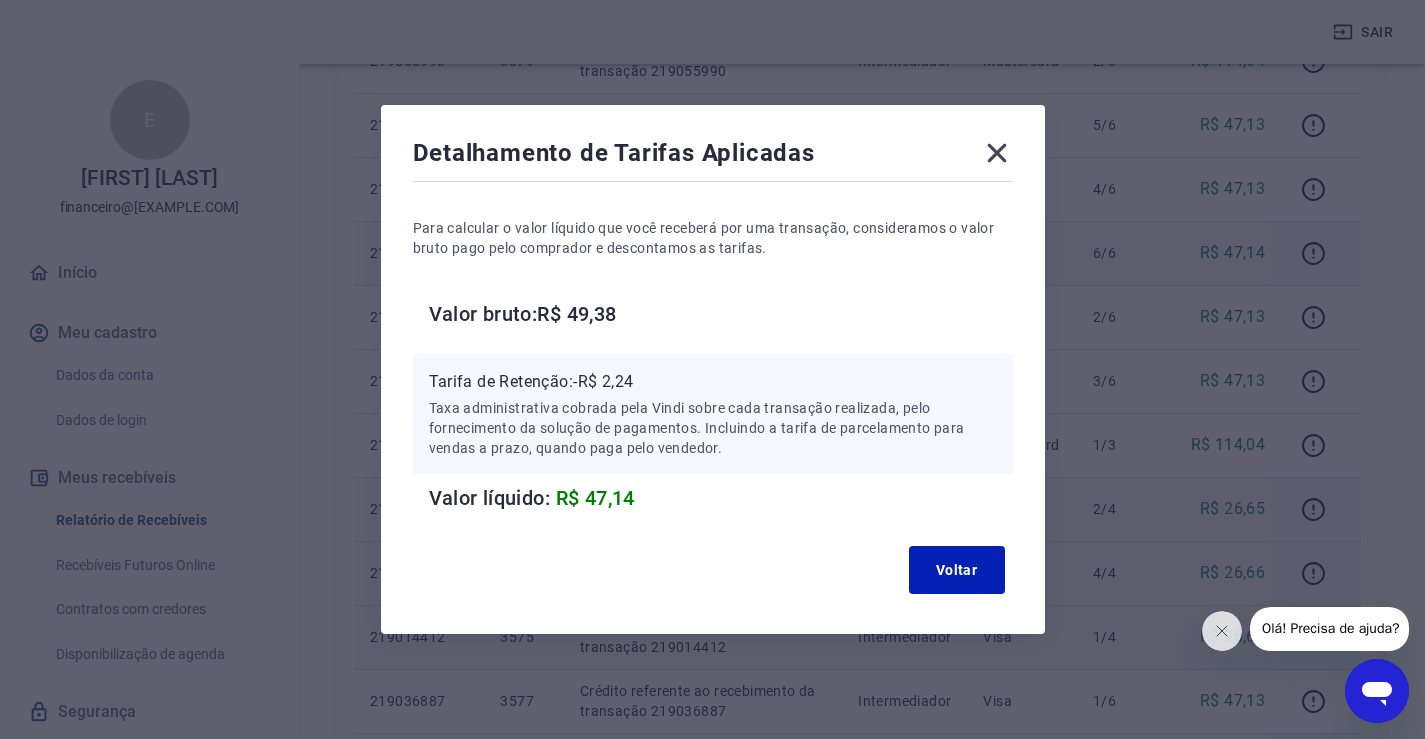 click 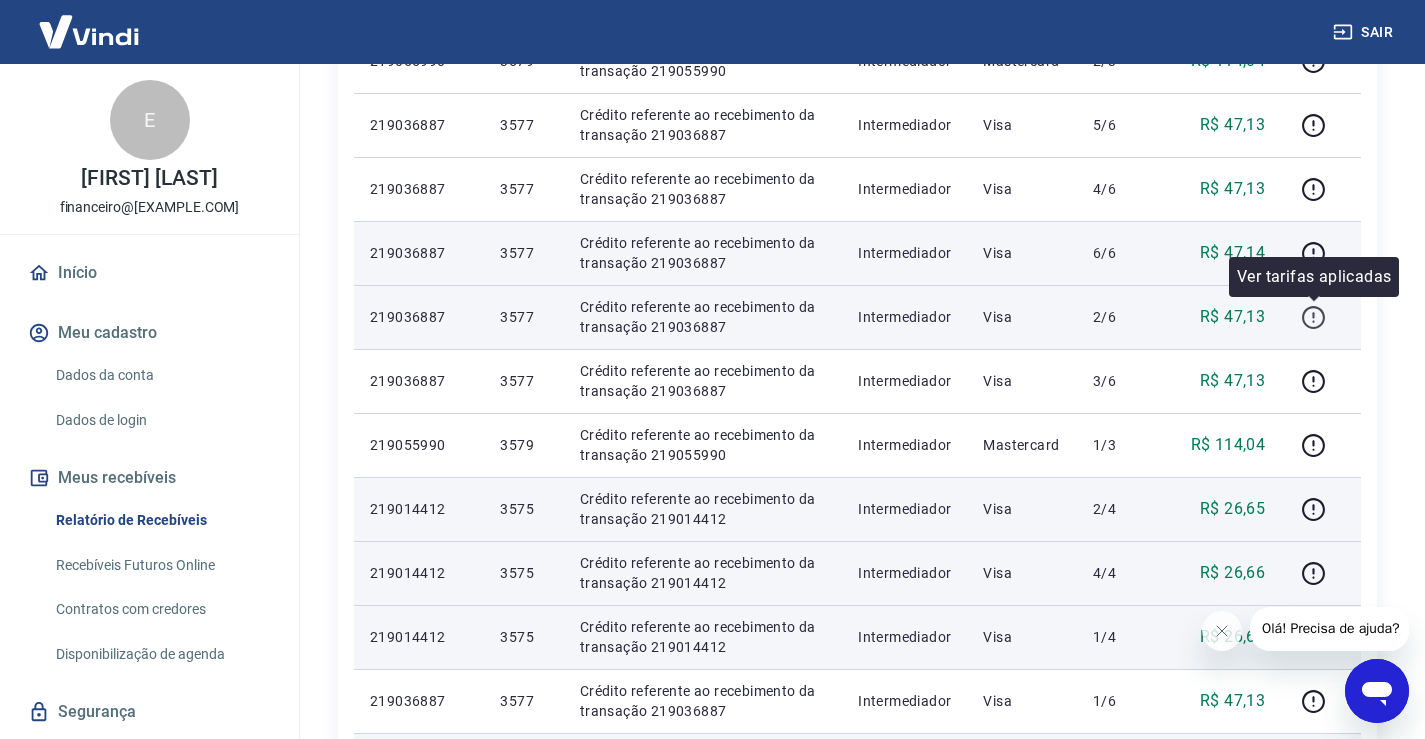 click 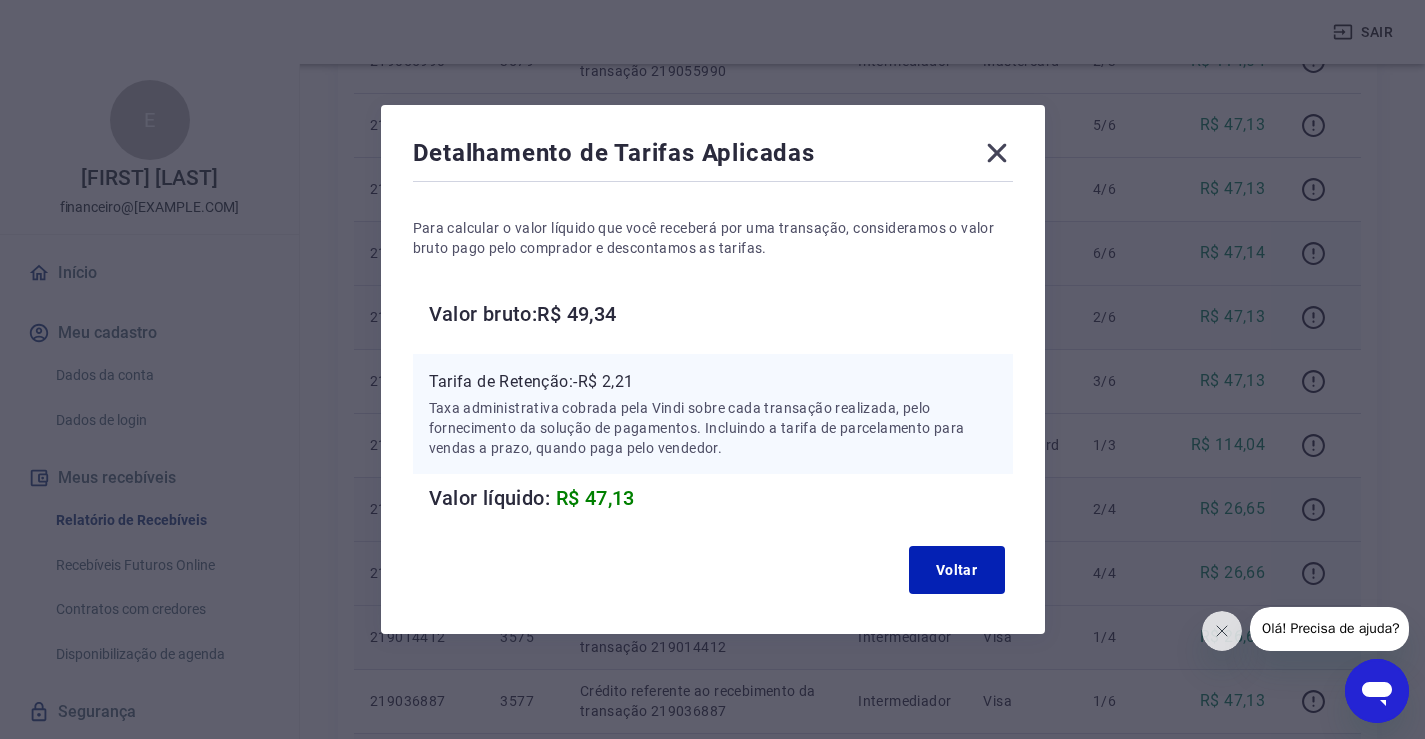 click 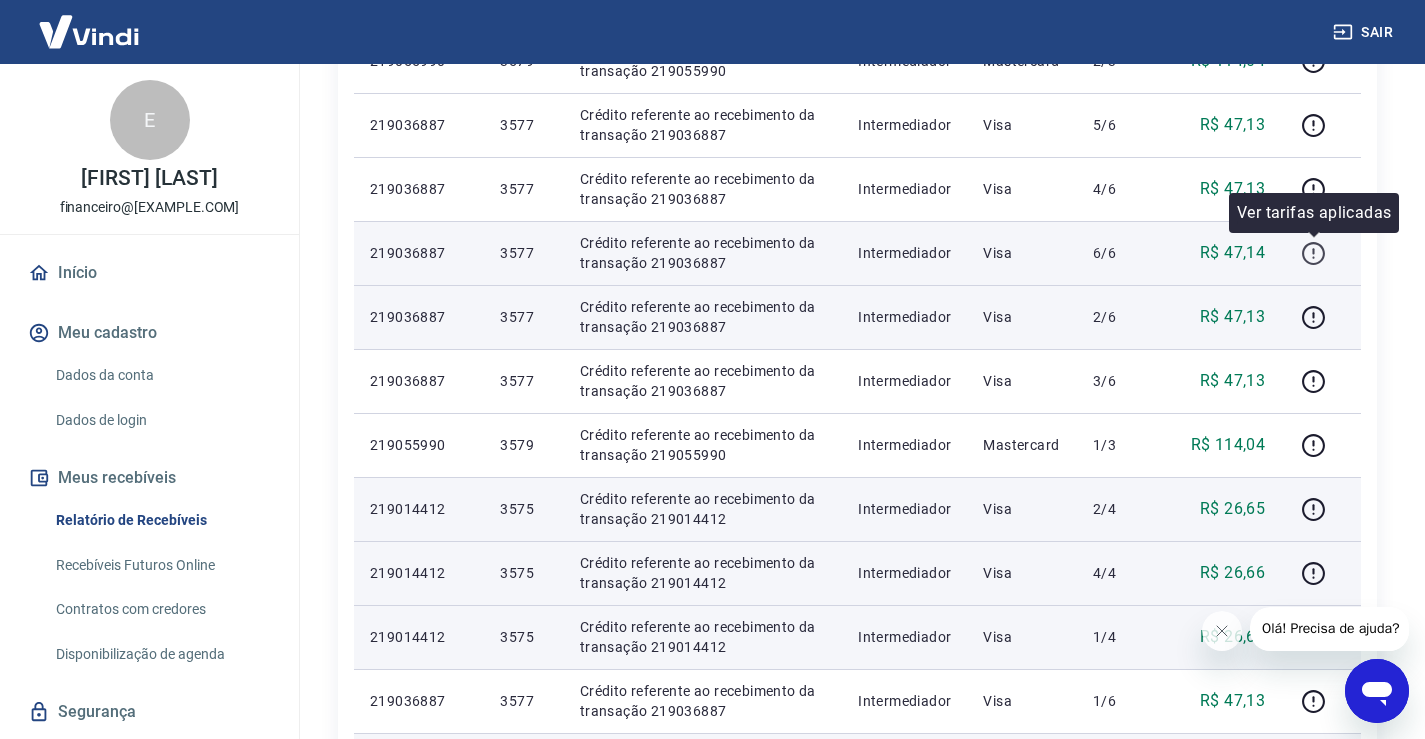 click 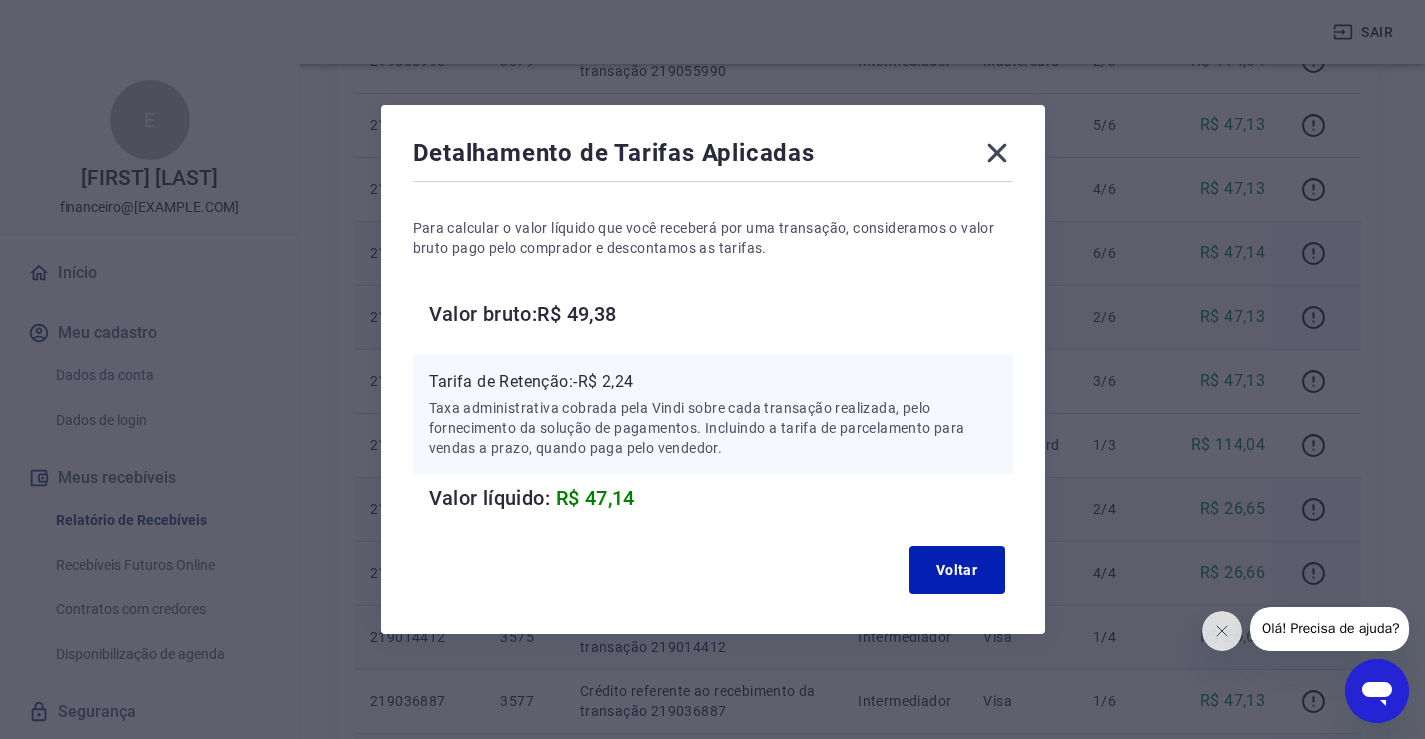 click 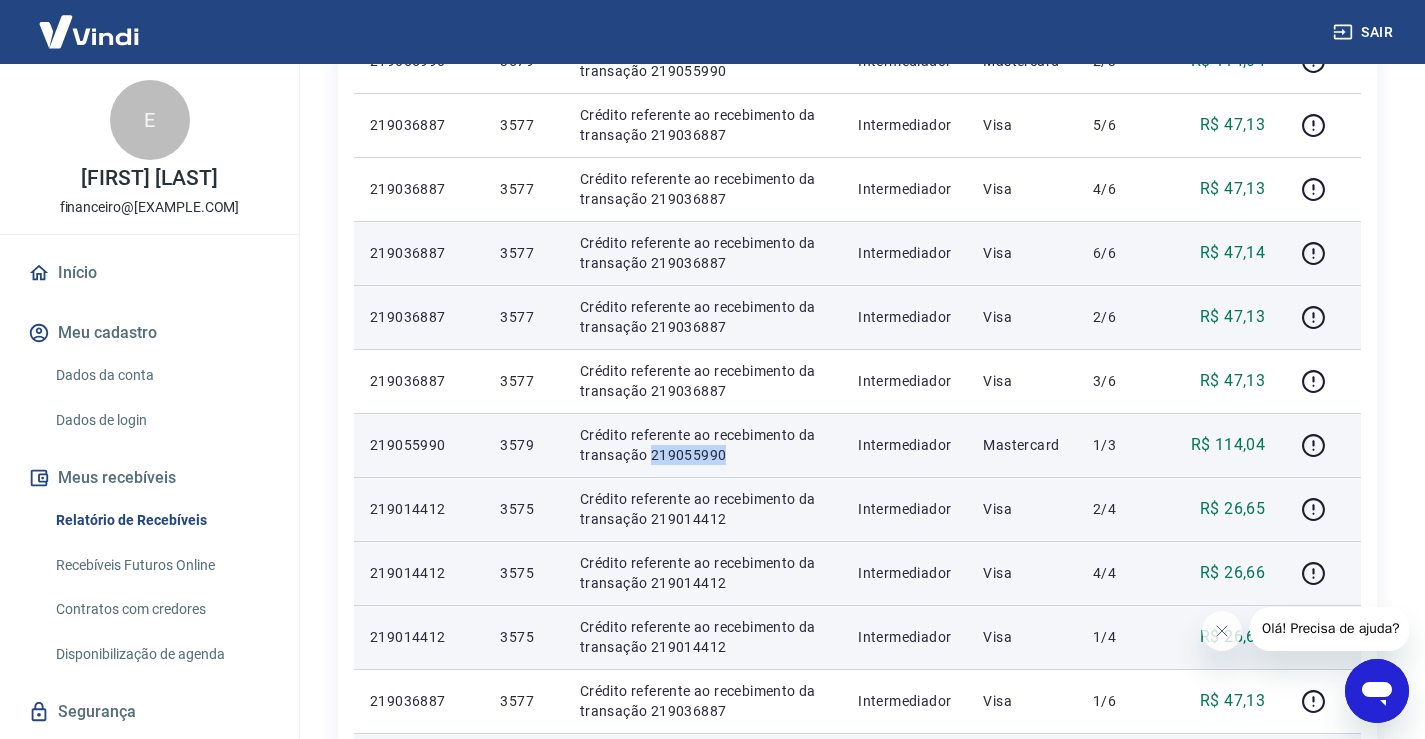 drag, startPoint x: 741, startPoint y: 451, endPoint x: 649, endPoint y: 455, distance: 92.086914 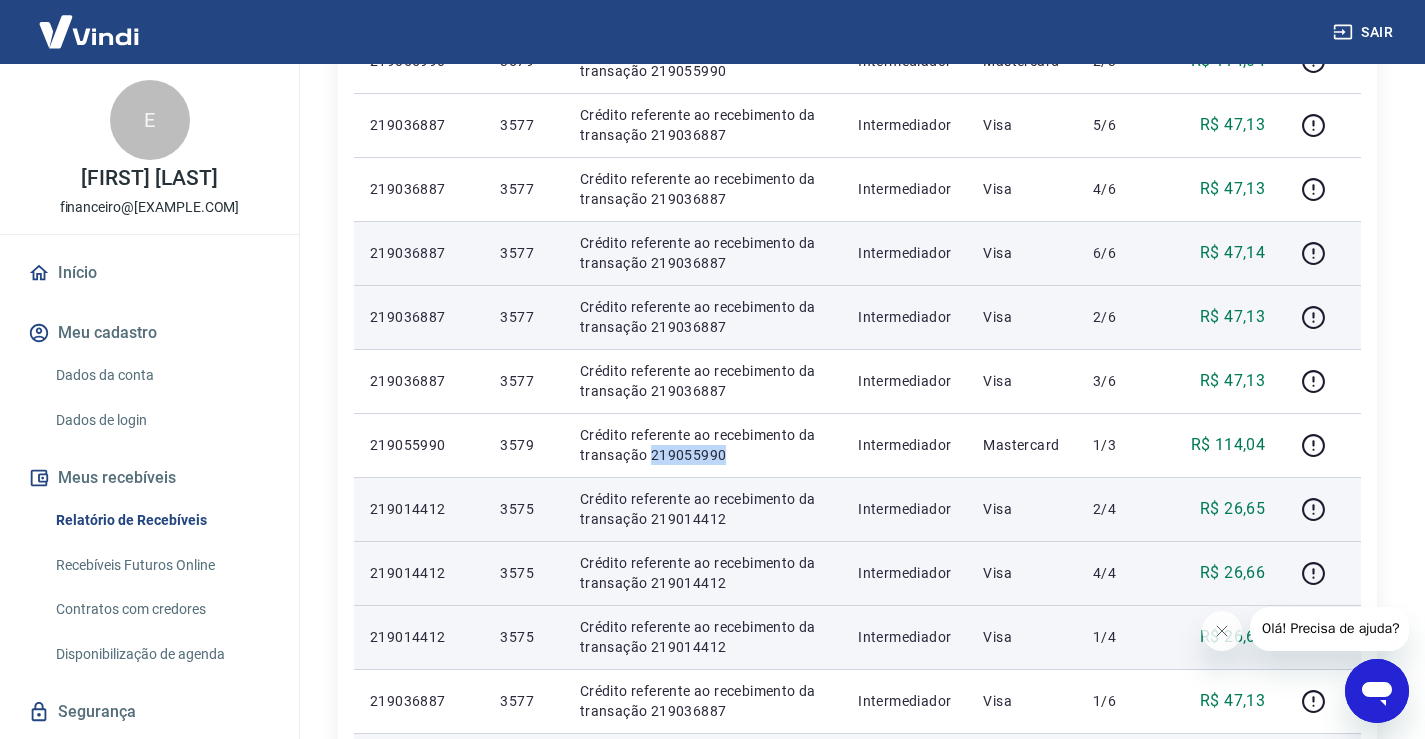 copy on "219055990" 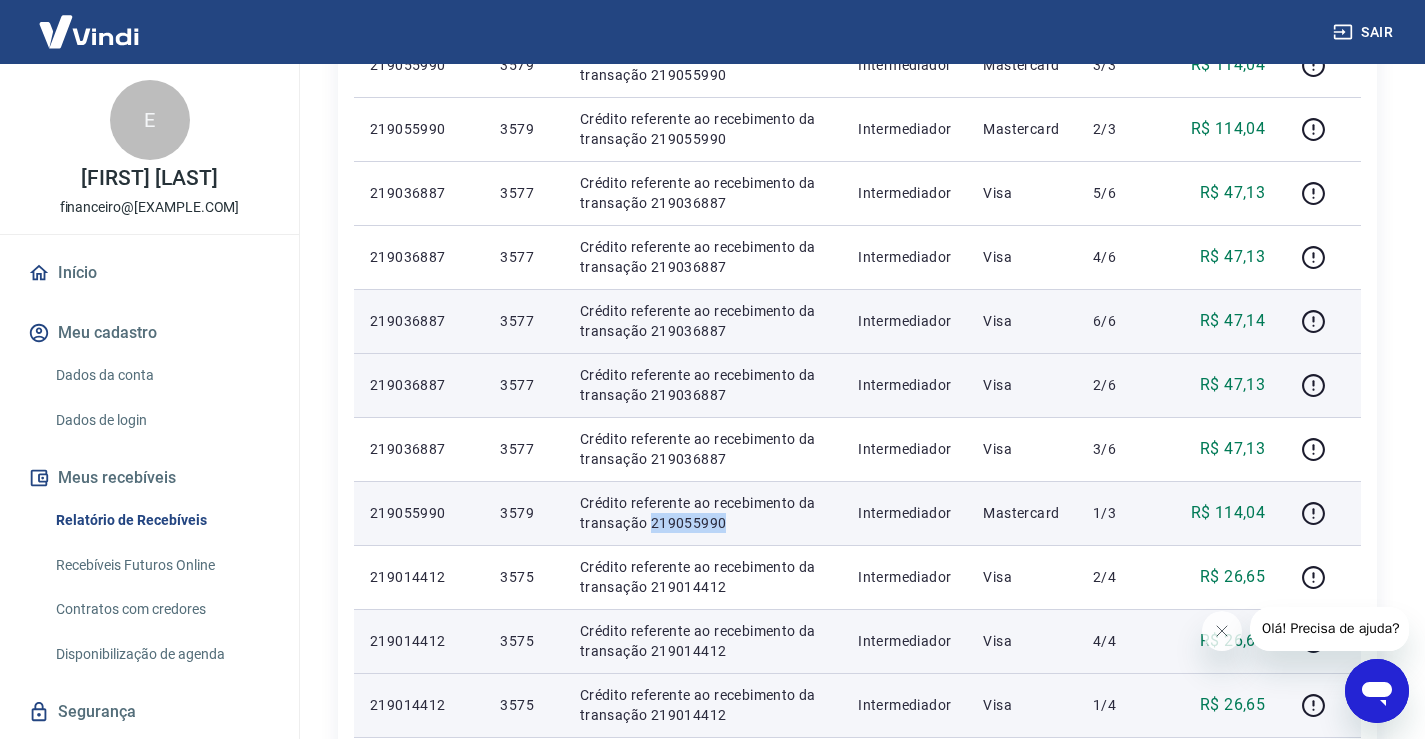 scroll, scrollTop: 700, scrollLeft: 0, axis: vertical 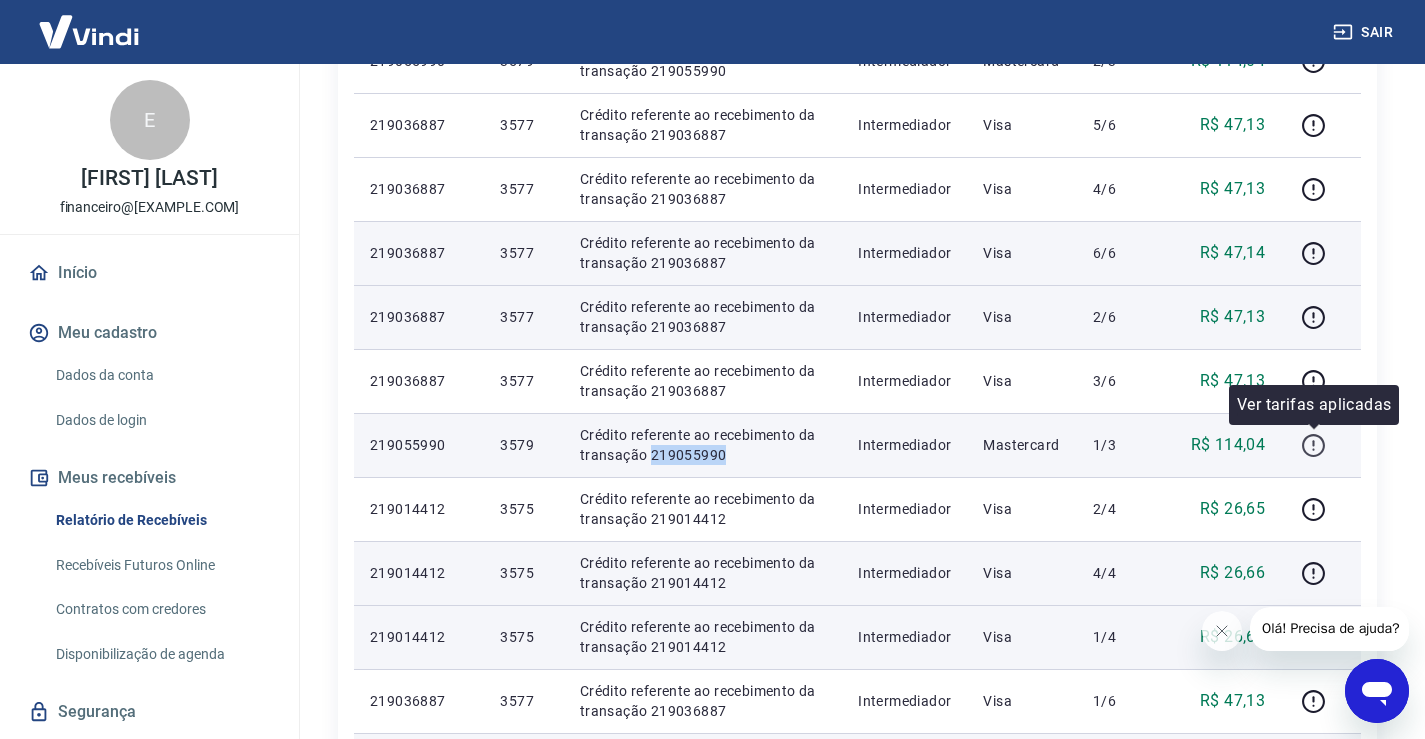 click 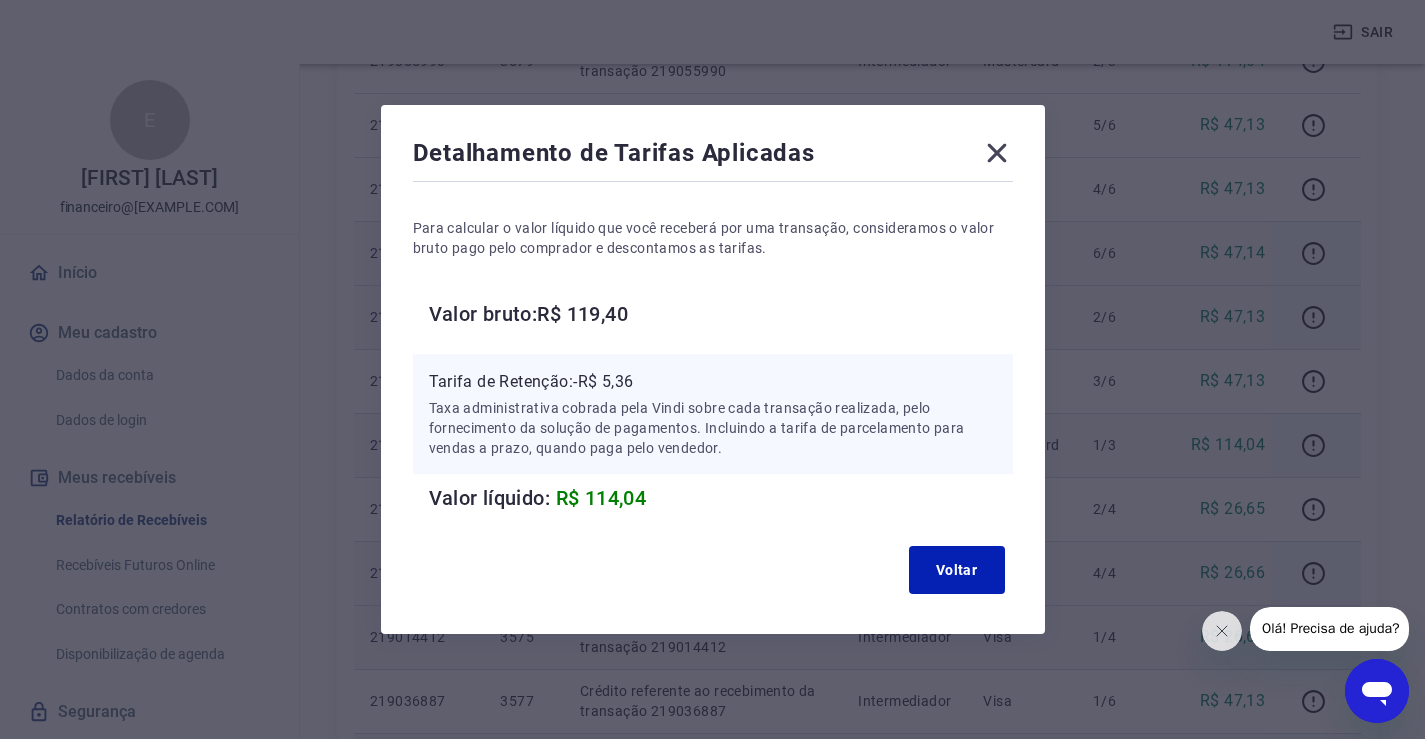 click 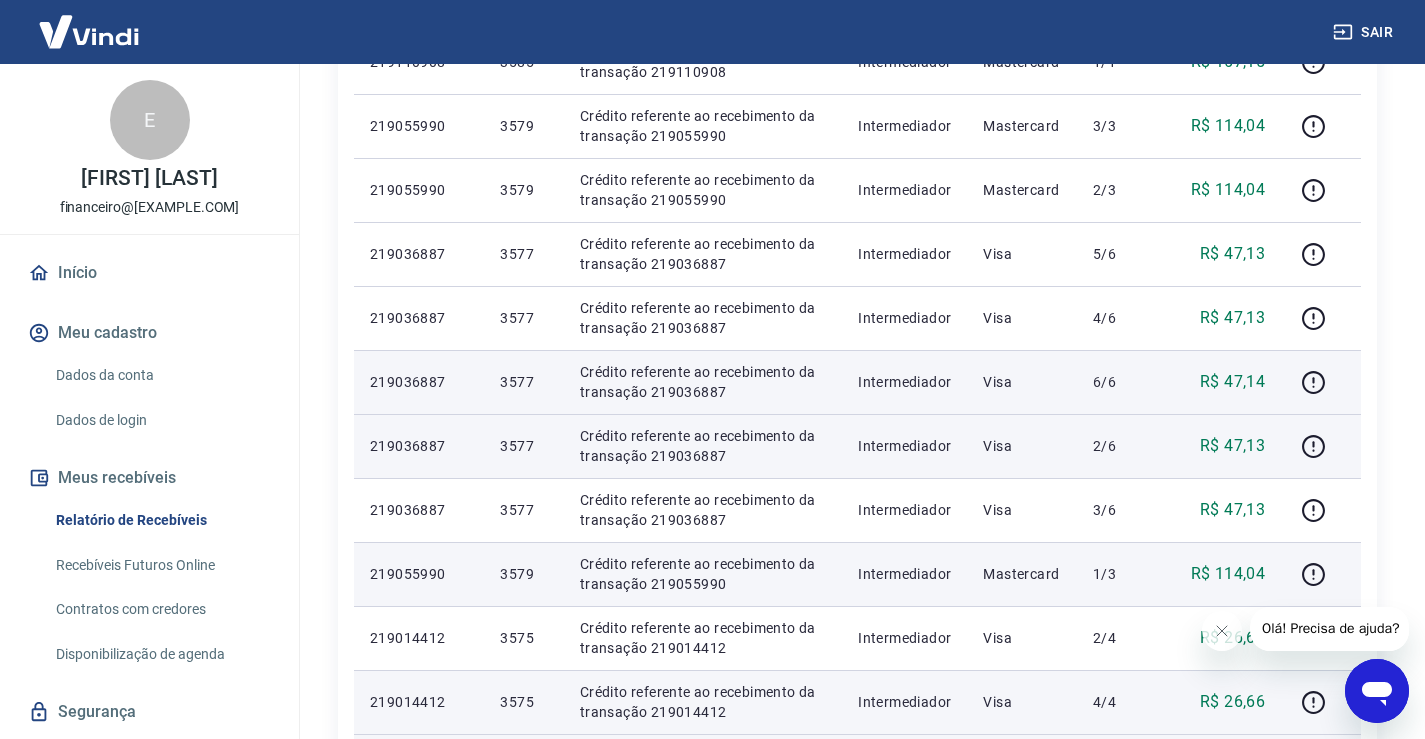 scroll, scrollTop: 500, scrollLeft: 0, axis: vertical 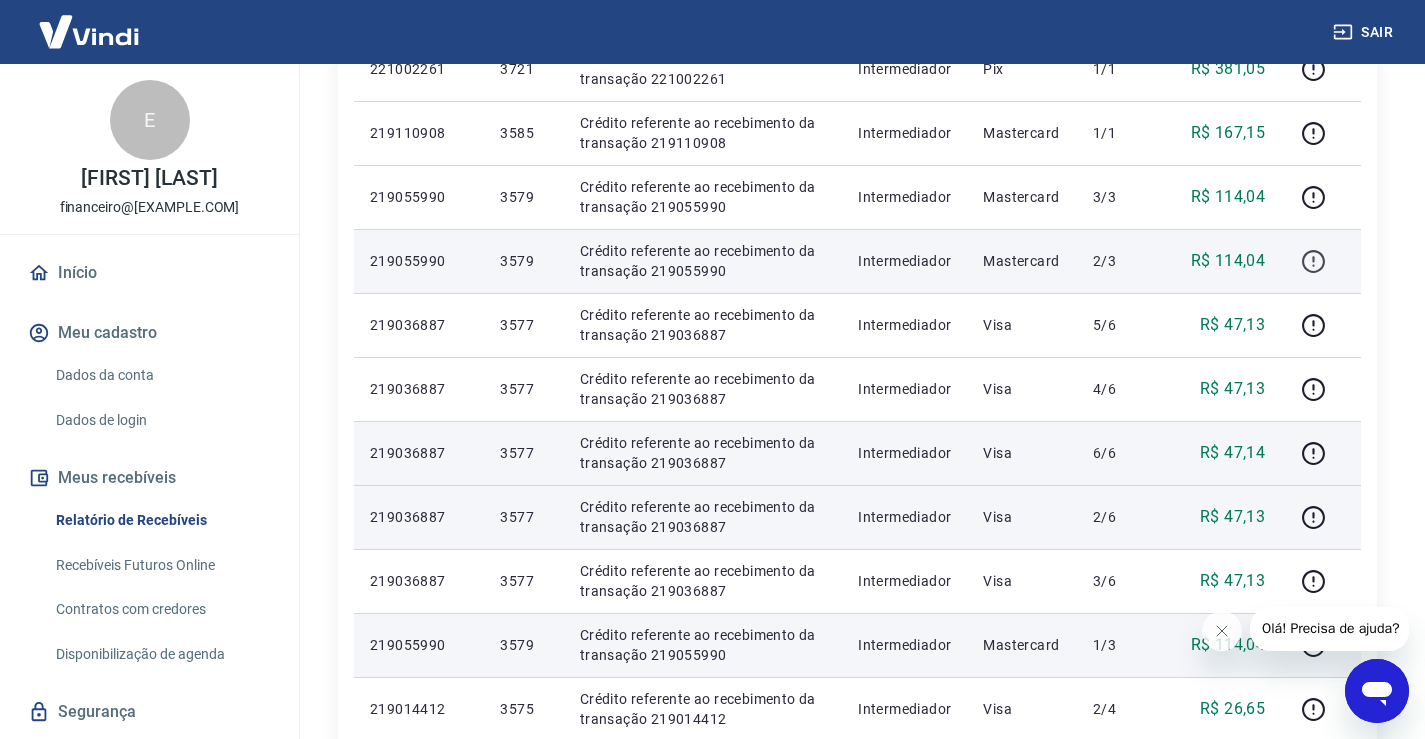 click 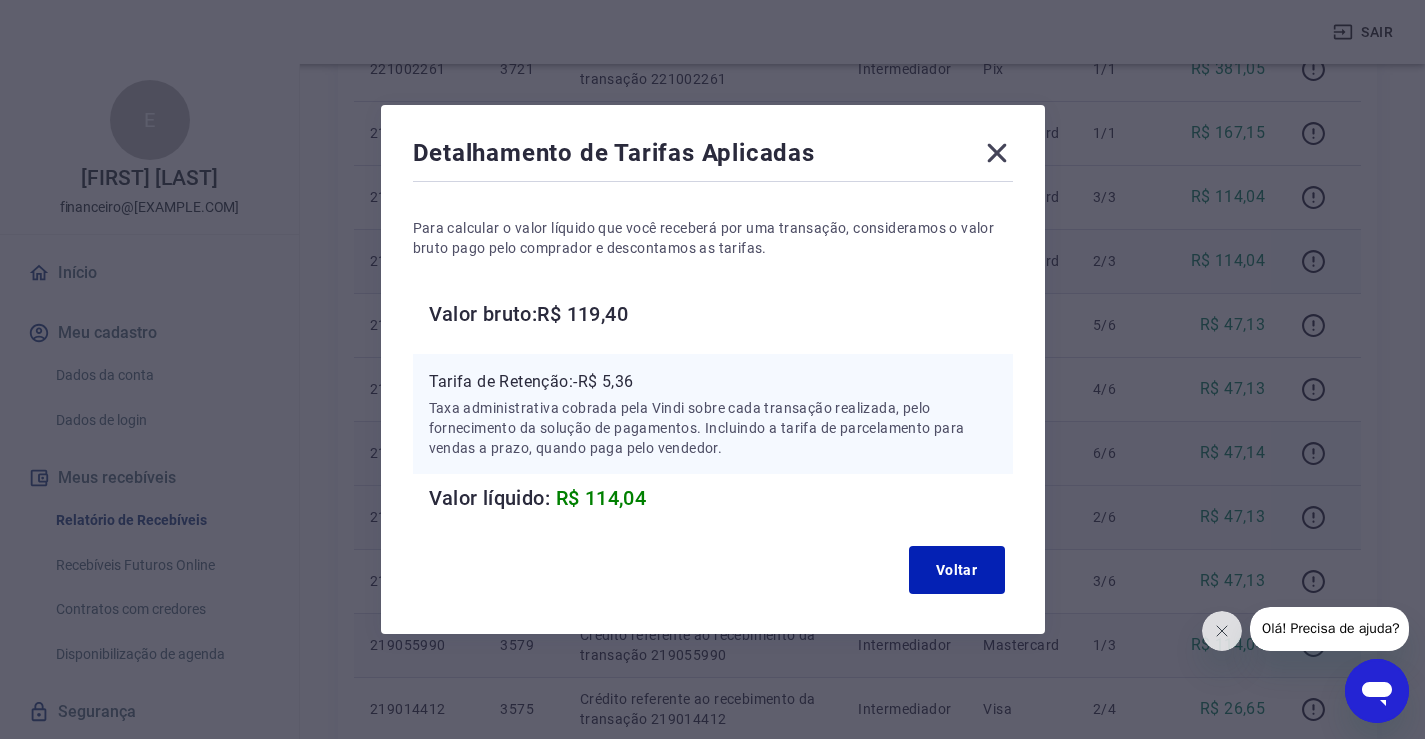 click 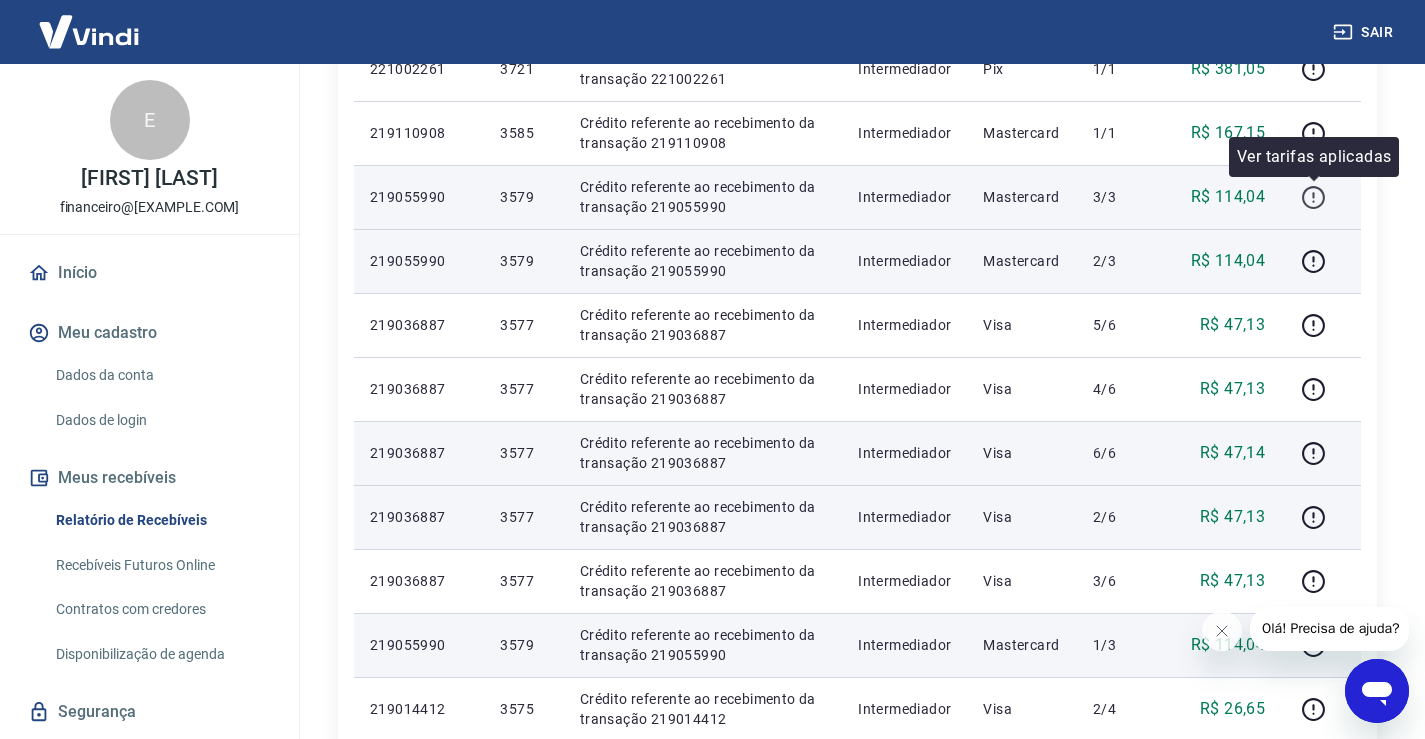 click 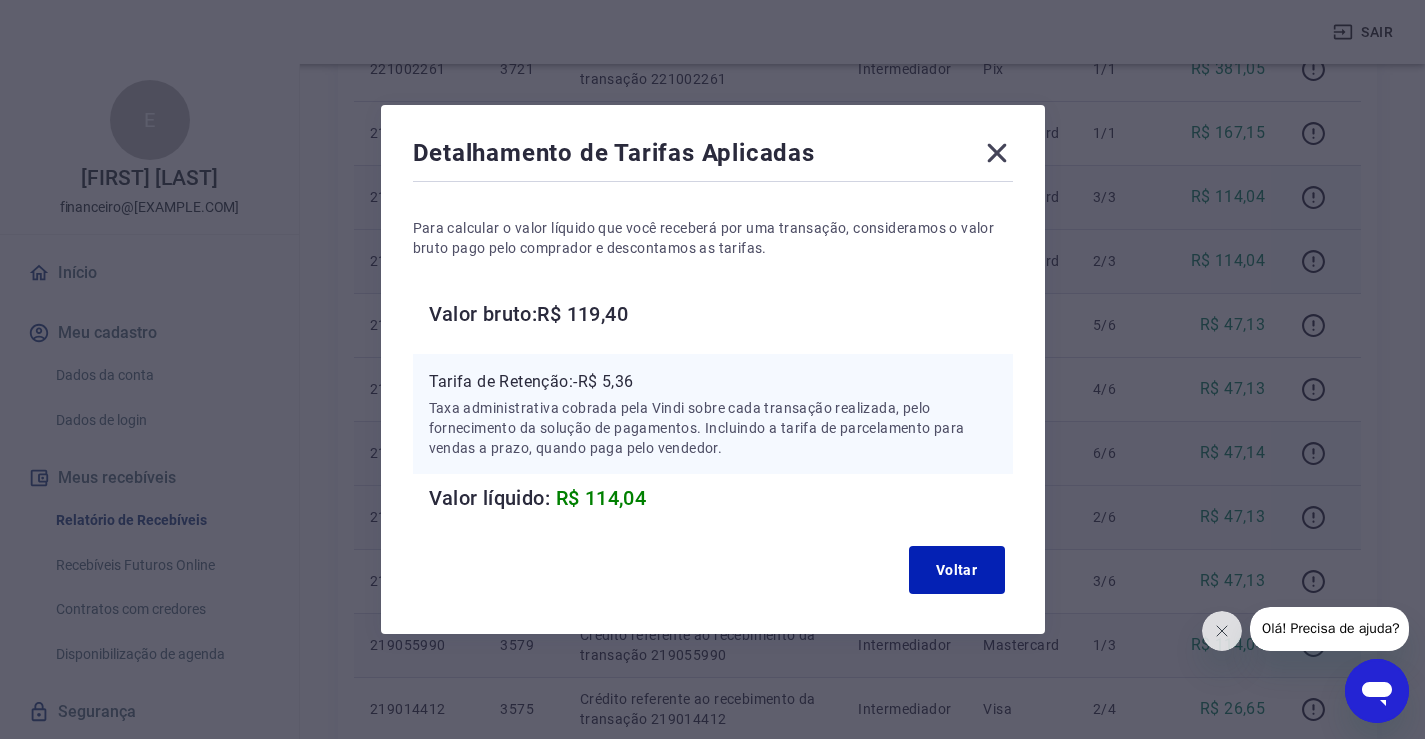 click on "Detalhamento de Tarifas Aplicadas Para calcular o valor líquido que você receberá por uma transação, consideramos o valor bruto pago pelo comprador e descontamos as tarifas. Valor bruto:  R$ 119,40 Tarifa de Retenção:  -R$ 5,36 Taxa administrativa cobrada pela Vindi sobre cada transação realizada, pelo fornecimento da solução de pagamentos. Incluindo a tarifa de parcelamento para vendas a prazo, quando paga pelo vendedor. Valor líquido:   R$ 114,04 Voltar" at bounding box center (713, 369) 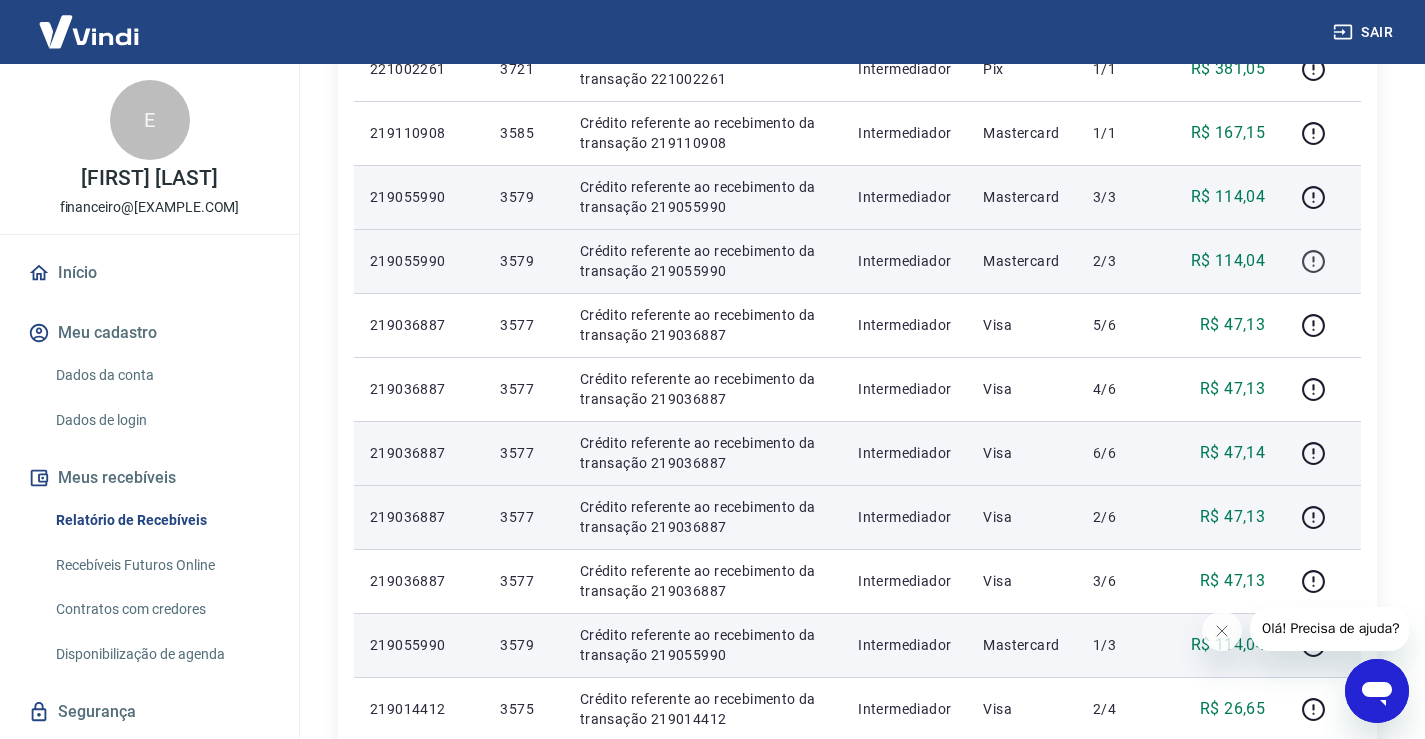 click 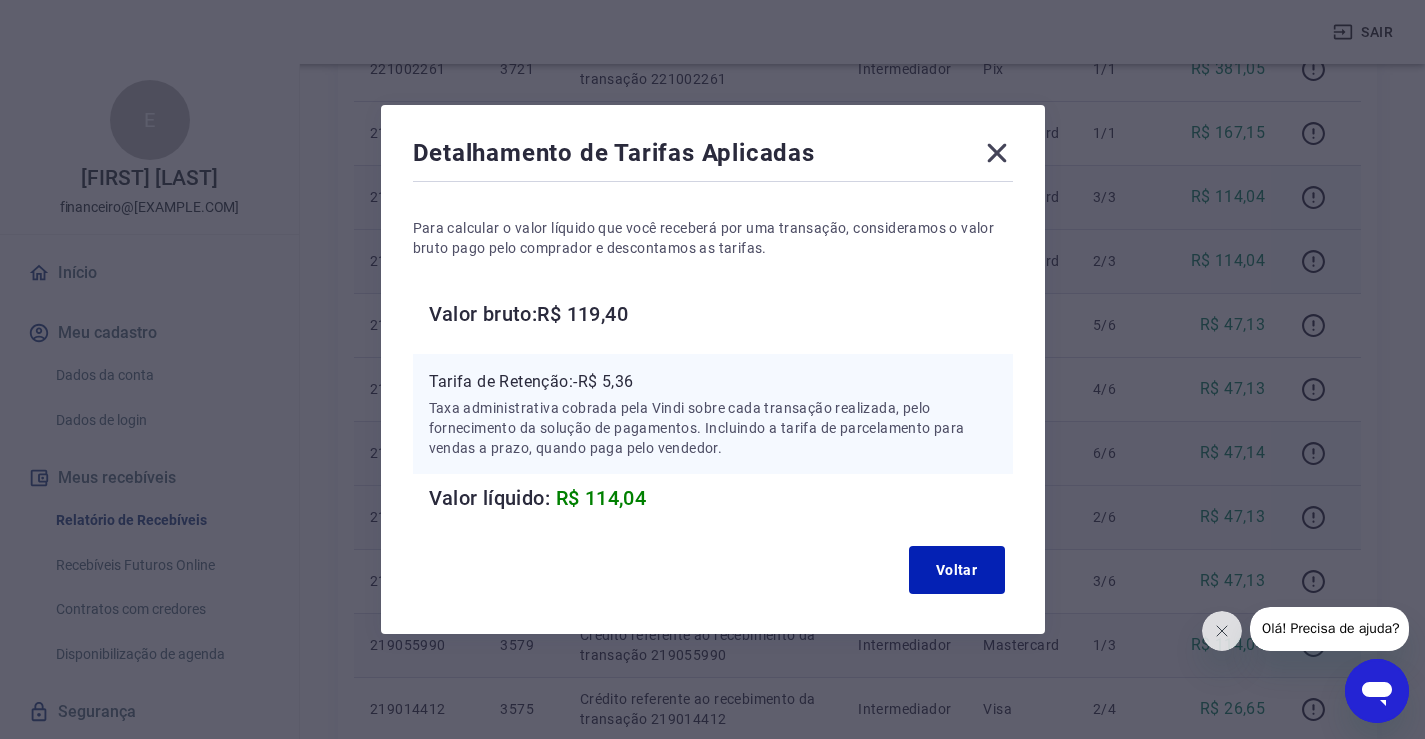 click 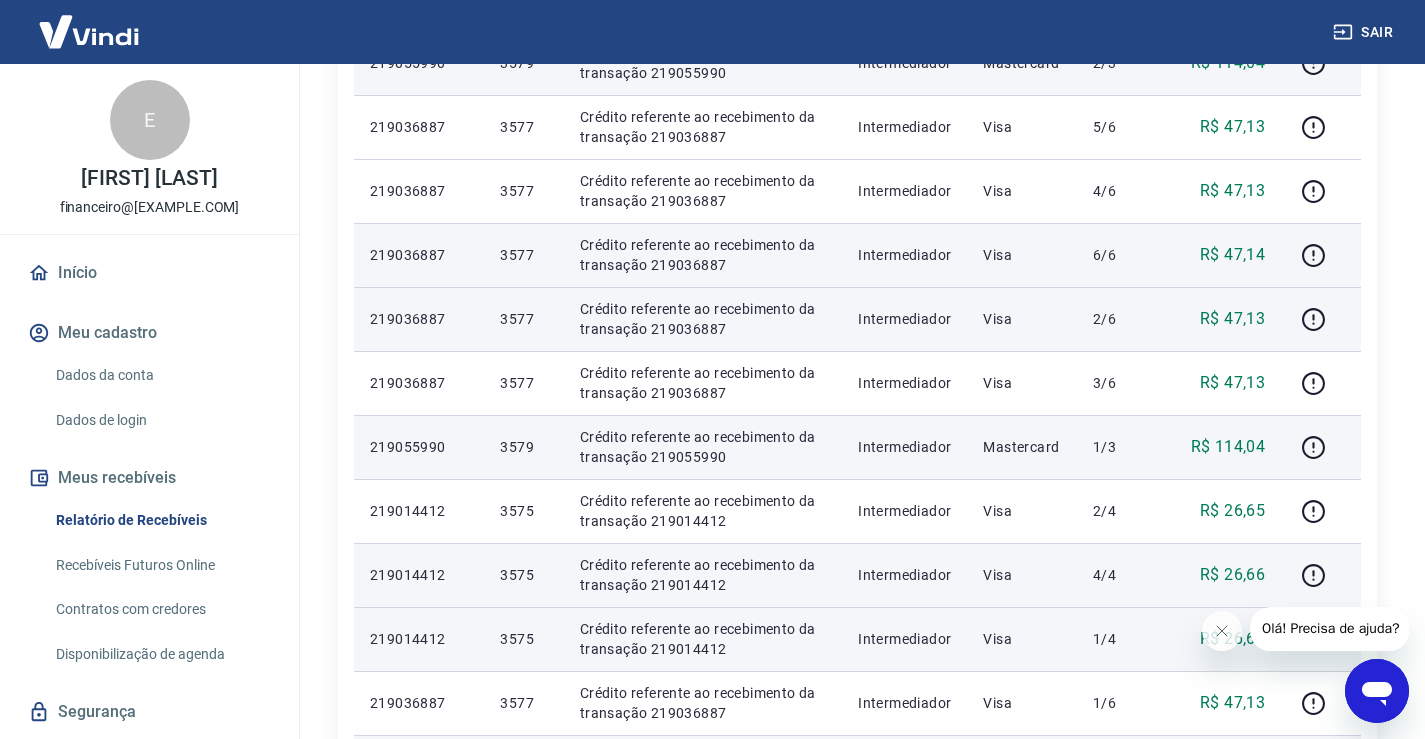 scroll, scrollTop: 700, scrollLeft: 0, axis: vertical 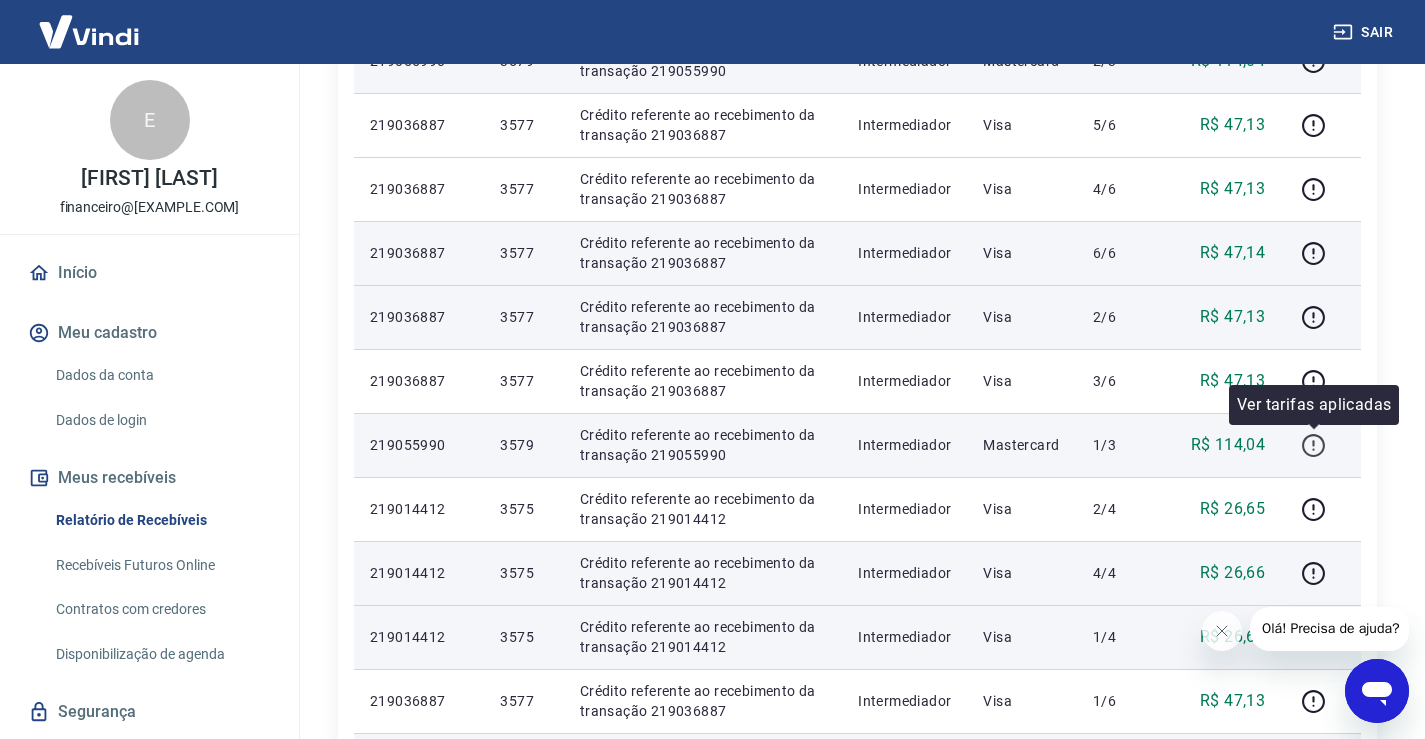 click 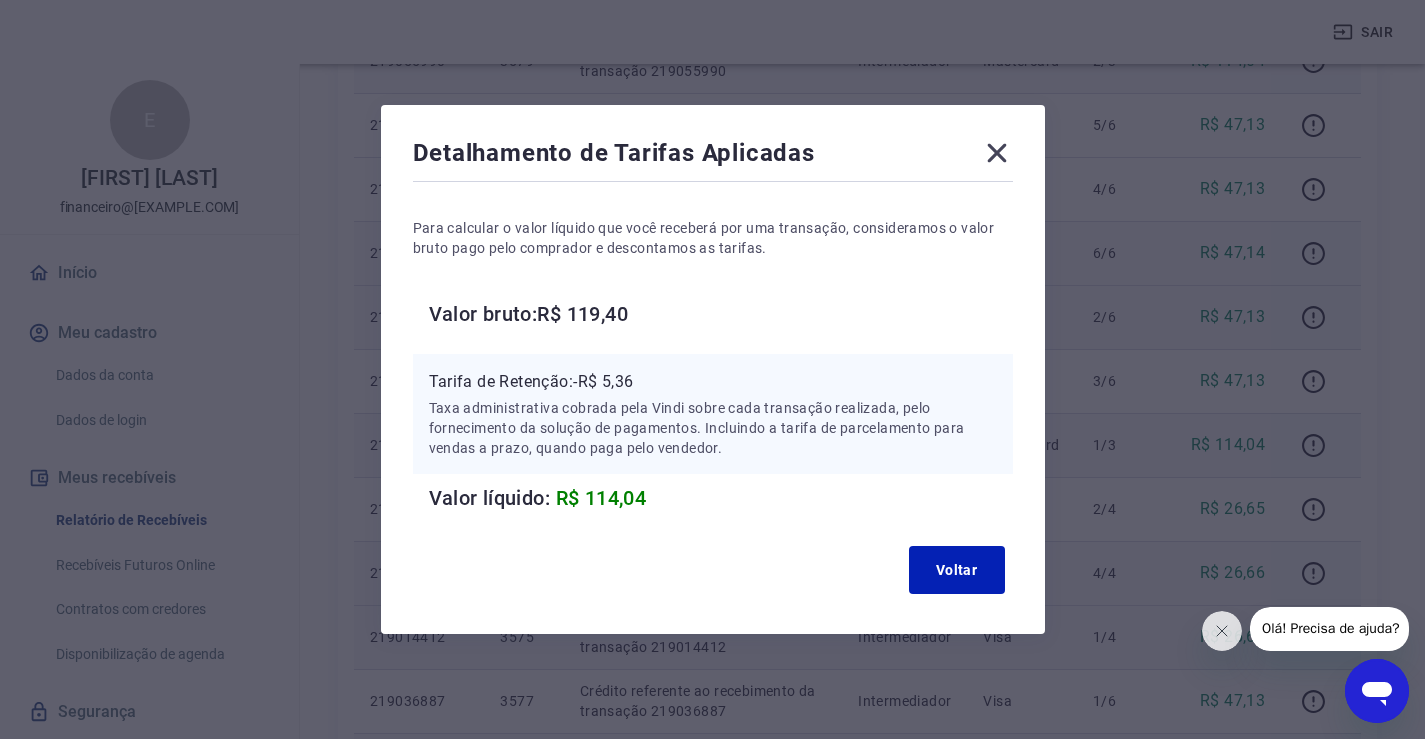 drag, startPoint x: 1001, startPoint y: 149, endPoint x: 973, endPoint y: 202, distance: 59.94164 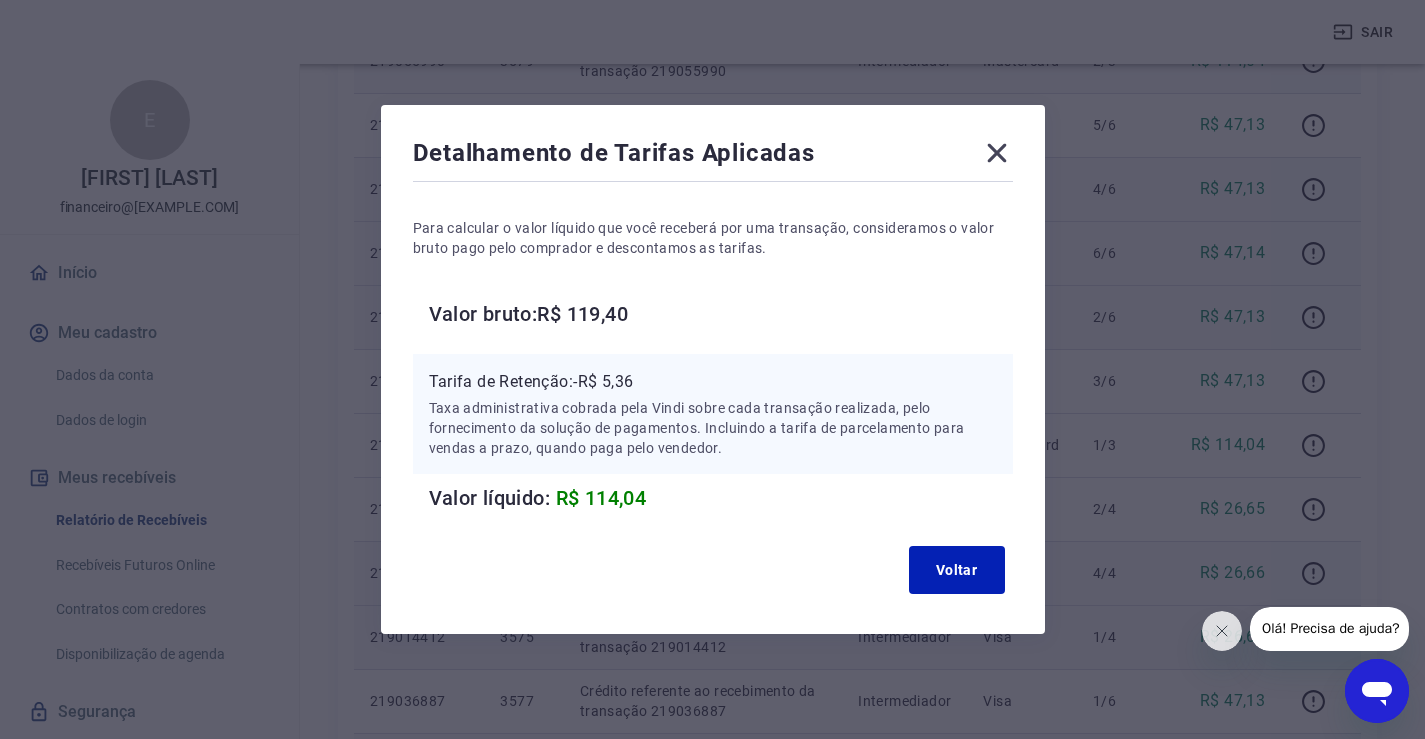 click 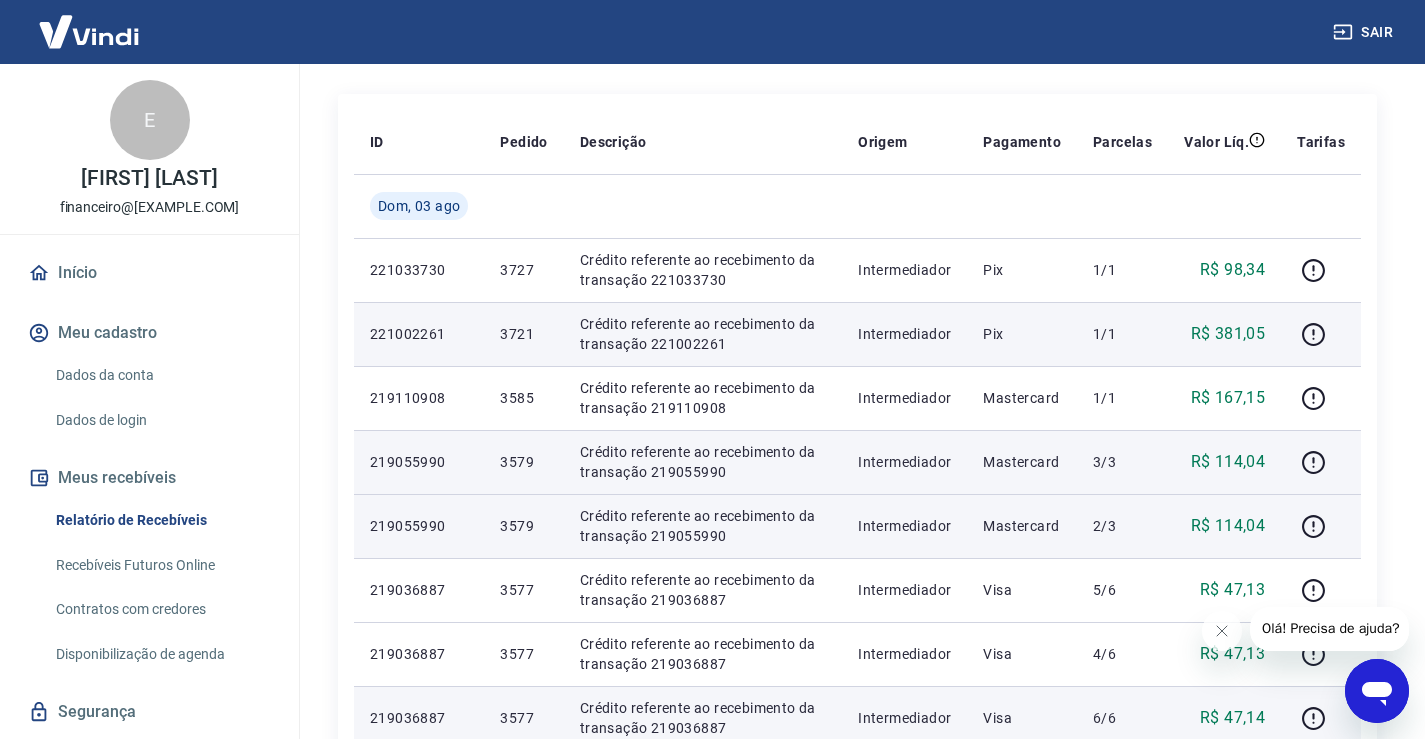 scroll, scrollTop: 200, scrollLeft: 0, axis: vertical 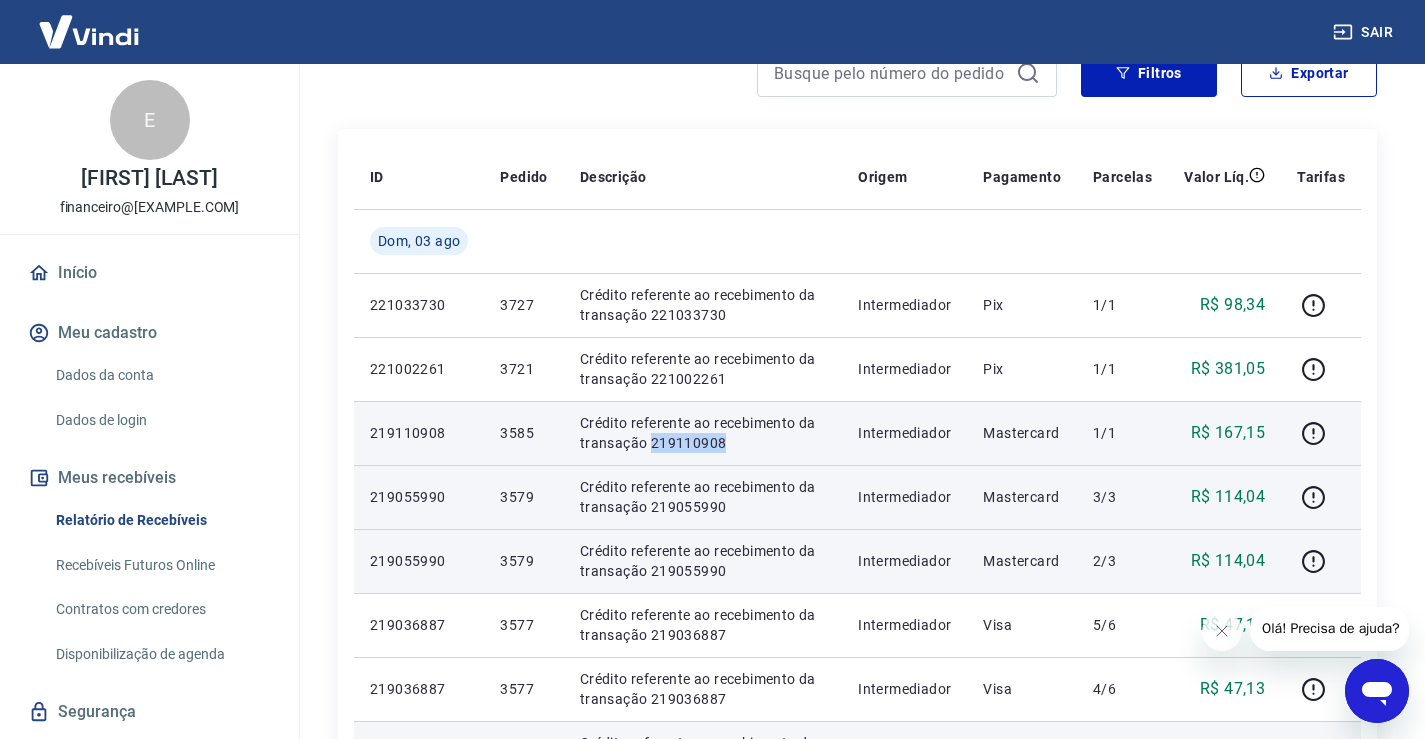 drag, startPoint x: 738, startPoint y: 444, endPoint x: 650, endPoint y: 445, distance: 88.005684 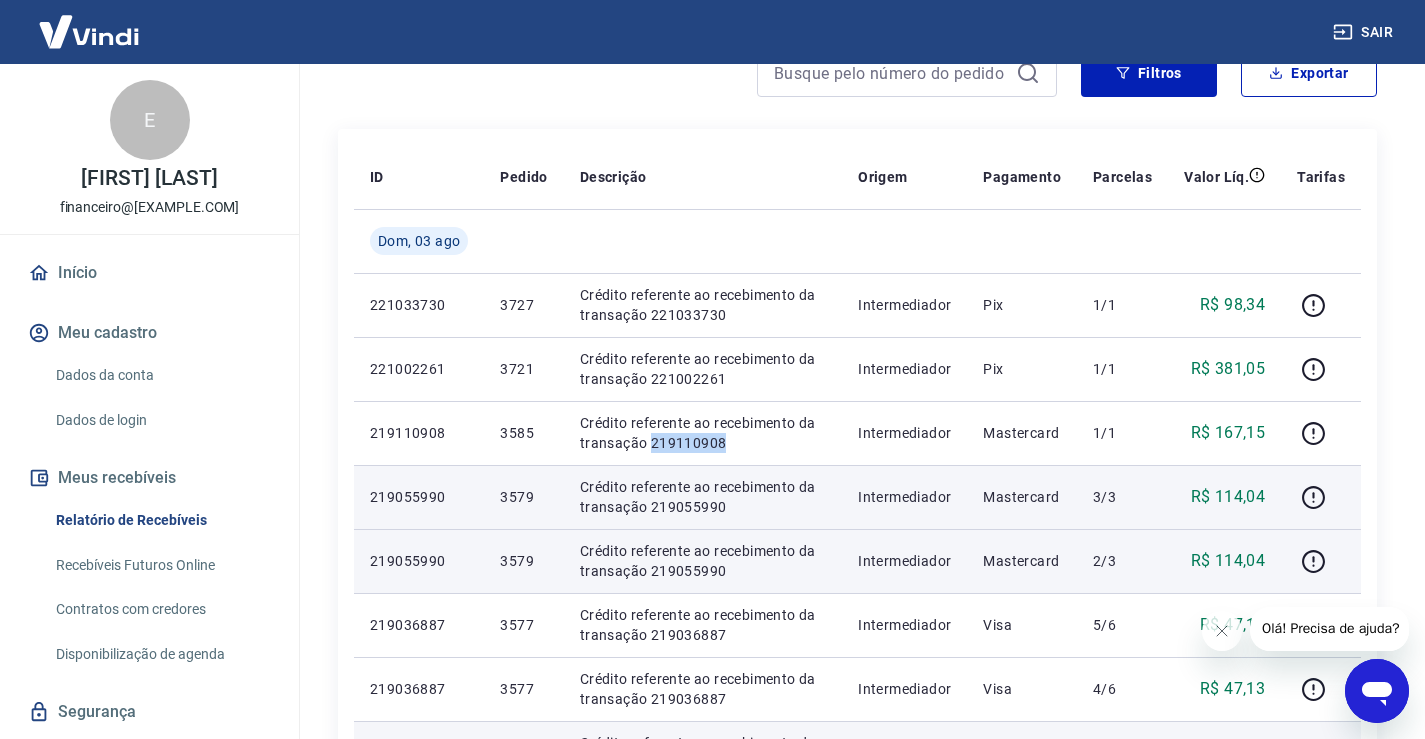copy on "219110908" 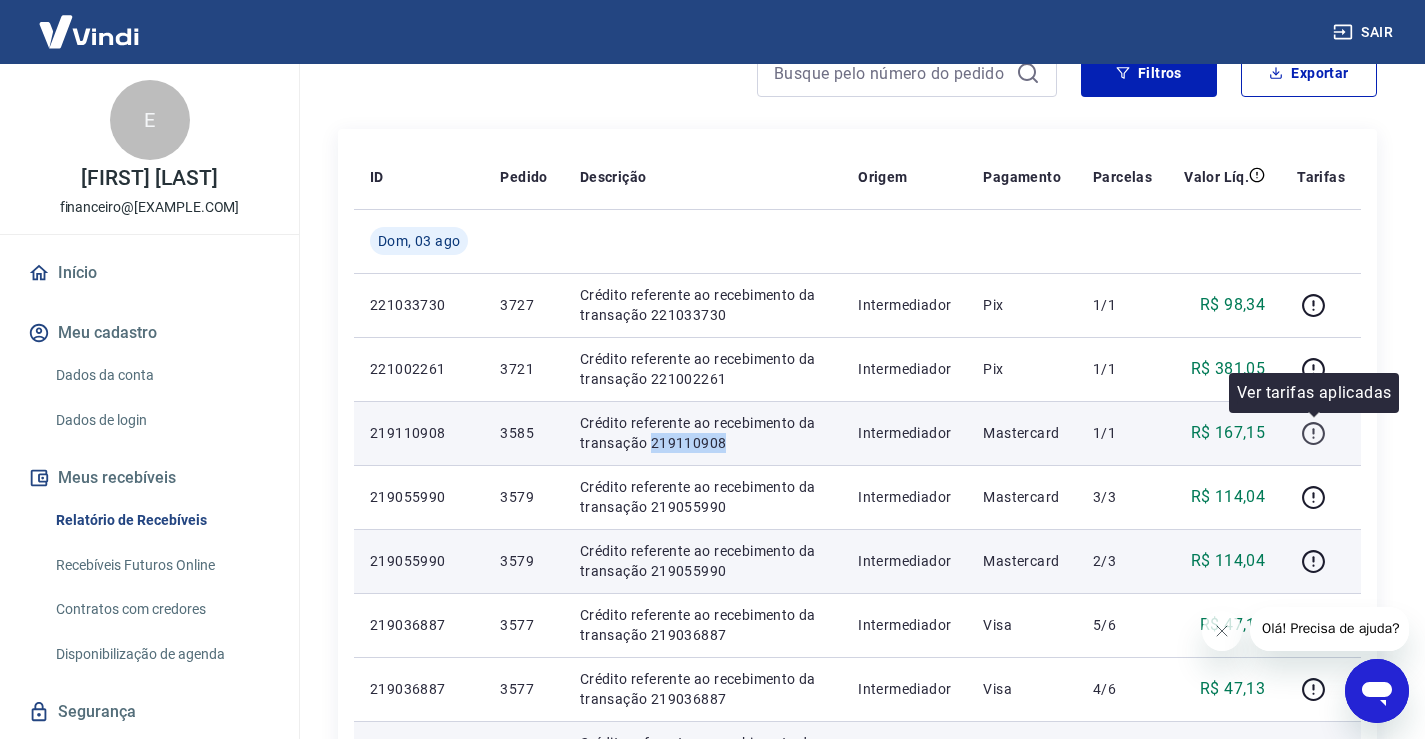 click 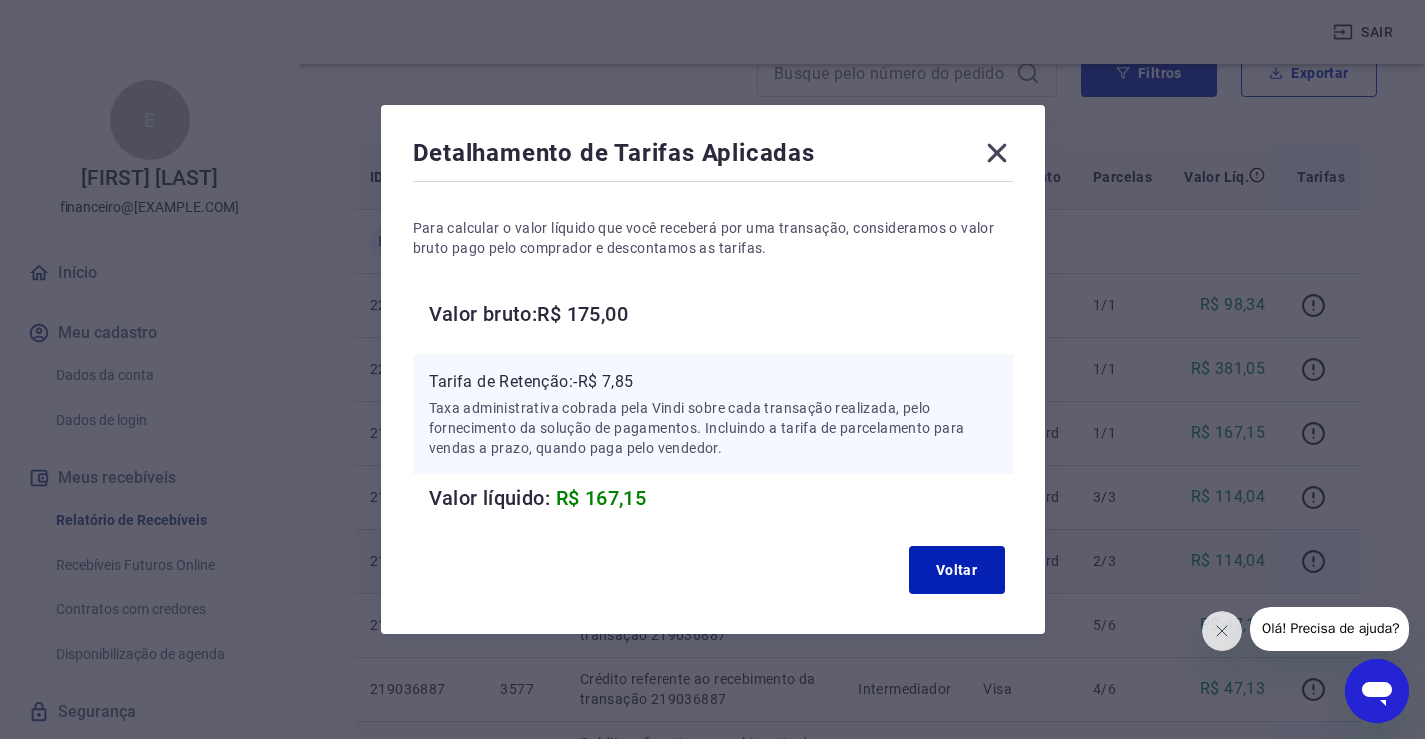drag, startPoint x: 1003, startPoint y: 145, endPoint x: 1036, endPoint y: 195, distance: 59.908264 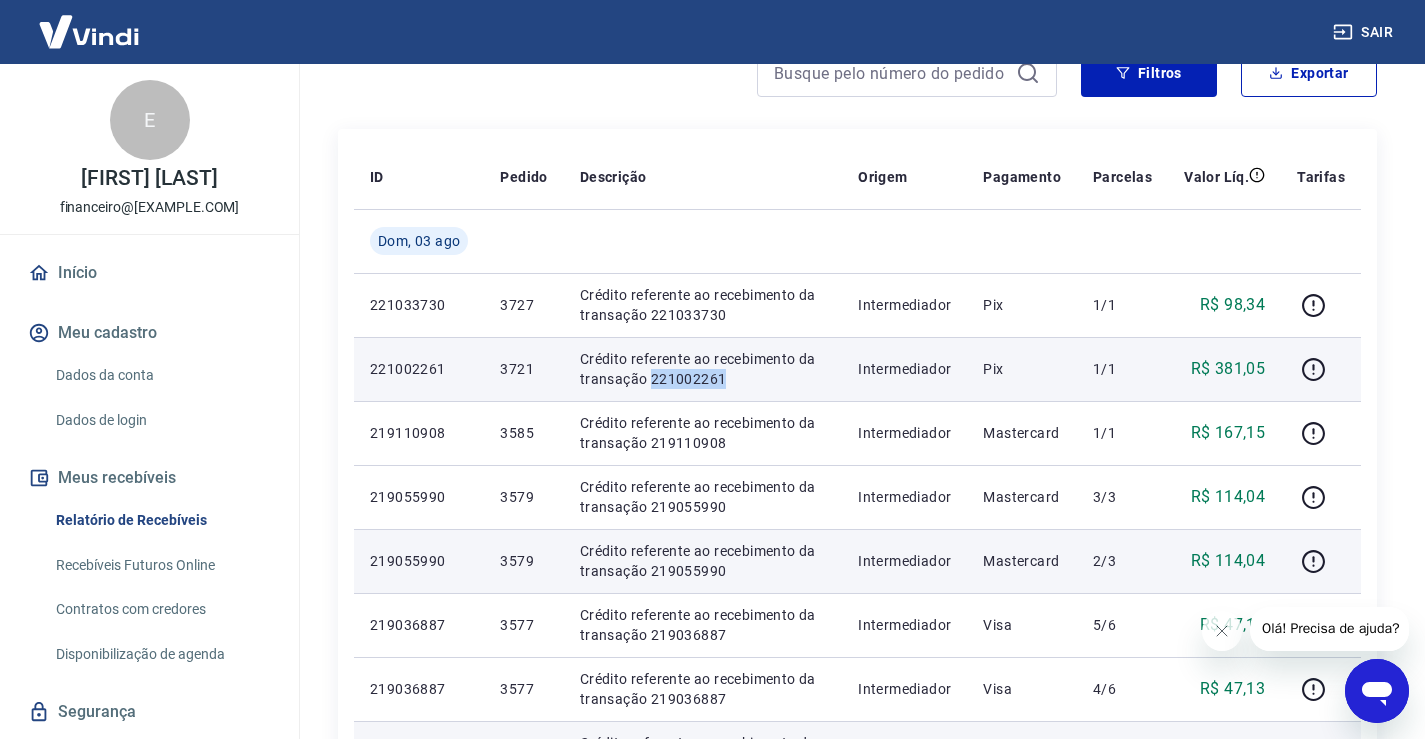 drag, startPoint x: 731, startPoint y: 375, endPoint x: 652, endPoint y: 378, distance: 79.05694 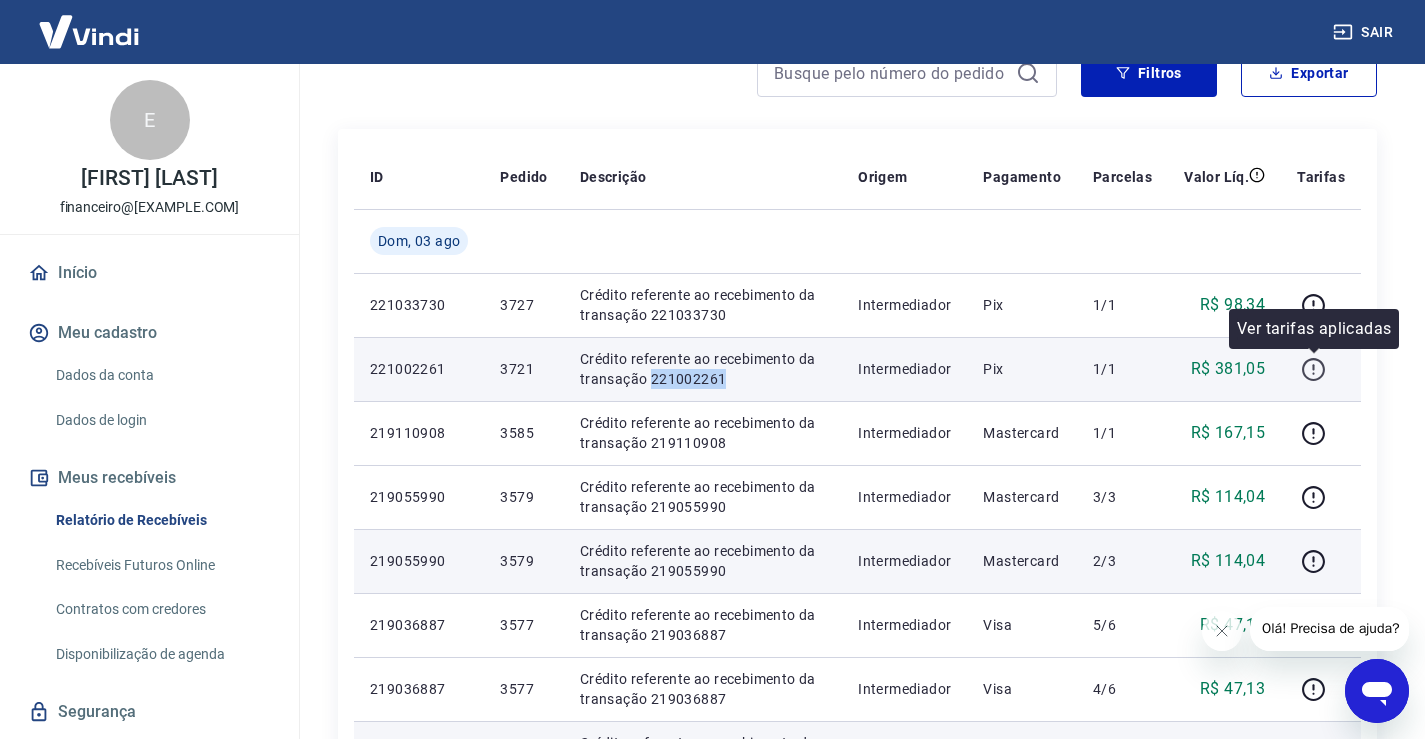 click 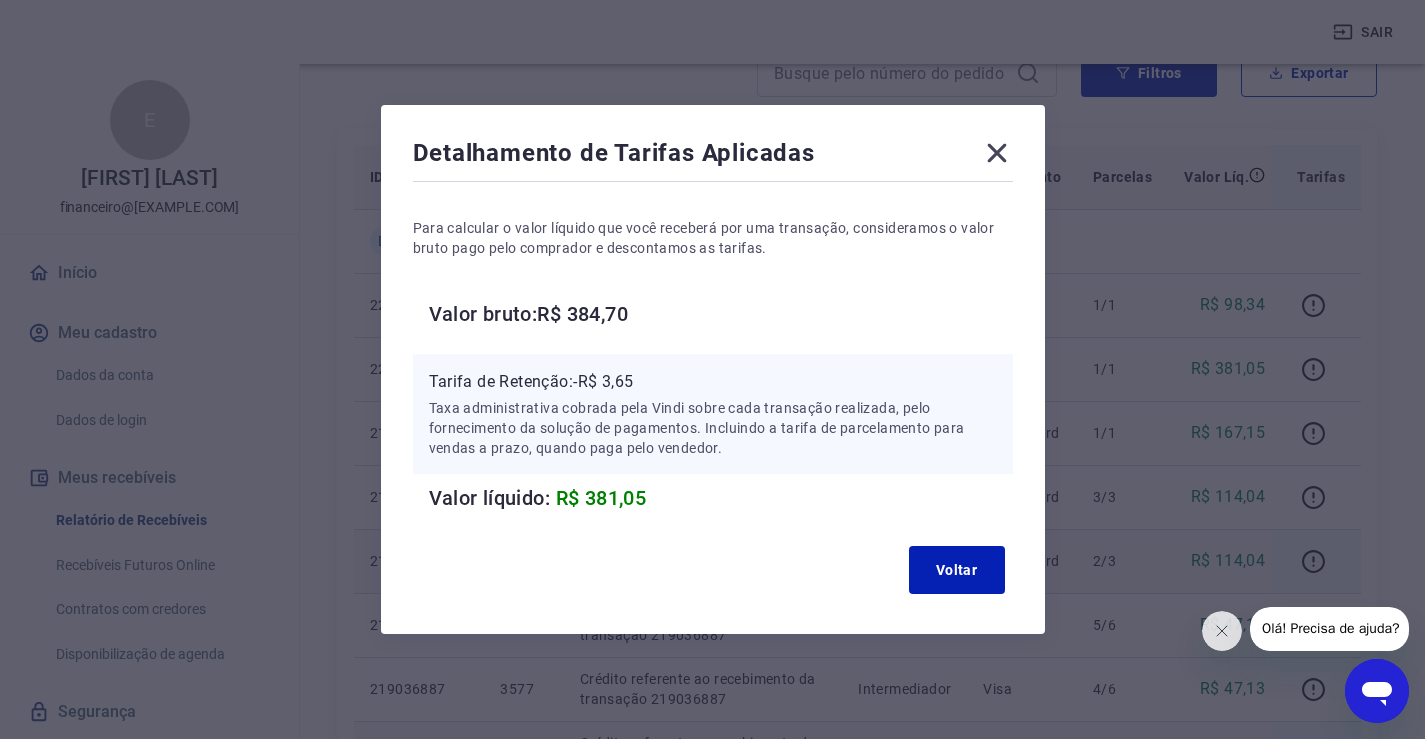 click 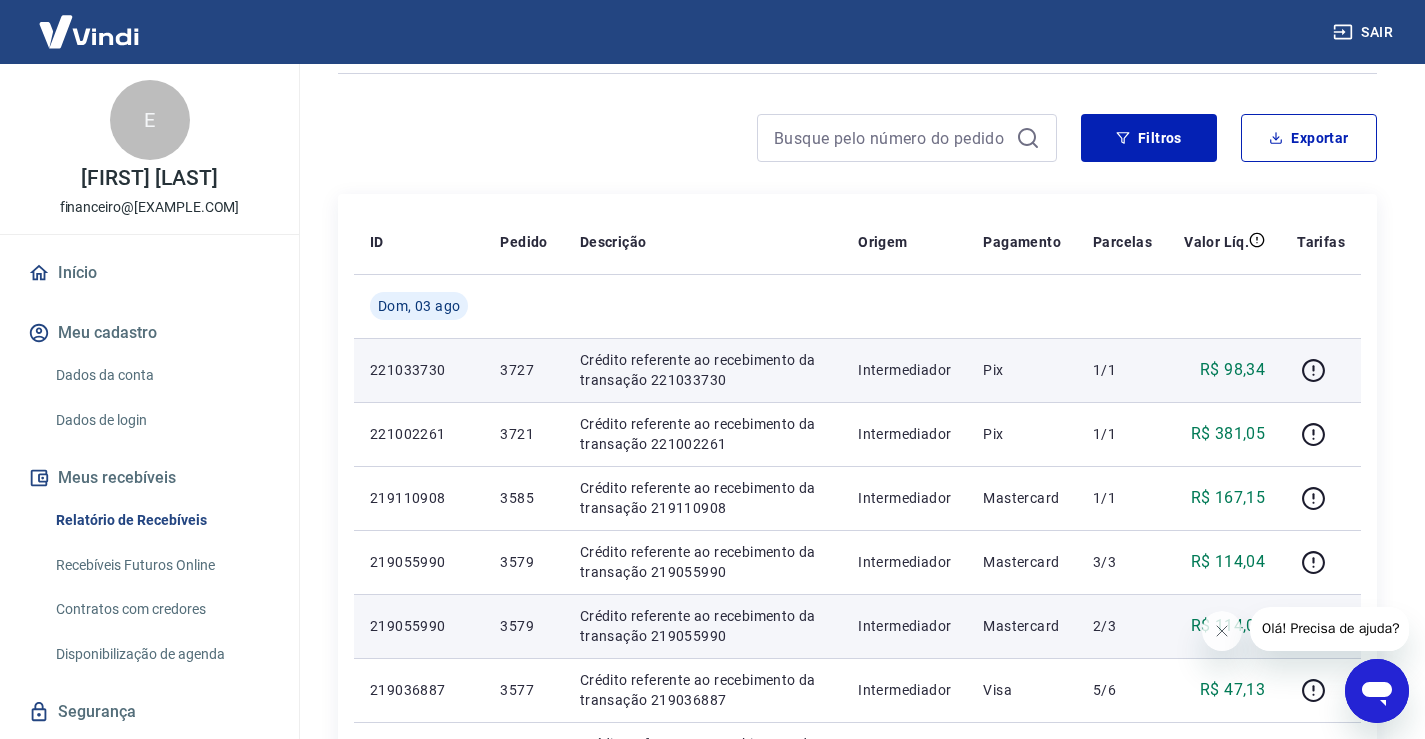 scroll, scrollTop: 100, scrollLeft: 0, axis: vertical 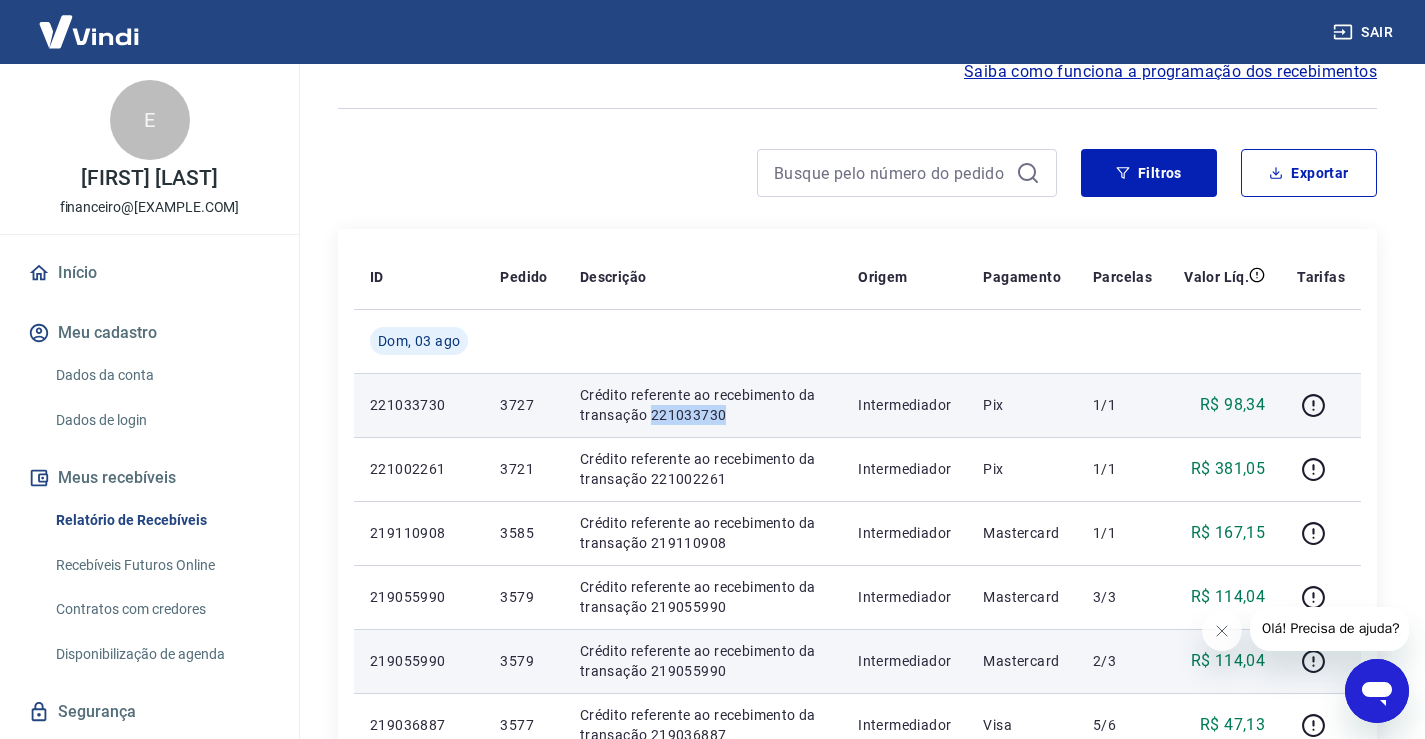 drag, startPoint x: 743, startPoint y: 416, endPoint x: 651, endPoint y: 418, distance: 92.021736 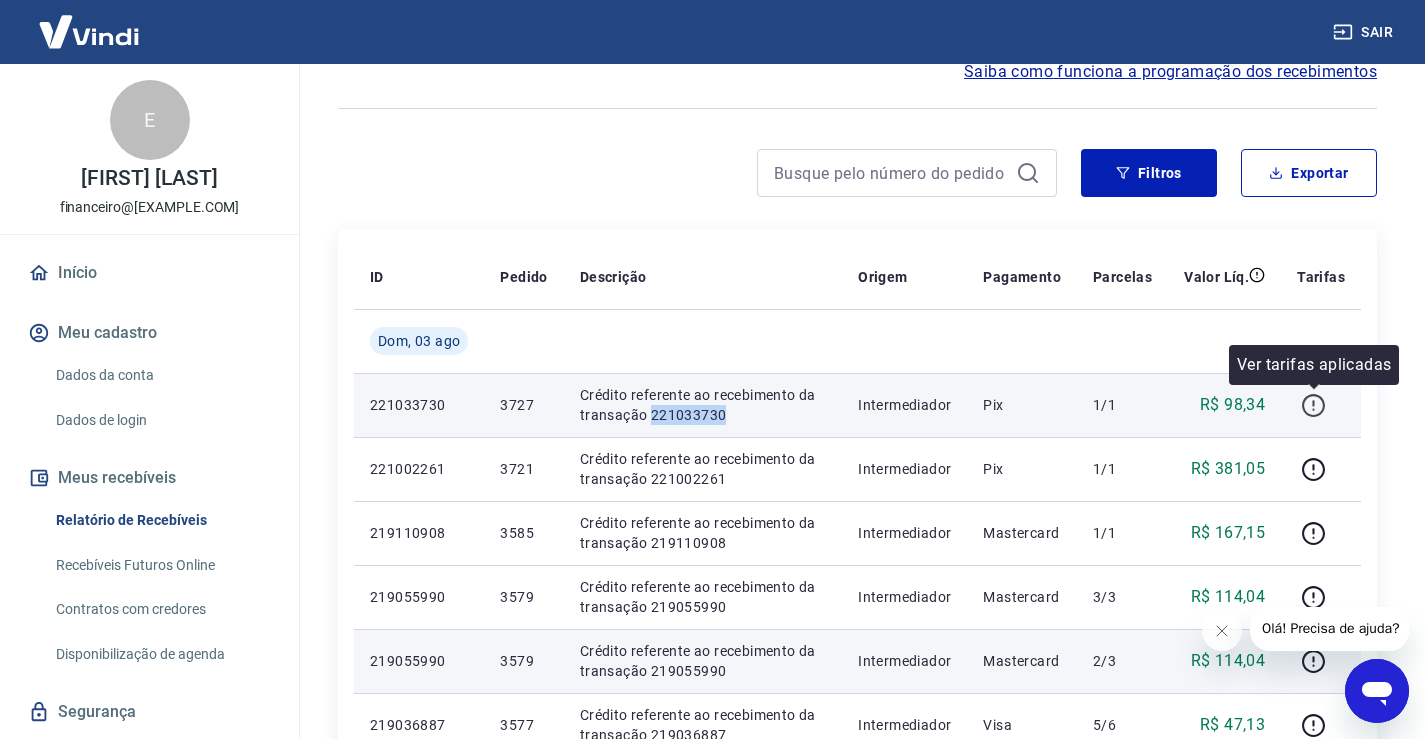 click 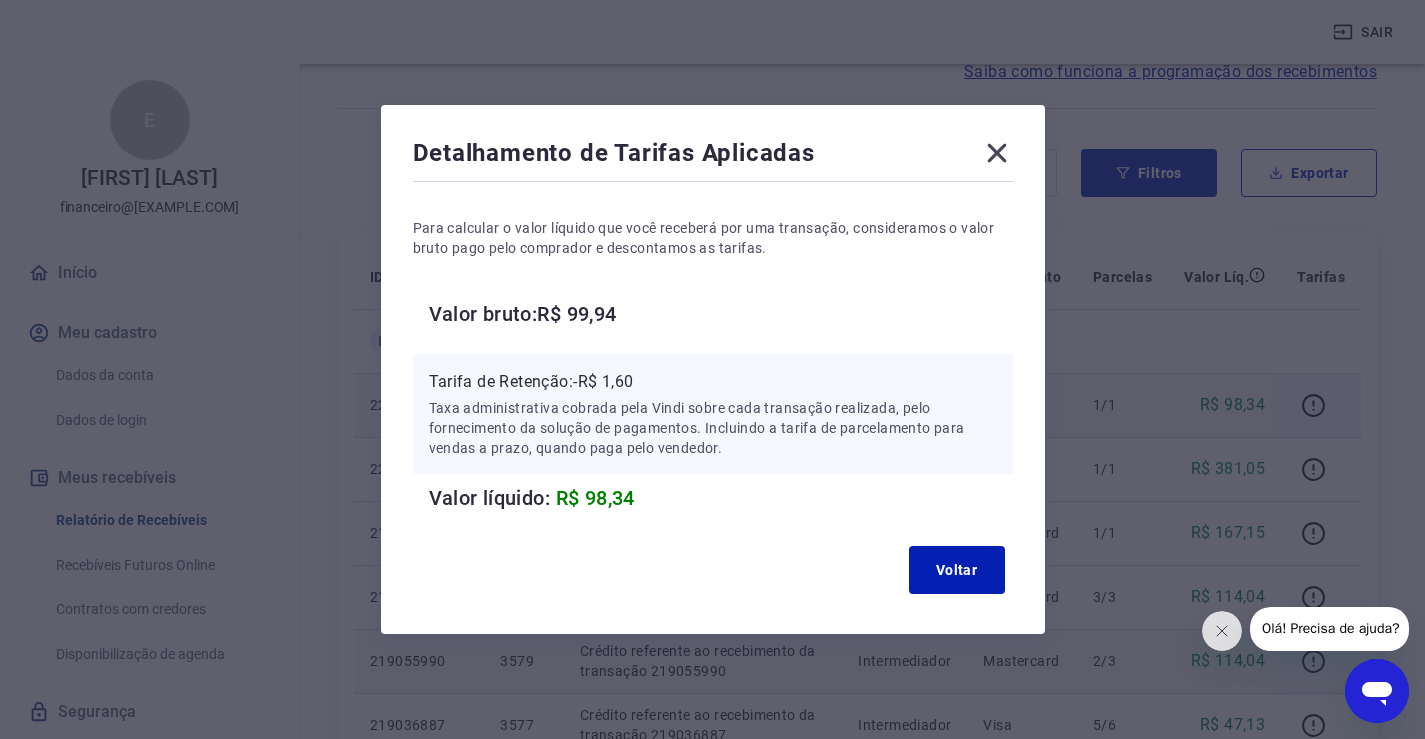click 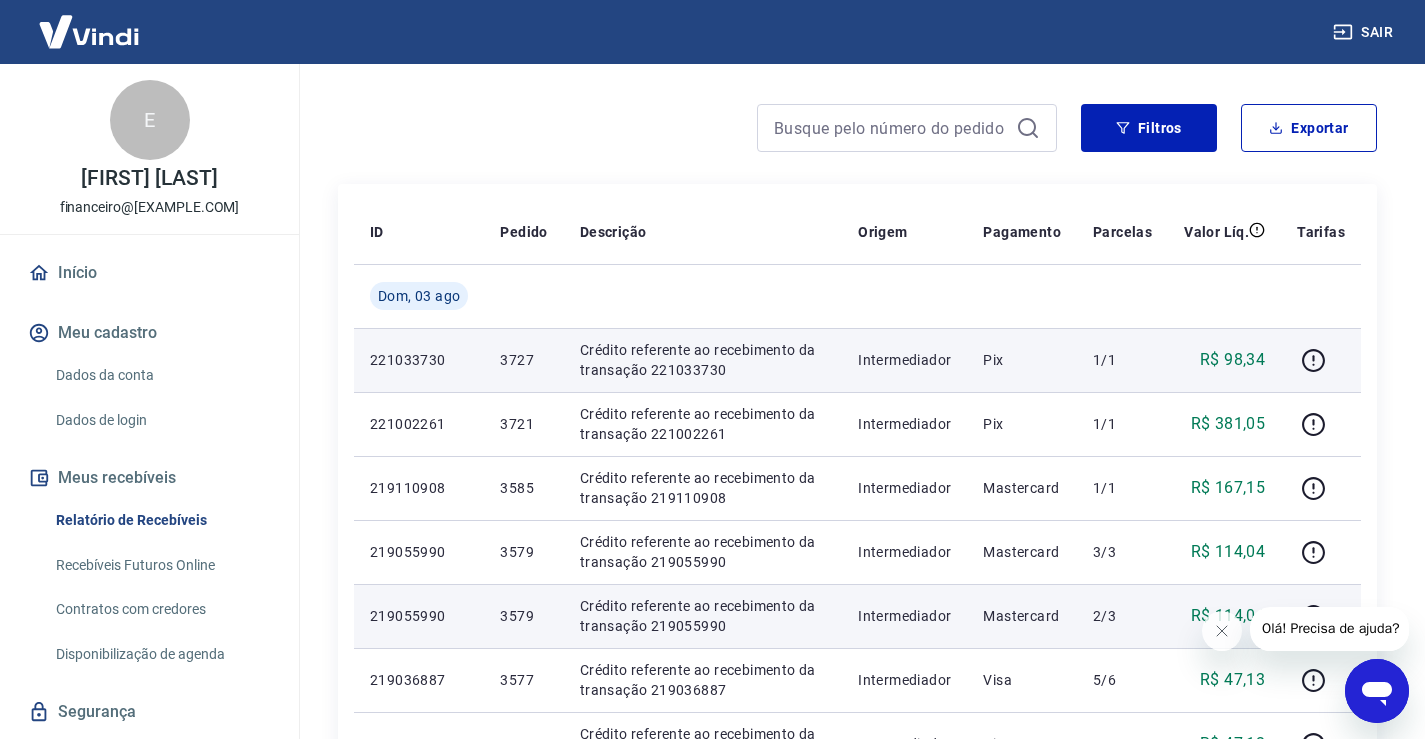 scroll, scrollTop: 0, scrollLeft: 0, axis: both 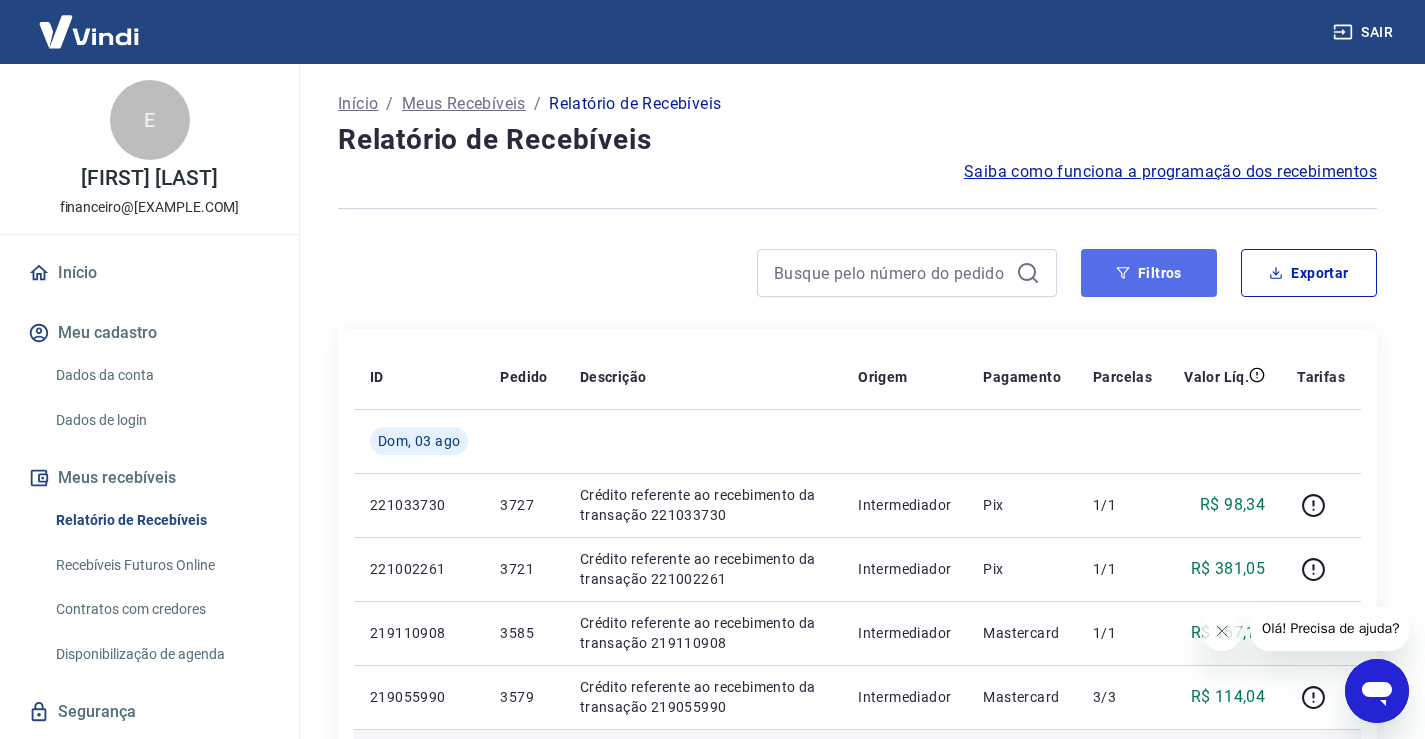 click 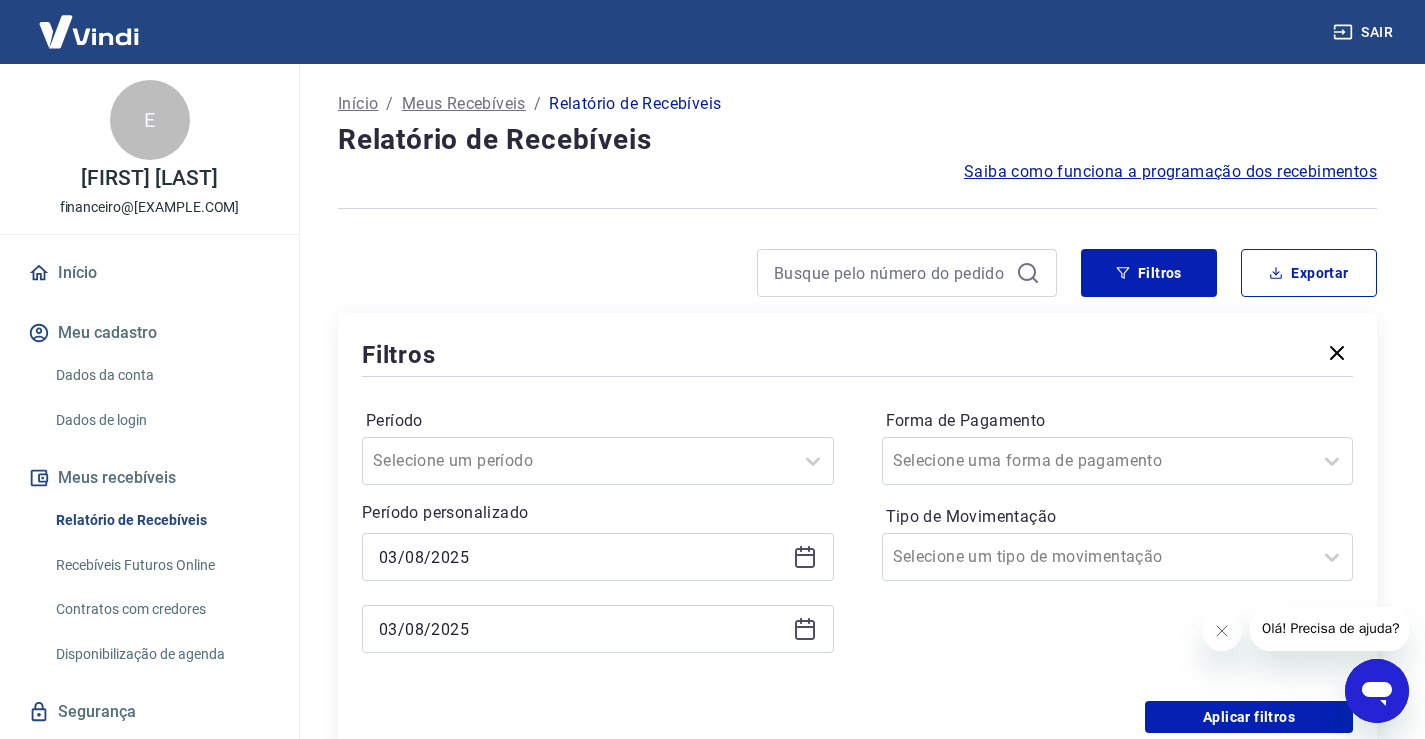 click 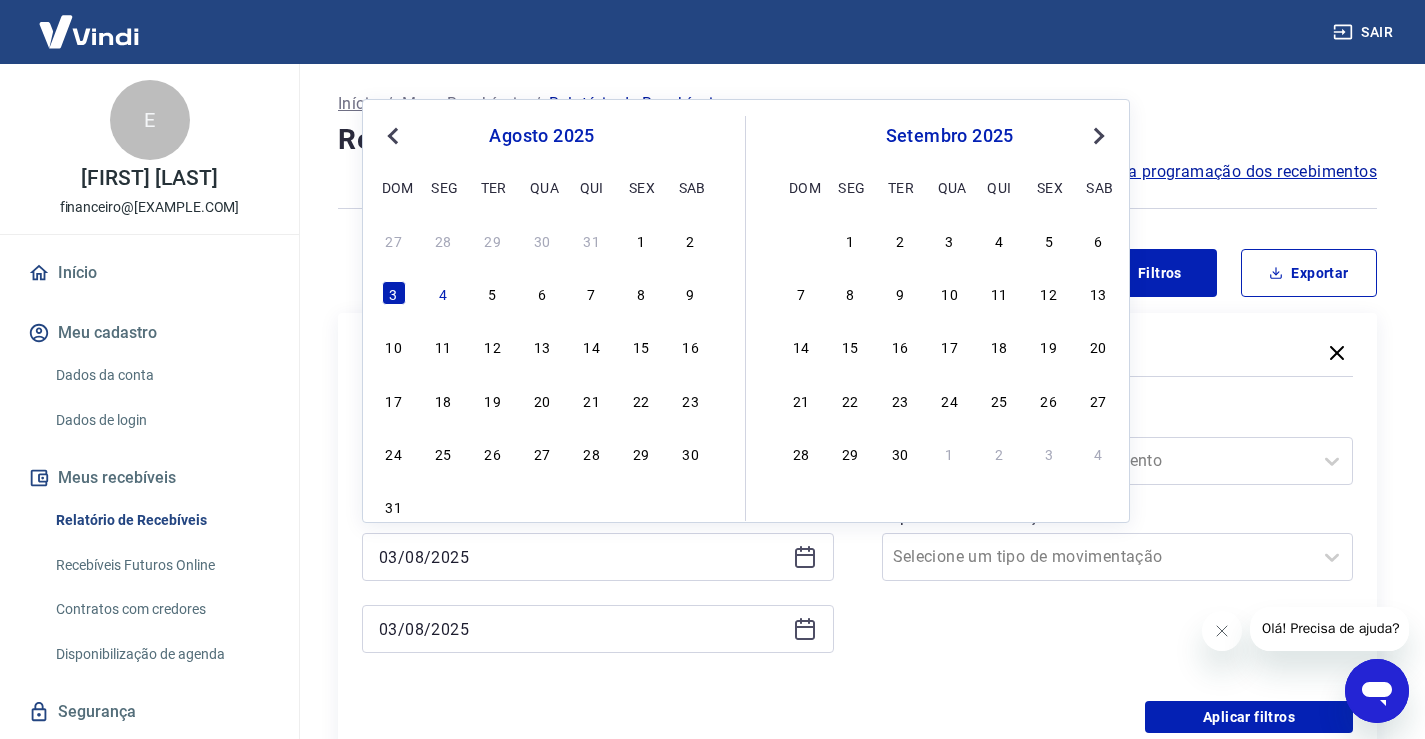 click on "4" at bounding box center [443, 293] 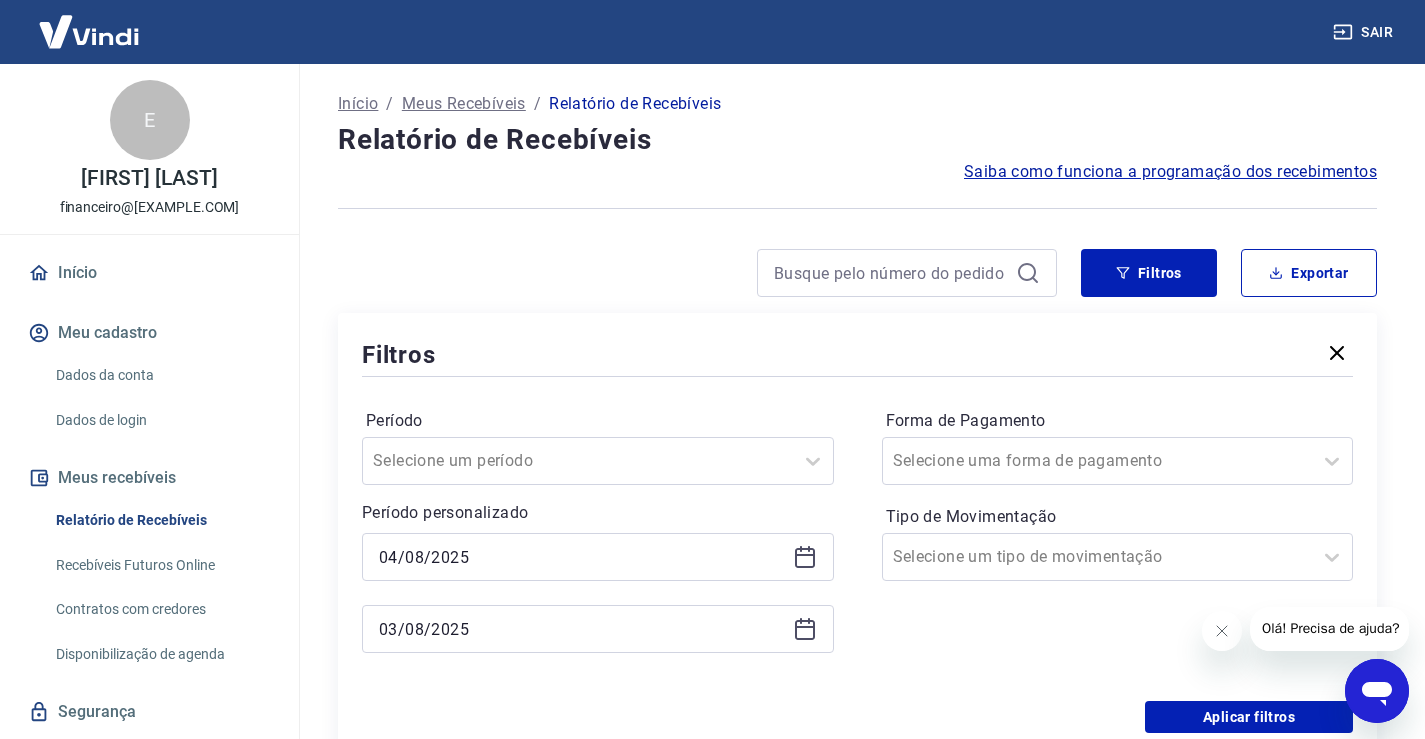 type on "04/08/2025" 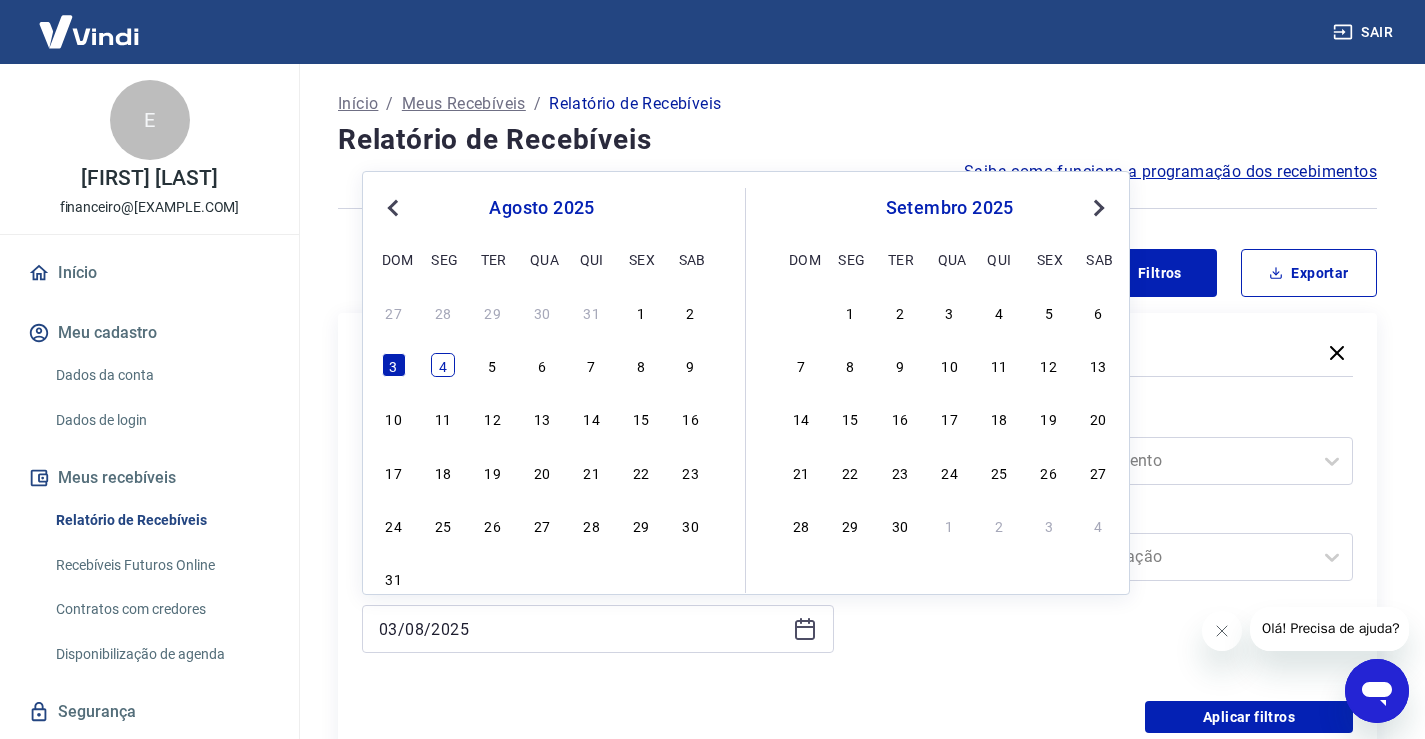 click on "4" at bounding box center [443, 365] 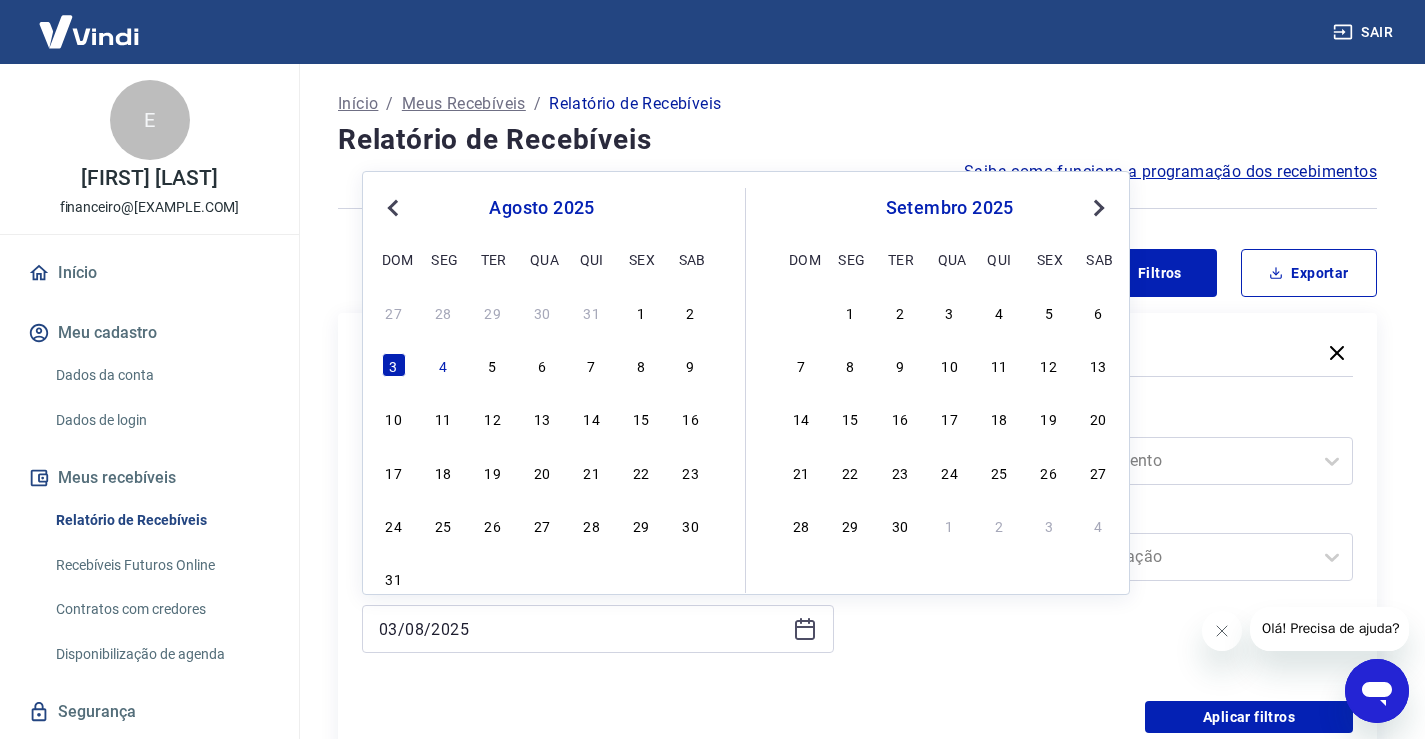 type on "04/08/2025" 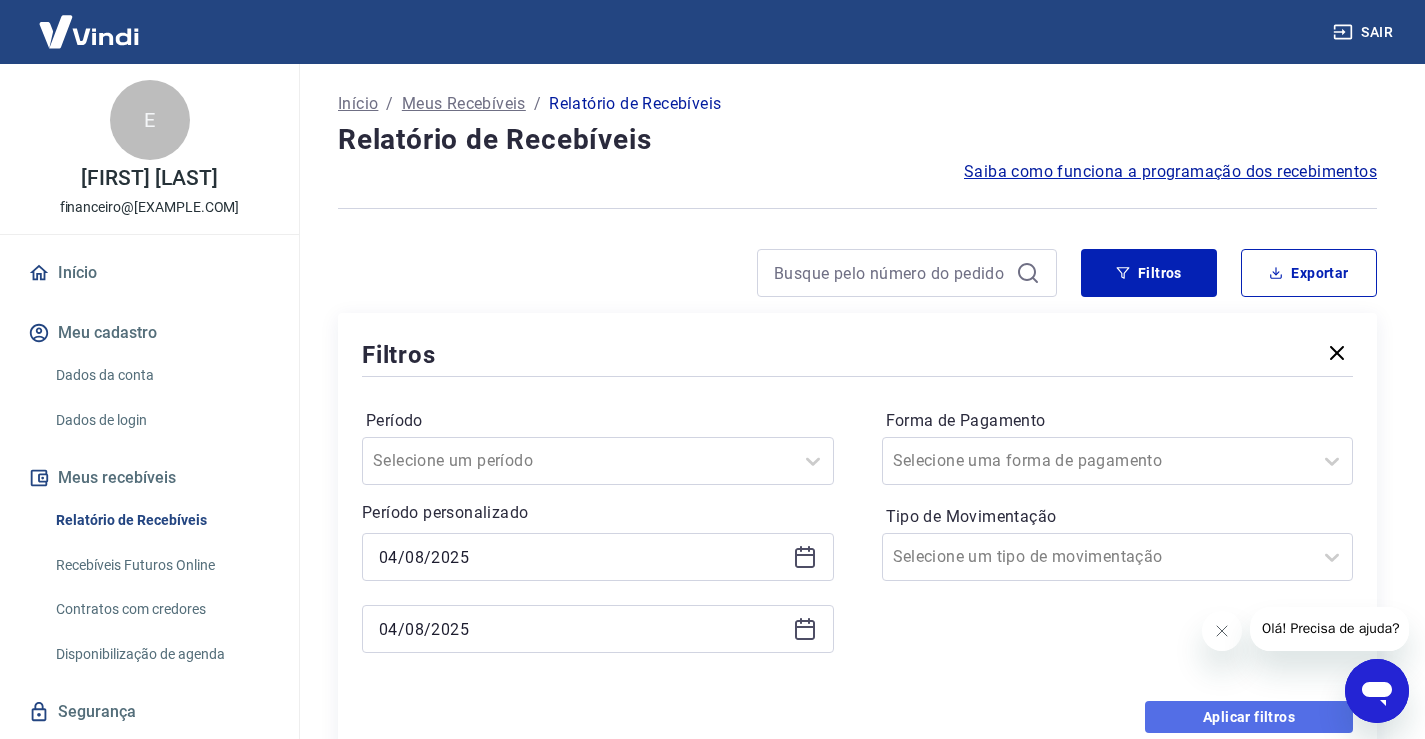 click on "Aplicar filtros" at bounding box center (1249, 717) 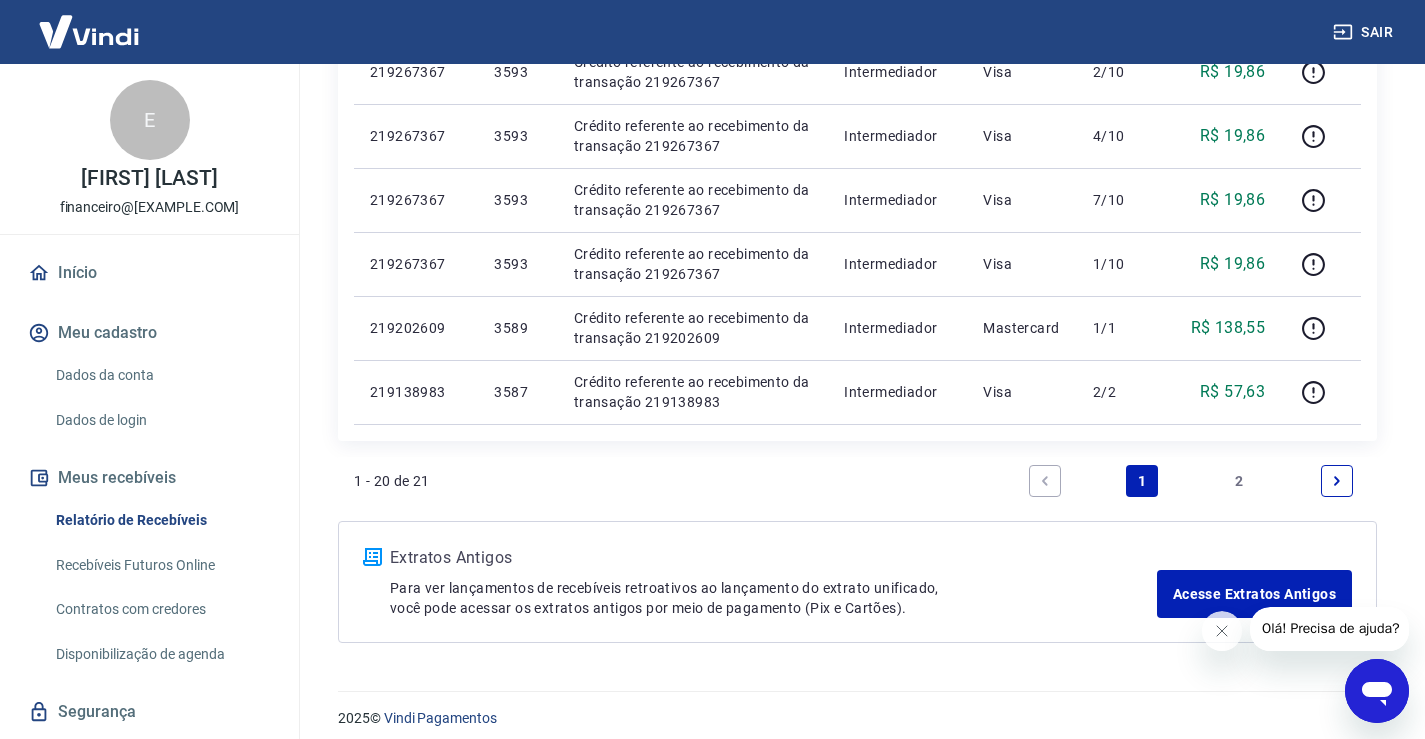 scroll, scrollTop: 1343, scrollLeft: 0, axis: vertical 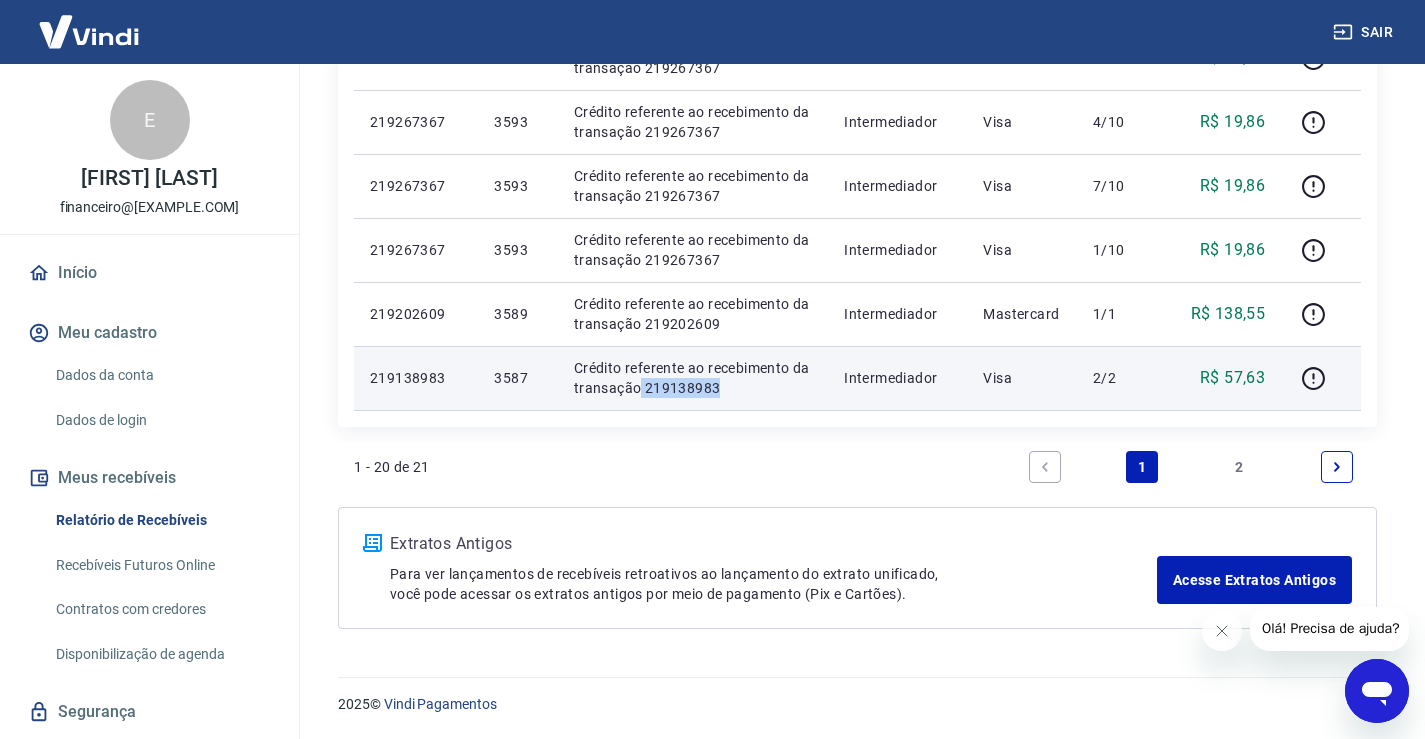 drag, startPoint x: 741, startPoint y: 387, endPoint x: 639, endPoint y: 395, distance: 102.31325 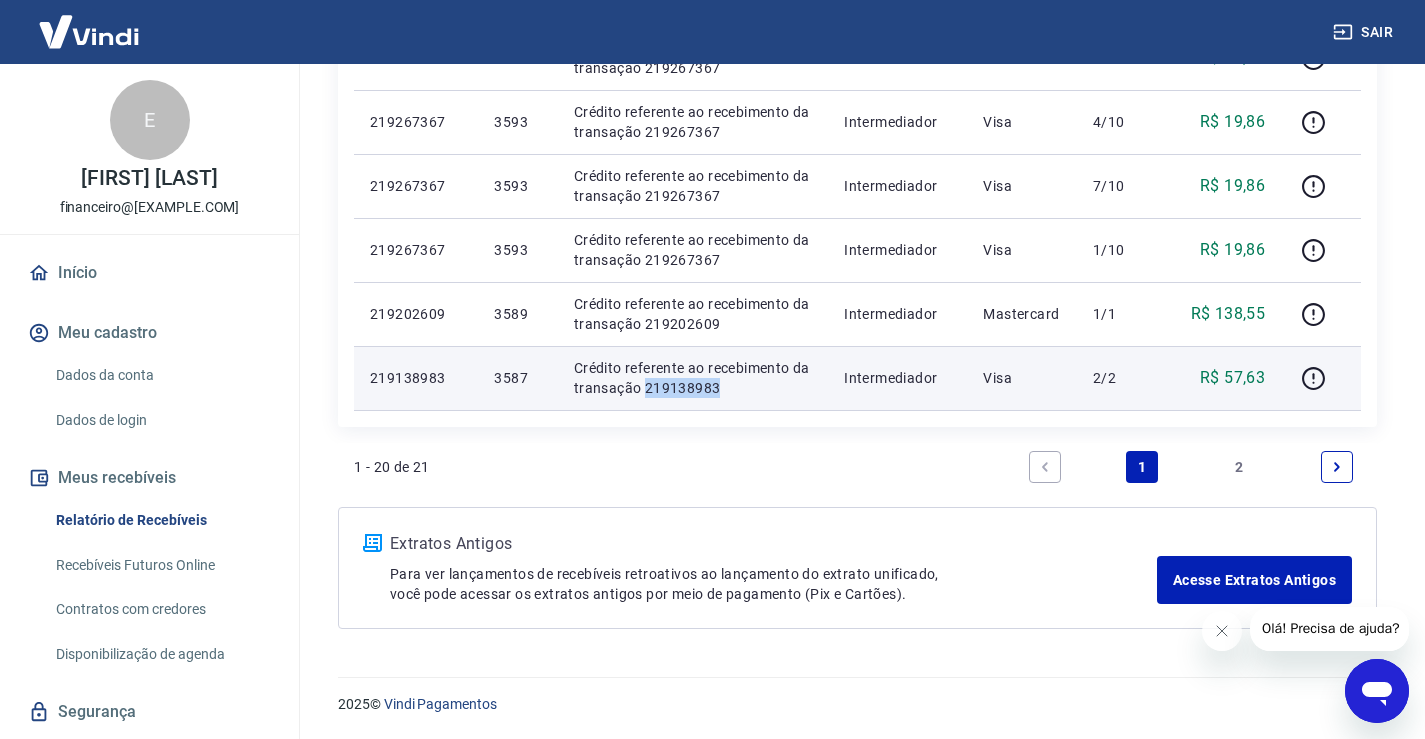 drag, startPoint x: 730, startPoint y: 387, endPoint x: 642, endPoint y: 387, distance: 88 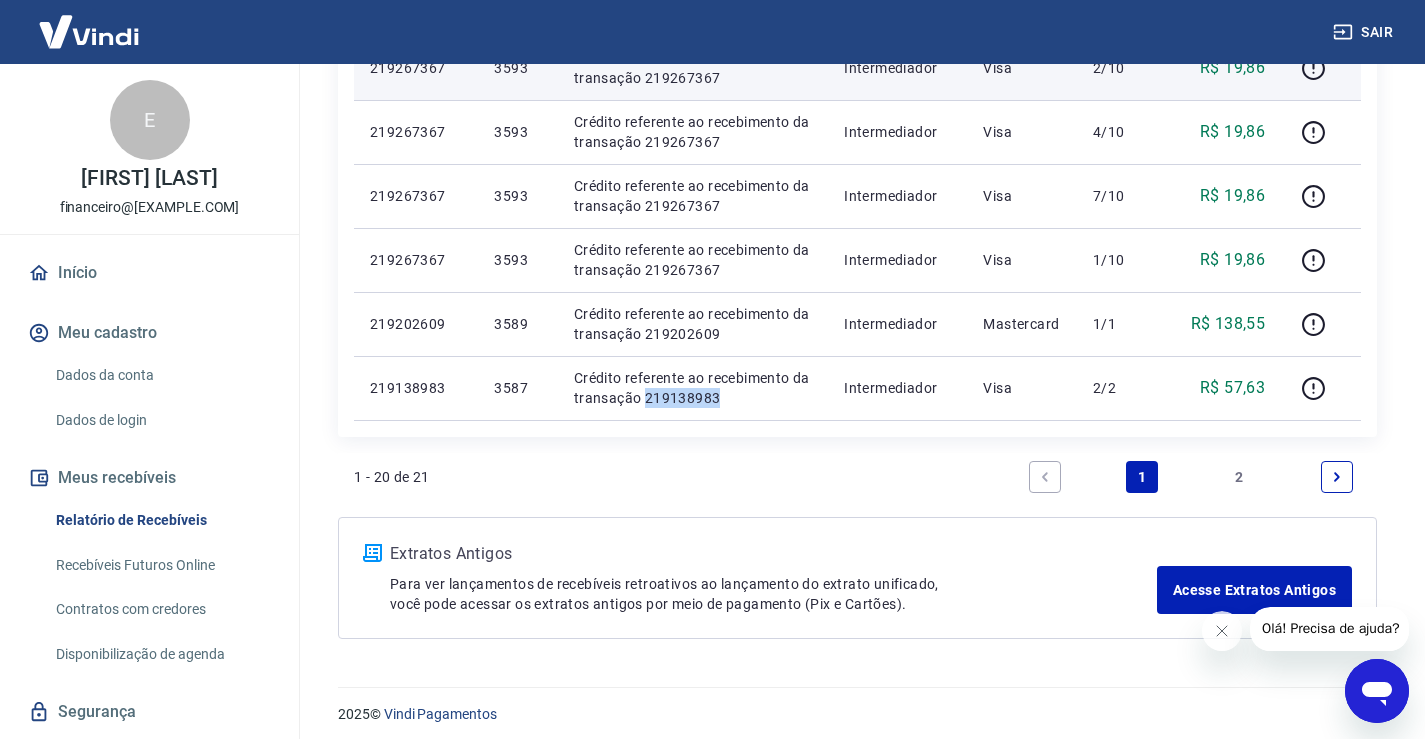 scroll, scrollTop: 1343, scrollLeft: 0, axis: vertical 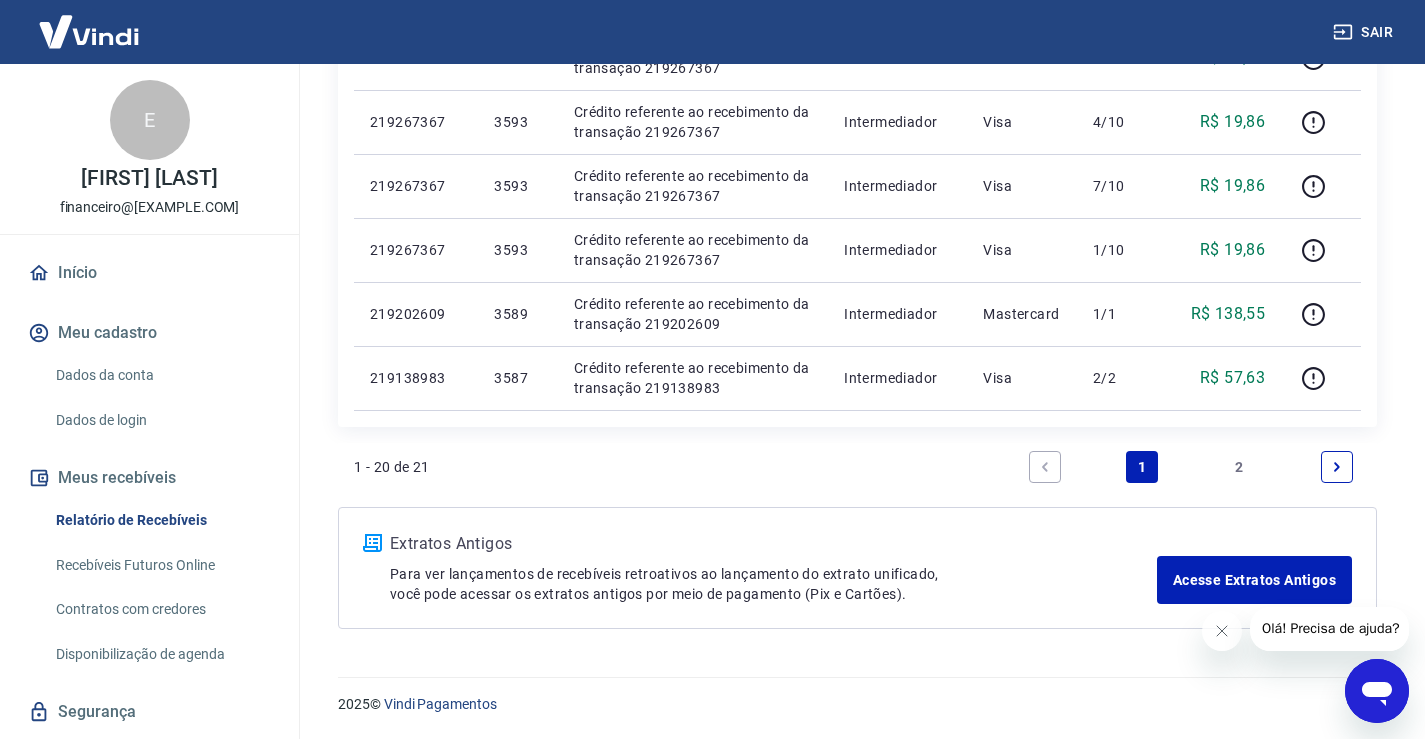 click at bounding box center [1337, 467] 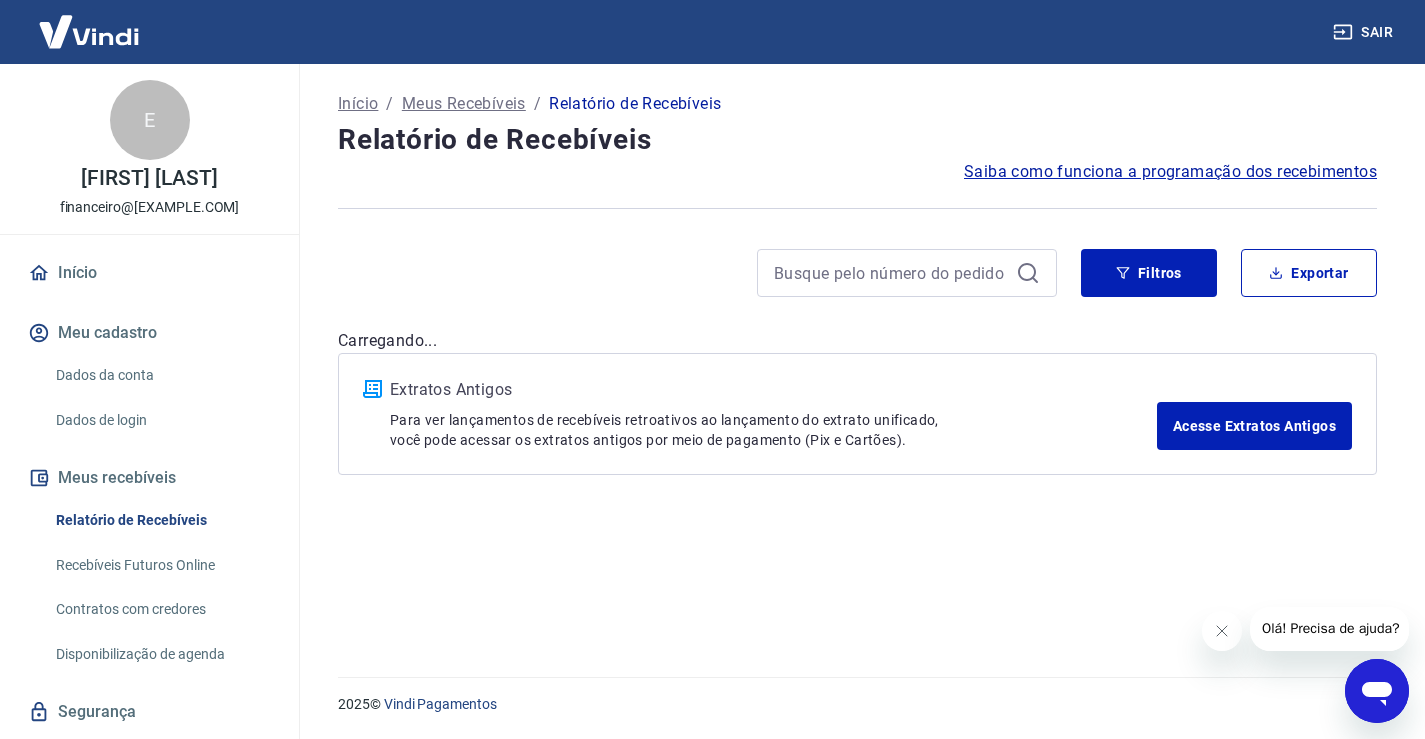 scroll, scrollTop: 0, scrollLeft: 0, axis: both 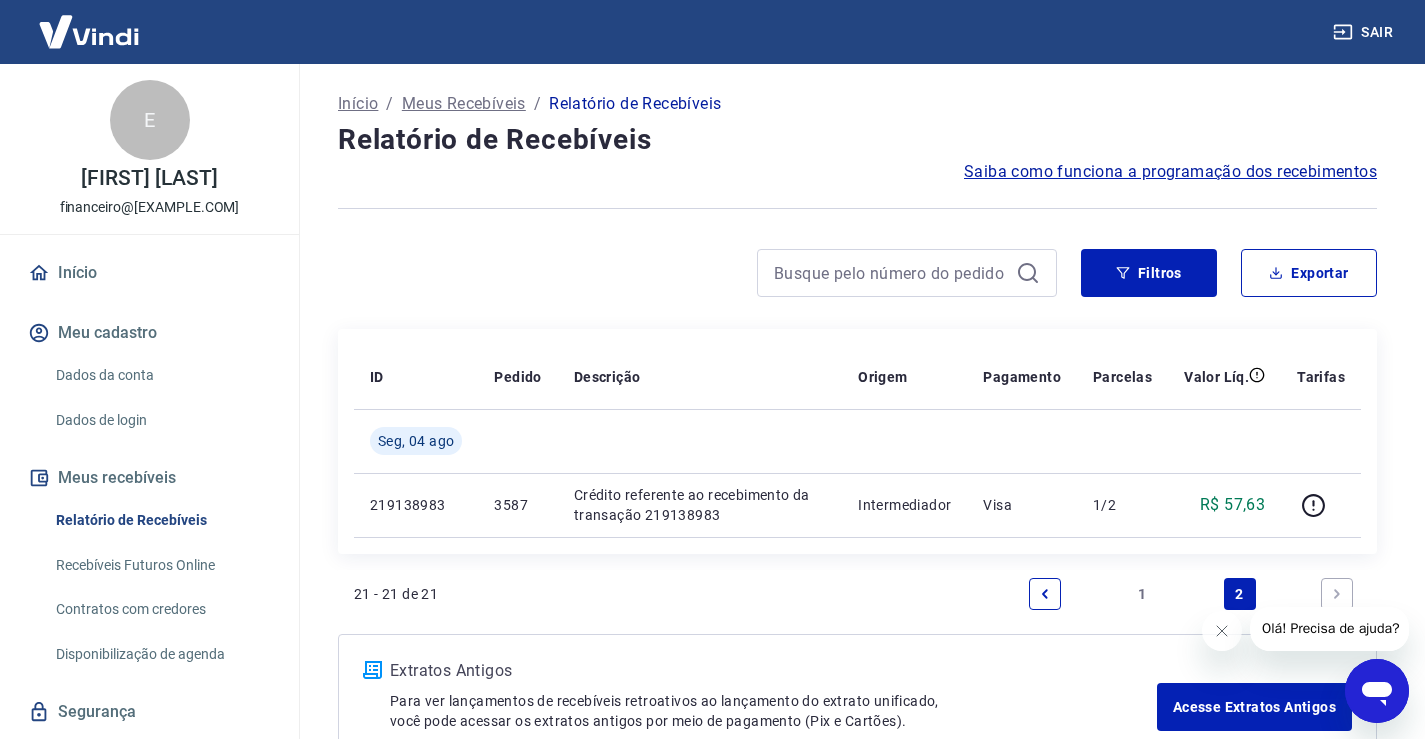 click 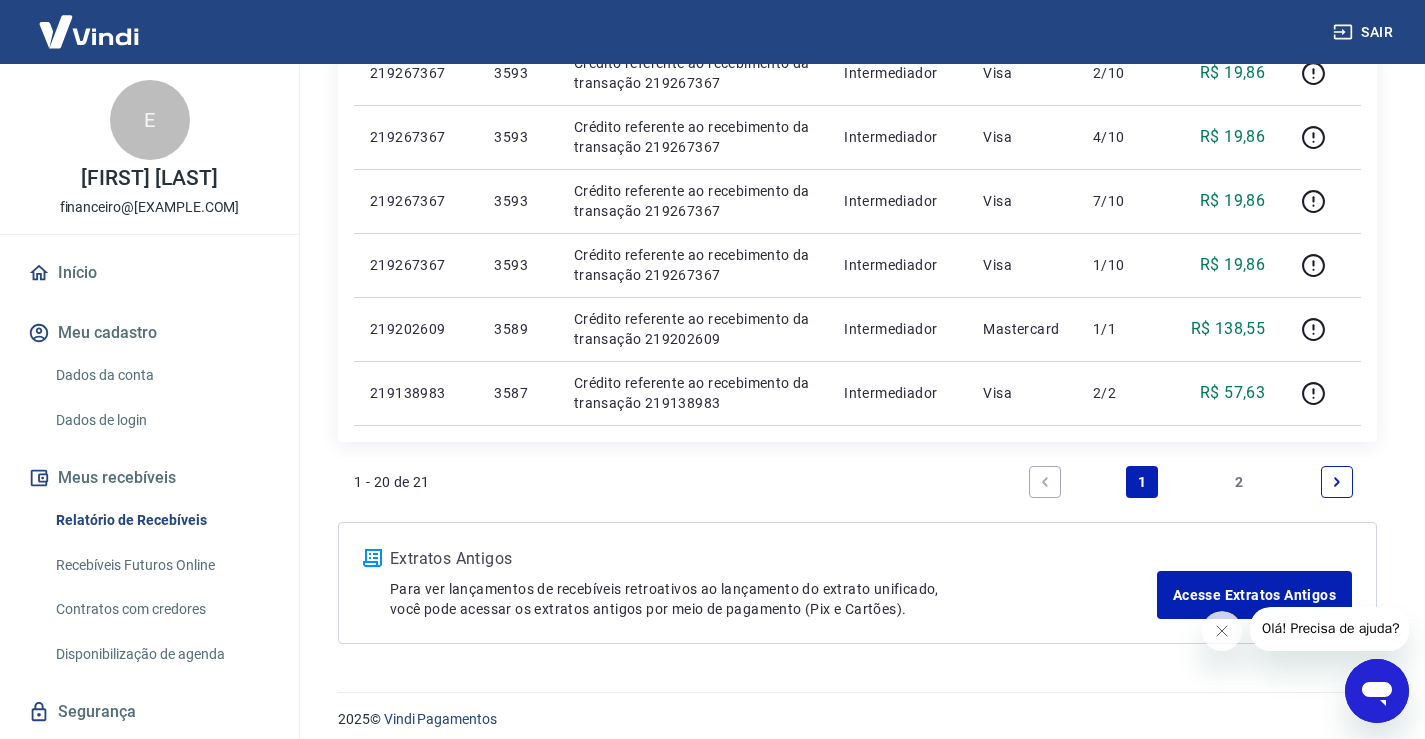 scroll, scrollTop: 1343, scrollLeft: 0, axis: vertical 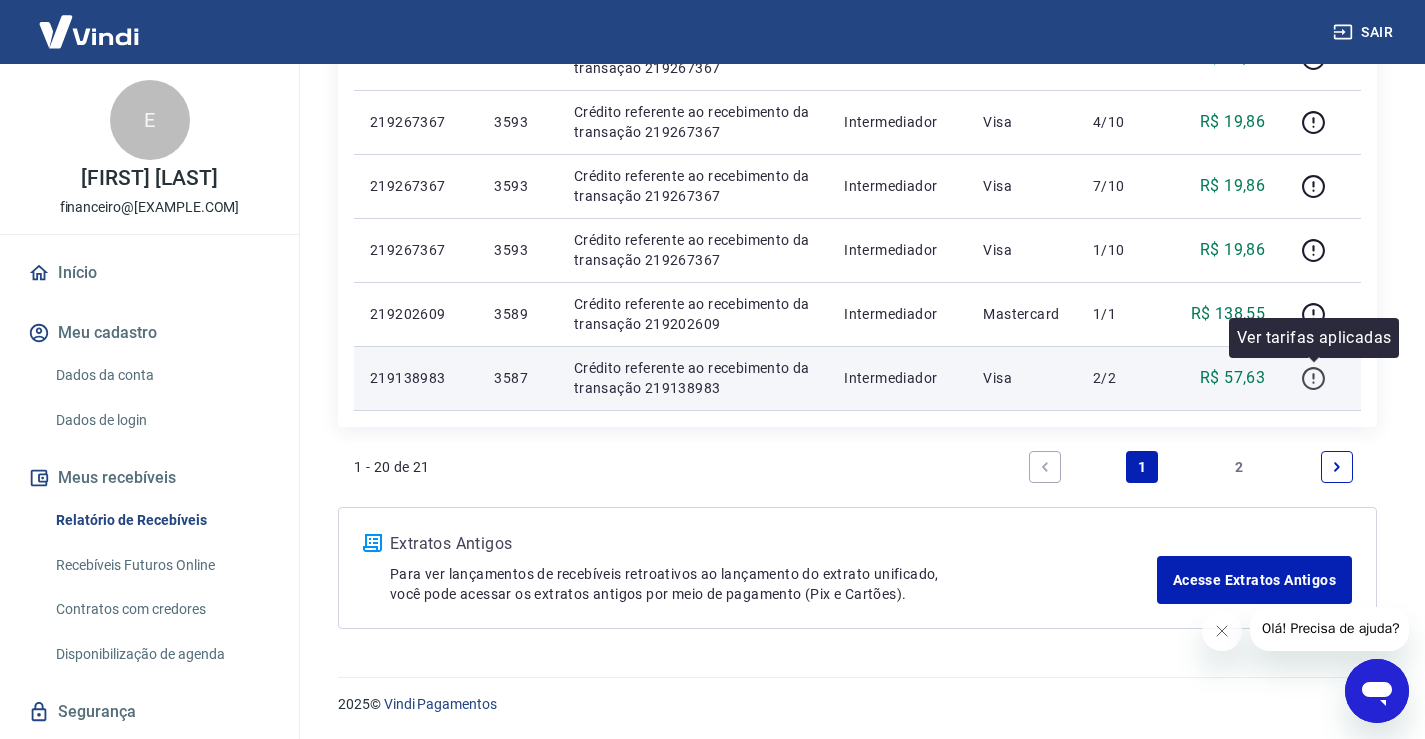 click 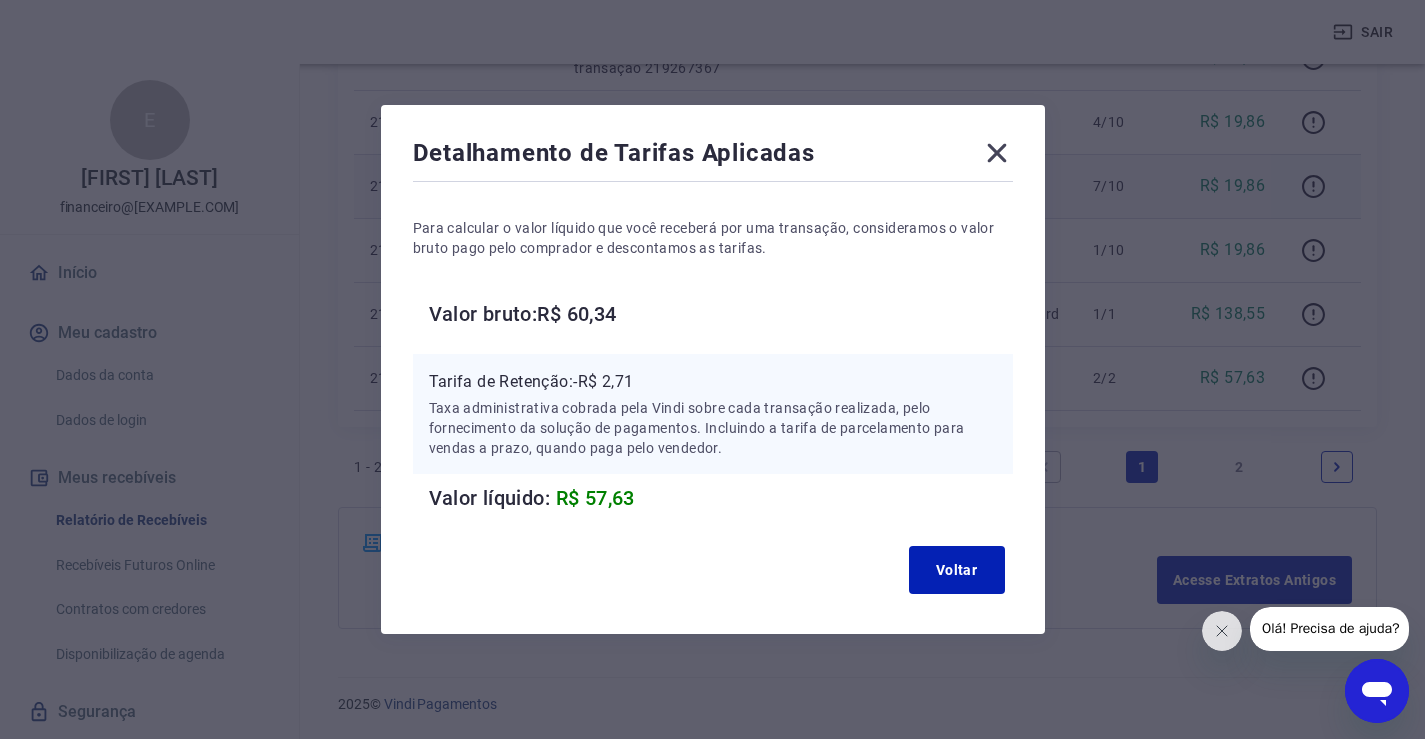 drag, startPoint x: 1011, startPoint y: 154, endPoint x: 1014, endPoint y: 173, distance: 19.235384 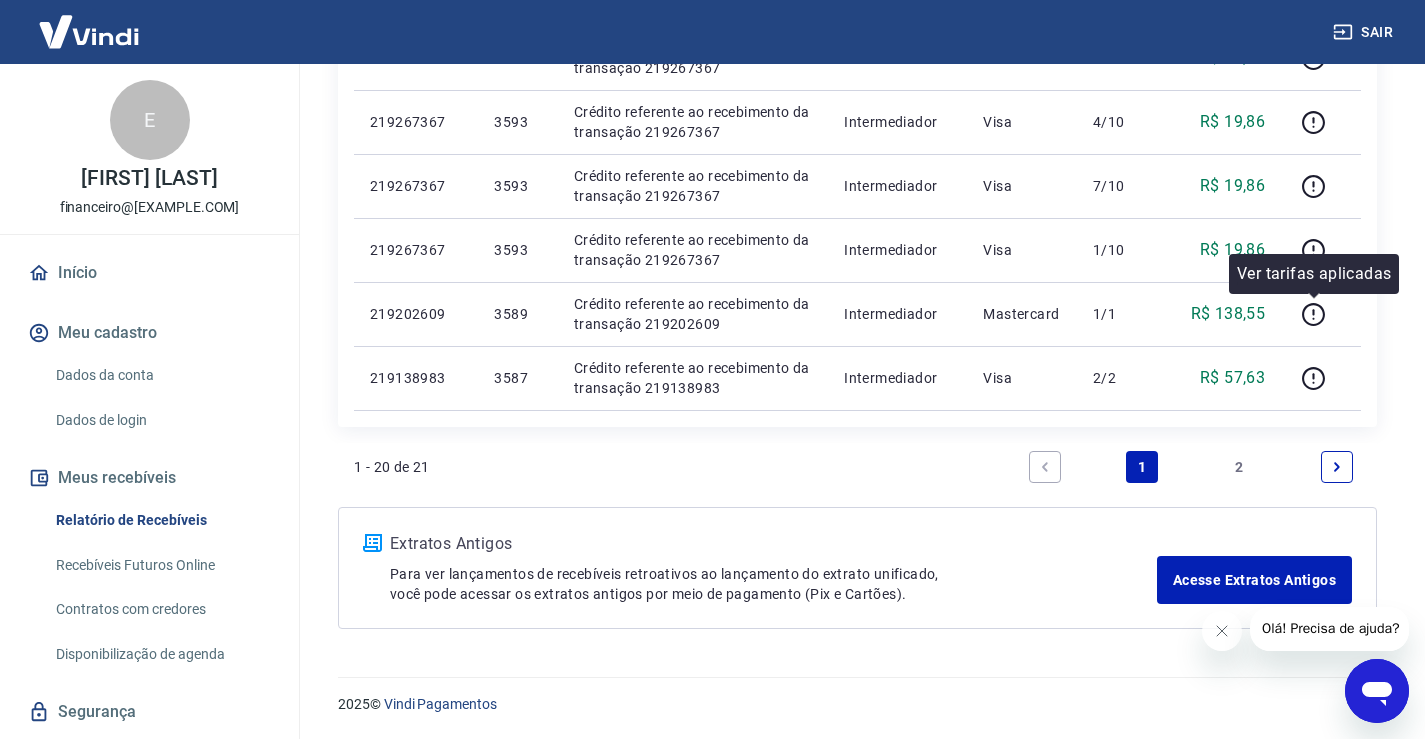 scroll, scrollTop: 1243, scrollLeft: 0, axis: vertical 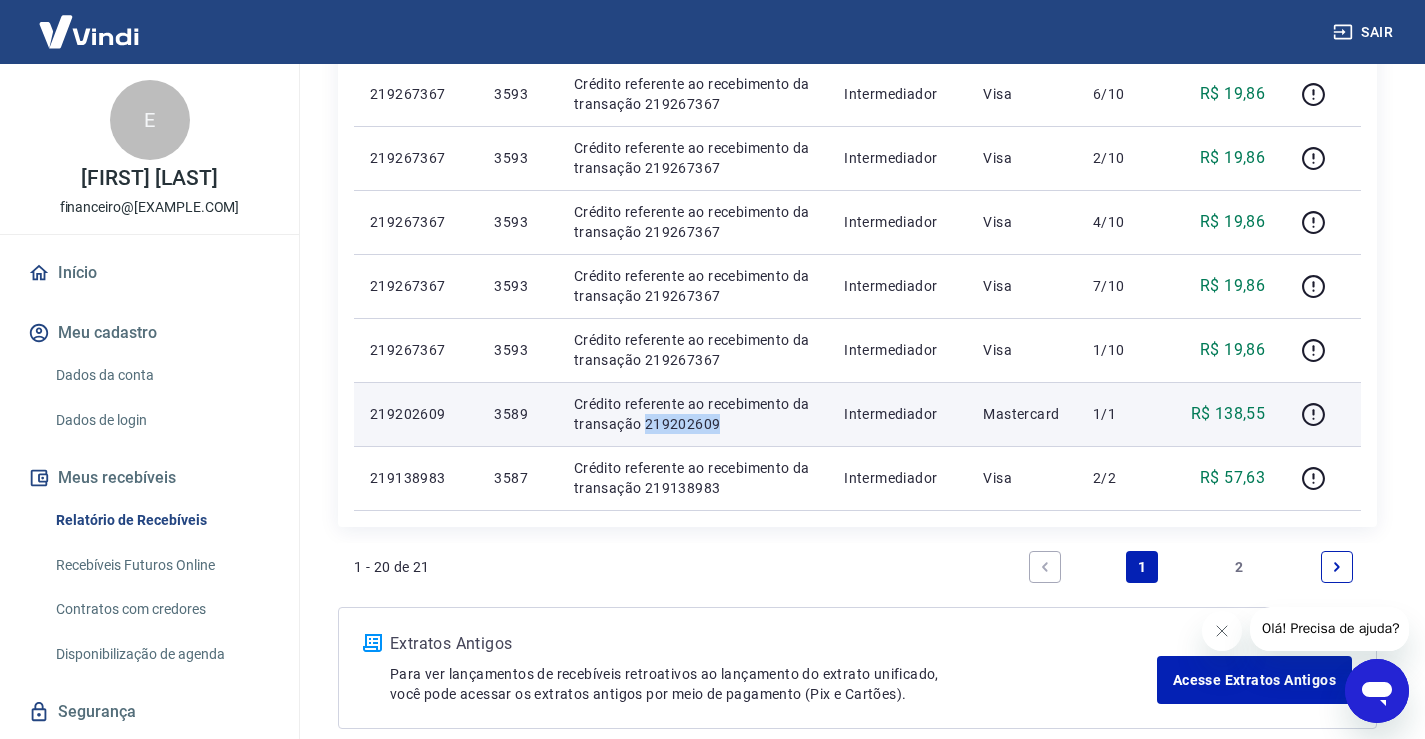 drag, startPoint x: 717, startPoint y: 425, endPoint x: 644, endPoint y: 432, distance: 73.33485 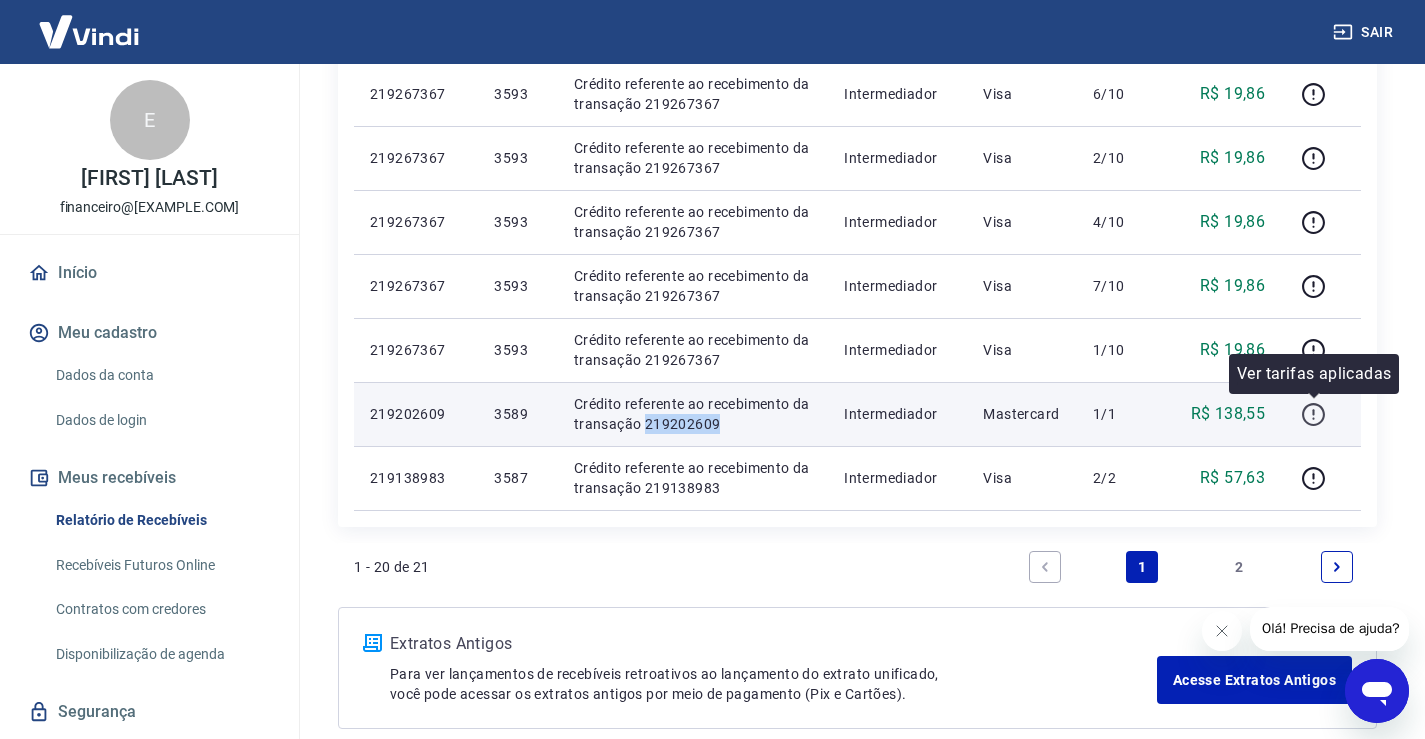 click 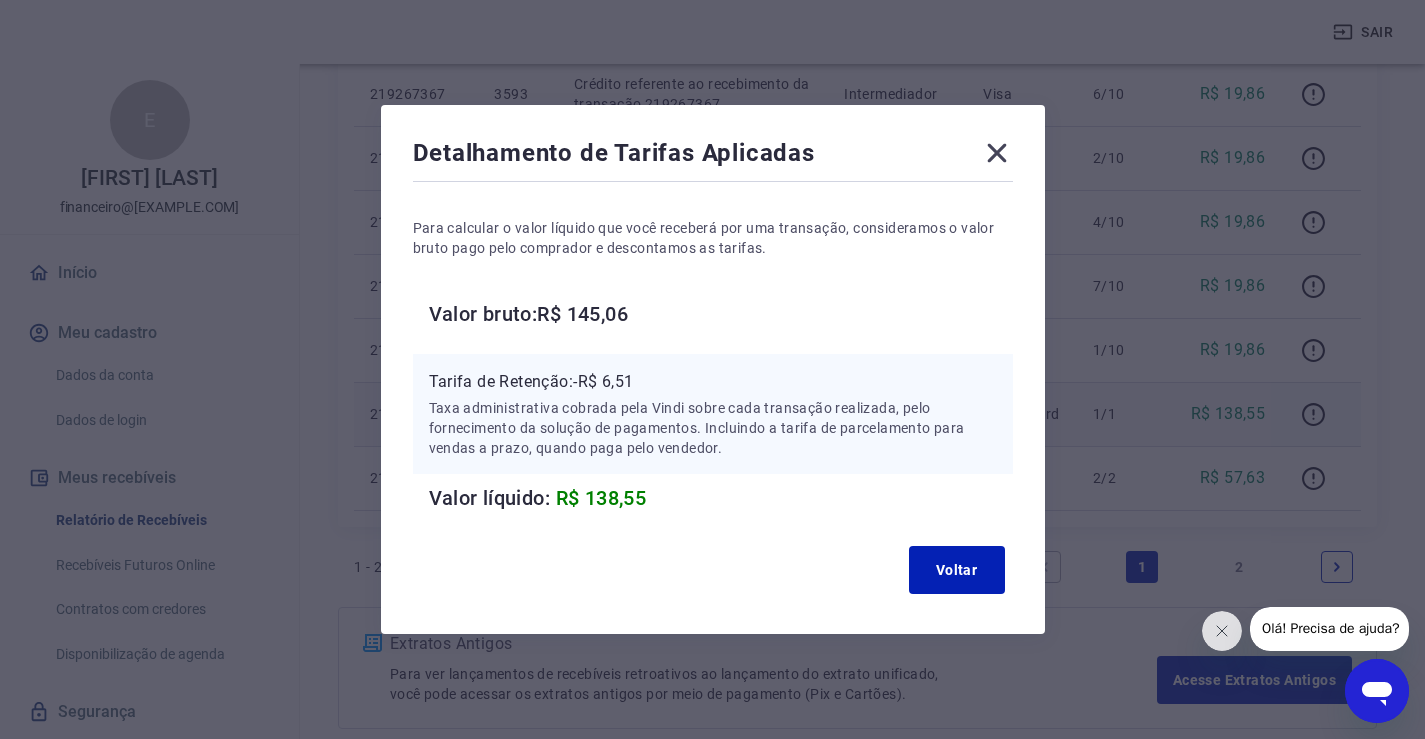 click 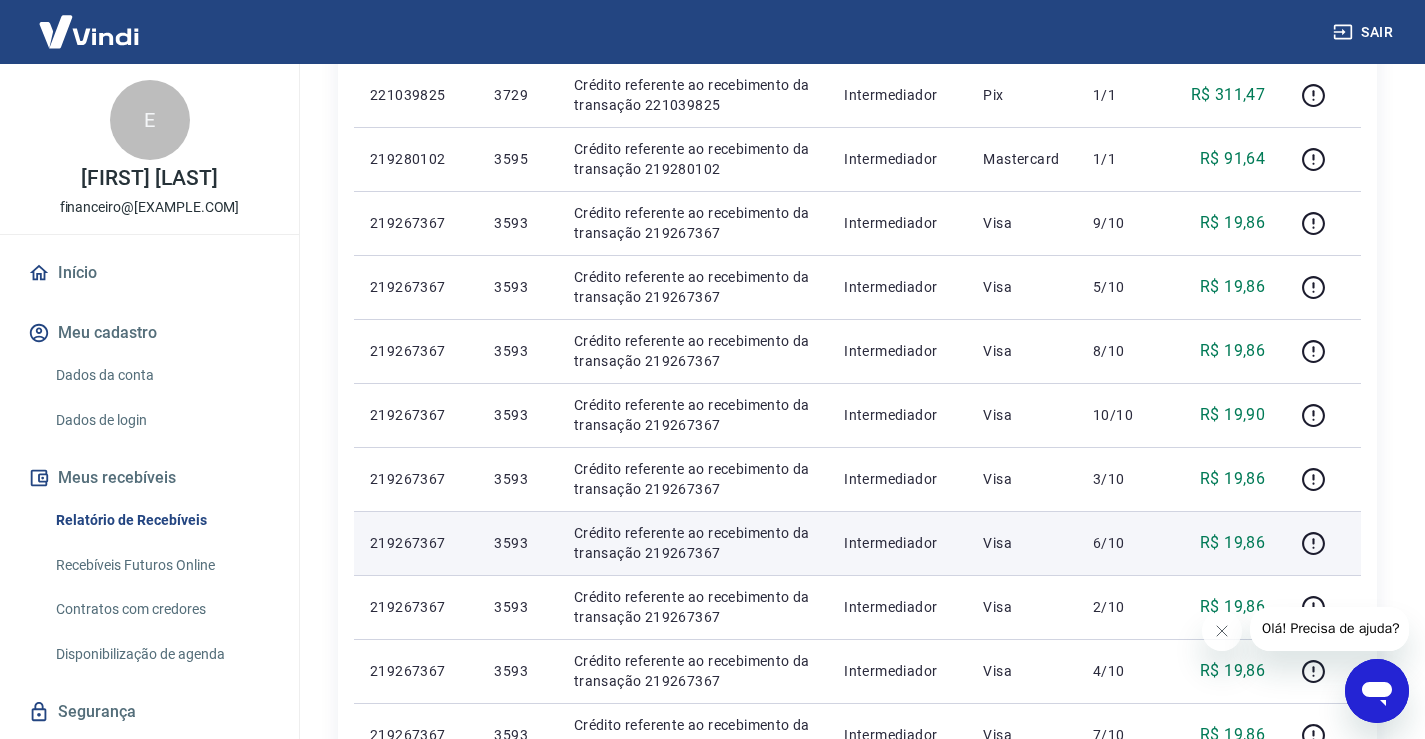 scroll, scrollTop: 743, scrollLeft: 0, axis: vertical 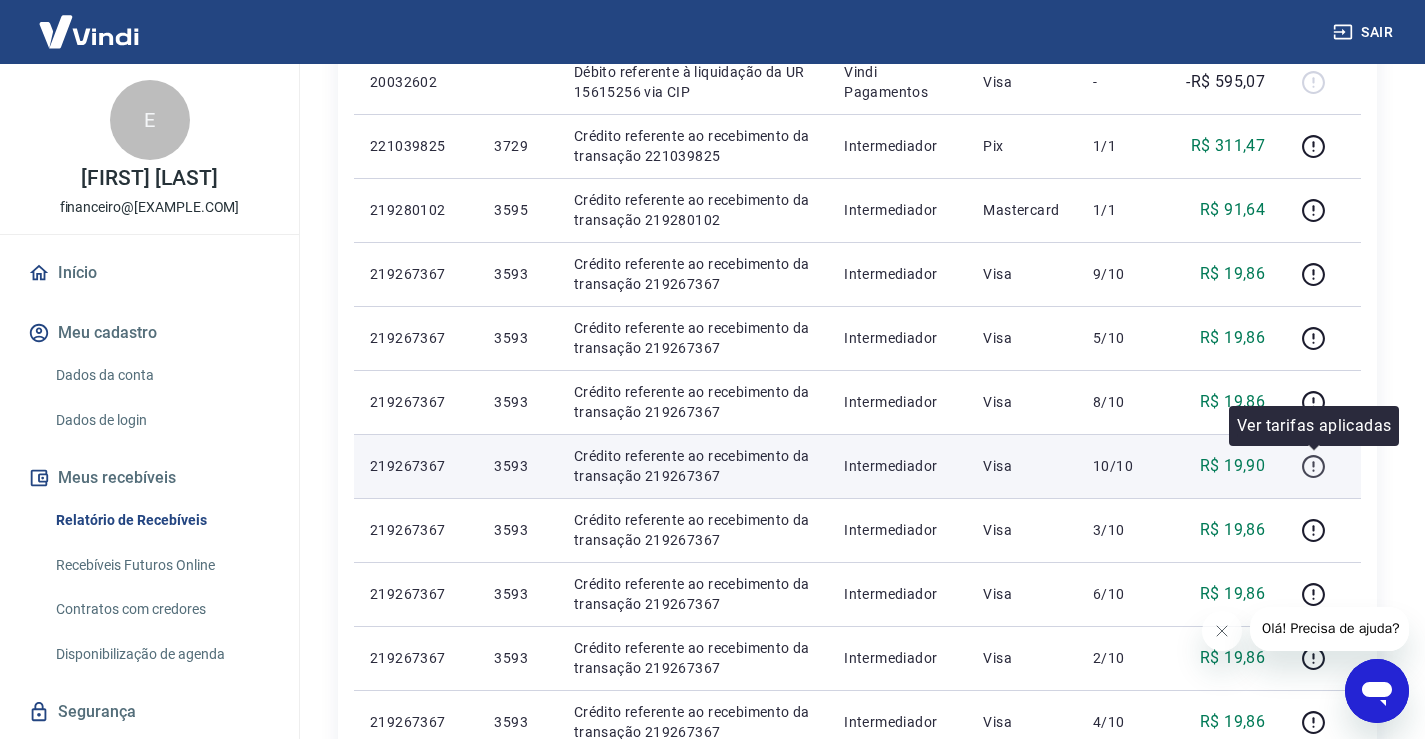 click 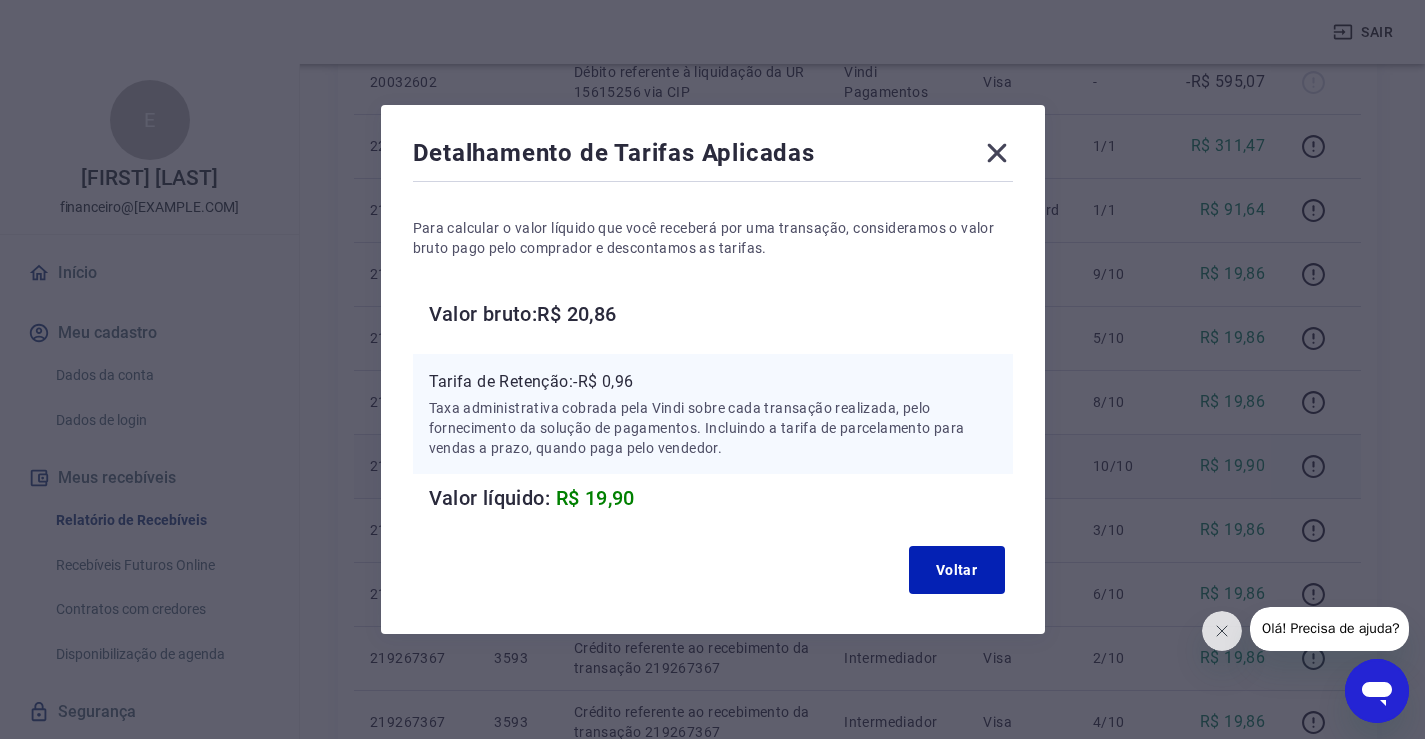 click 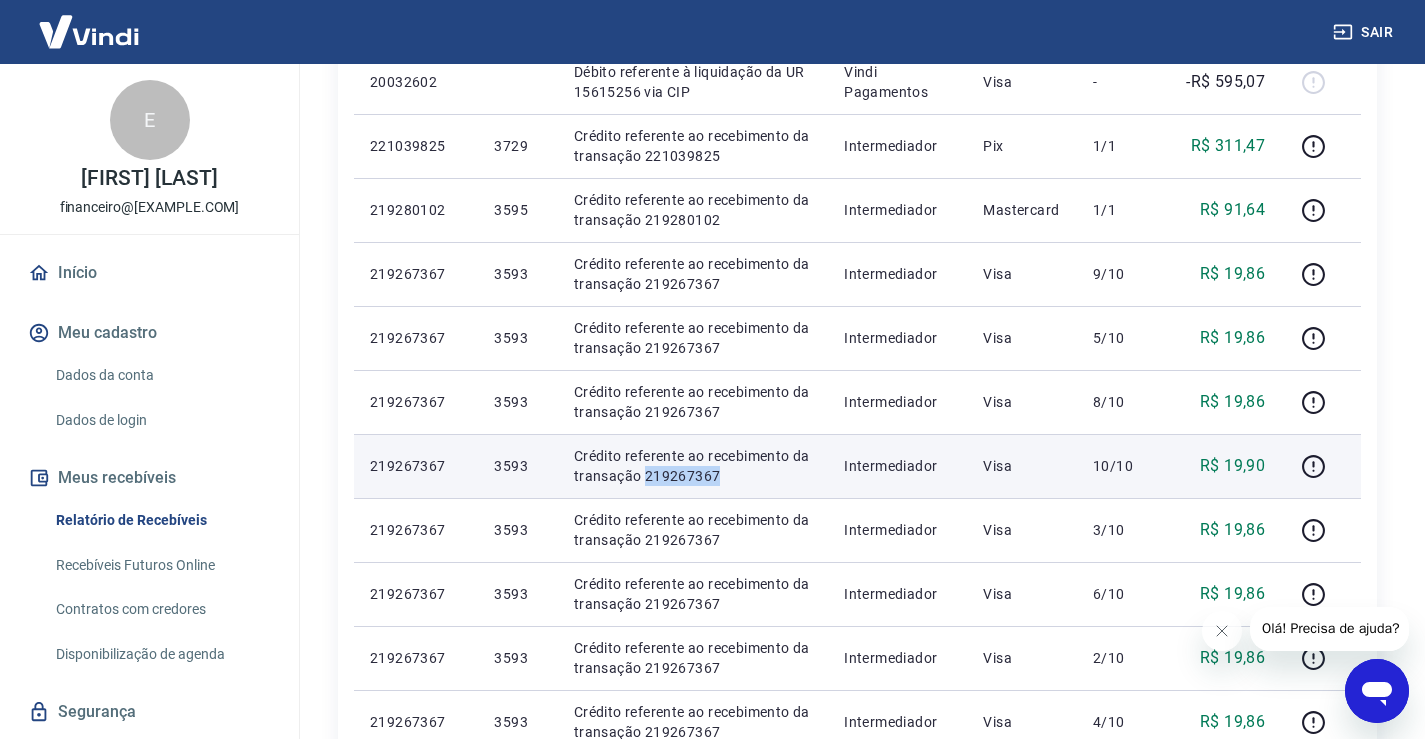 drag, startPoint x: 719, startPoint y: 471, endPoint x: 646, endPoint y: 476, distance: 73.171036 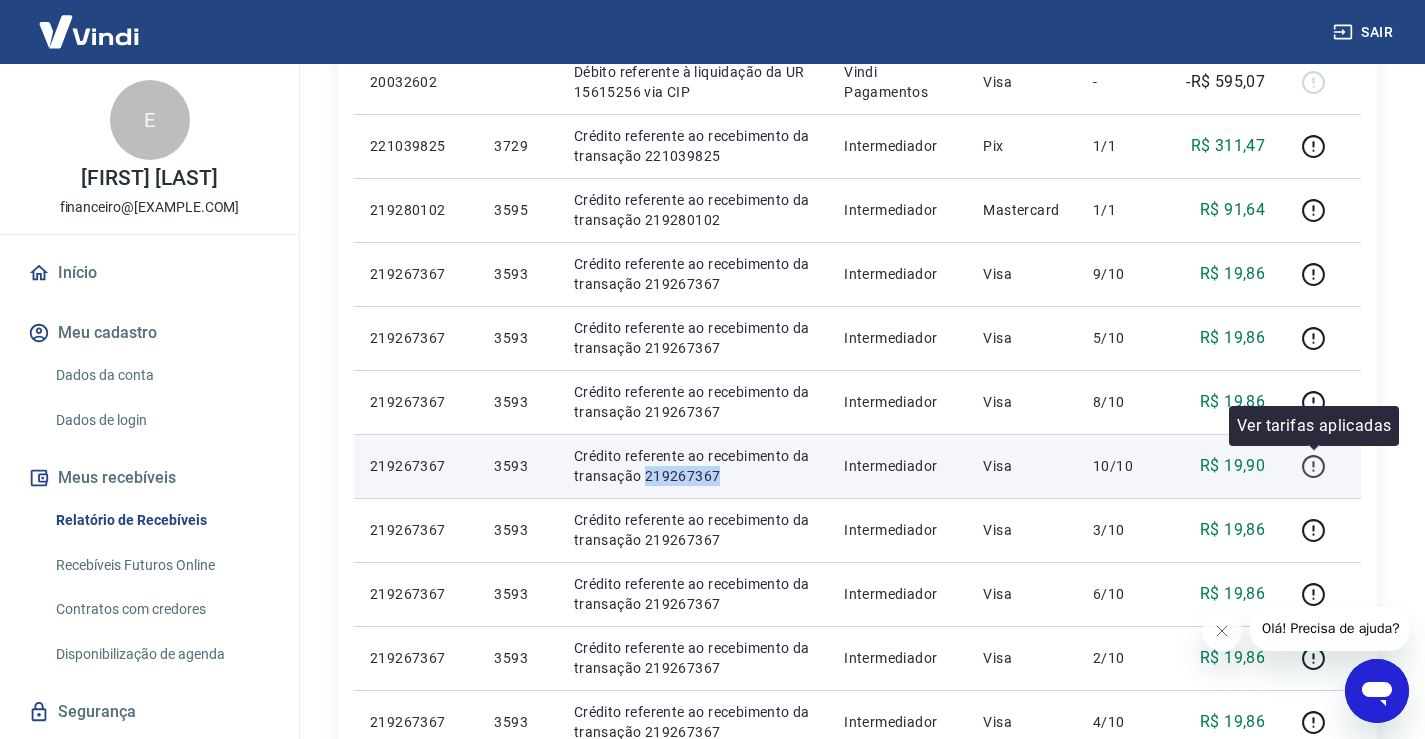 click 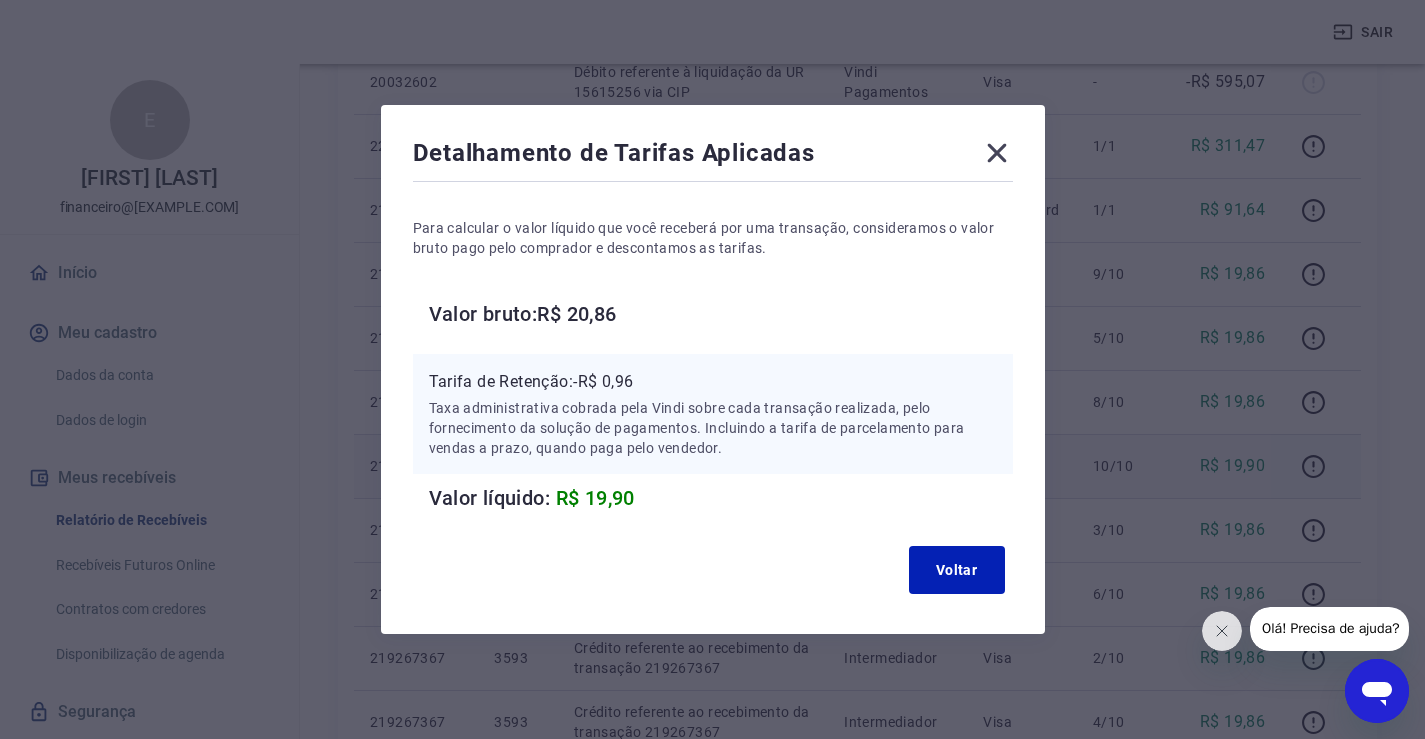 click 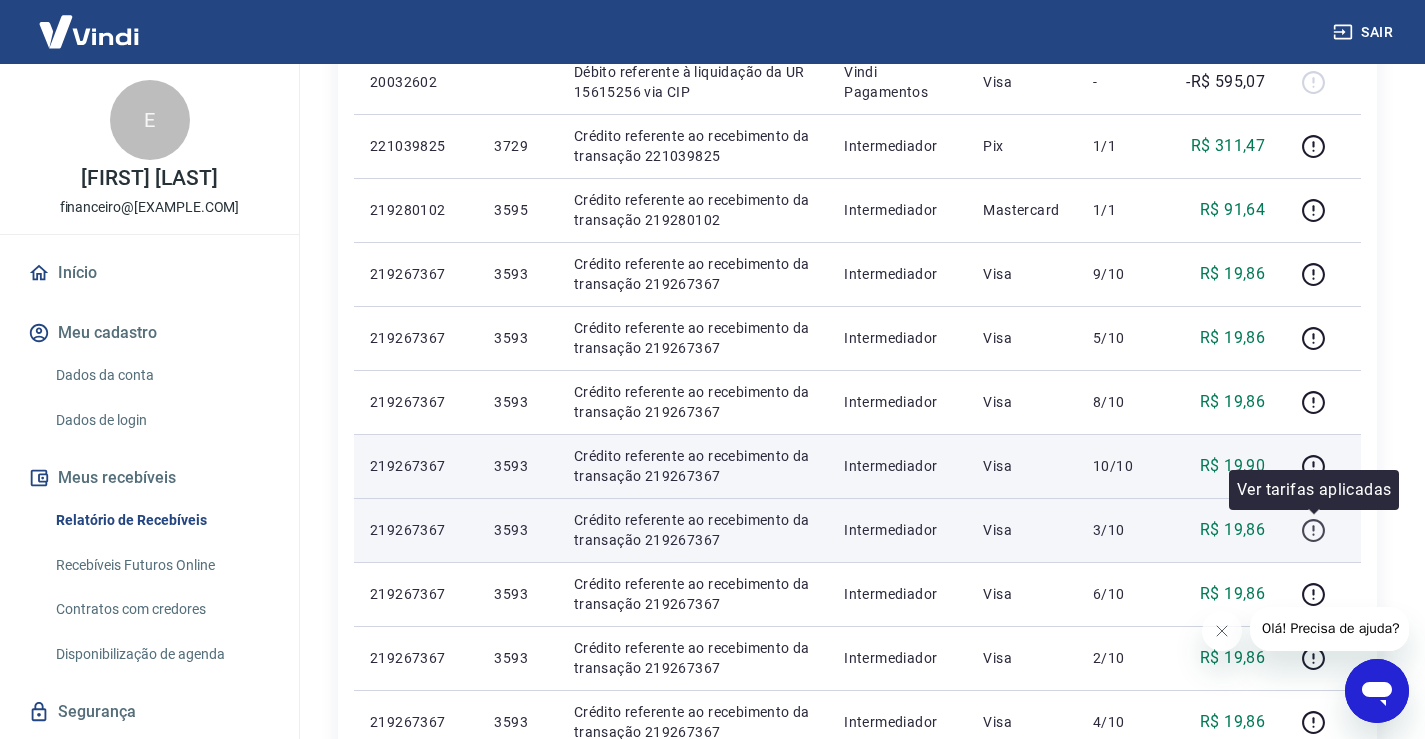click 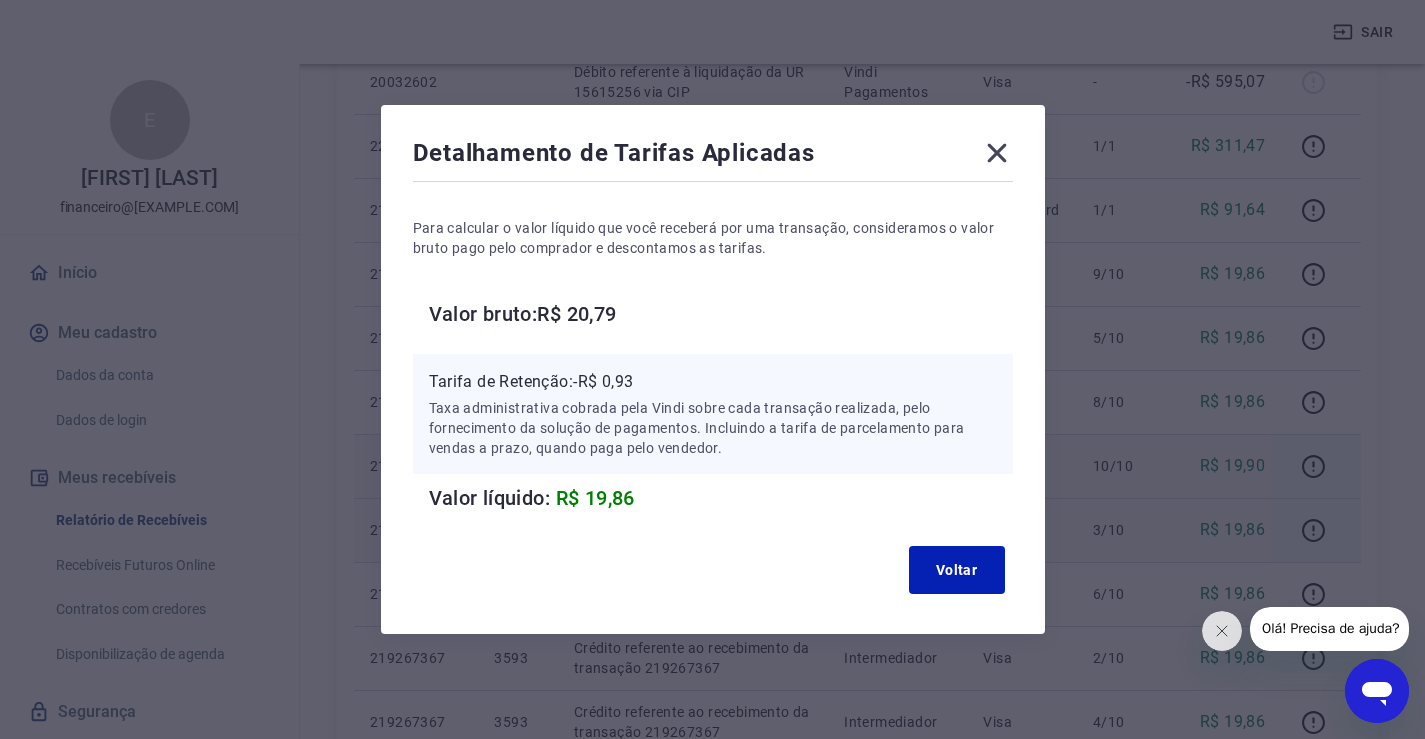 click 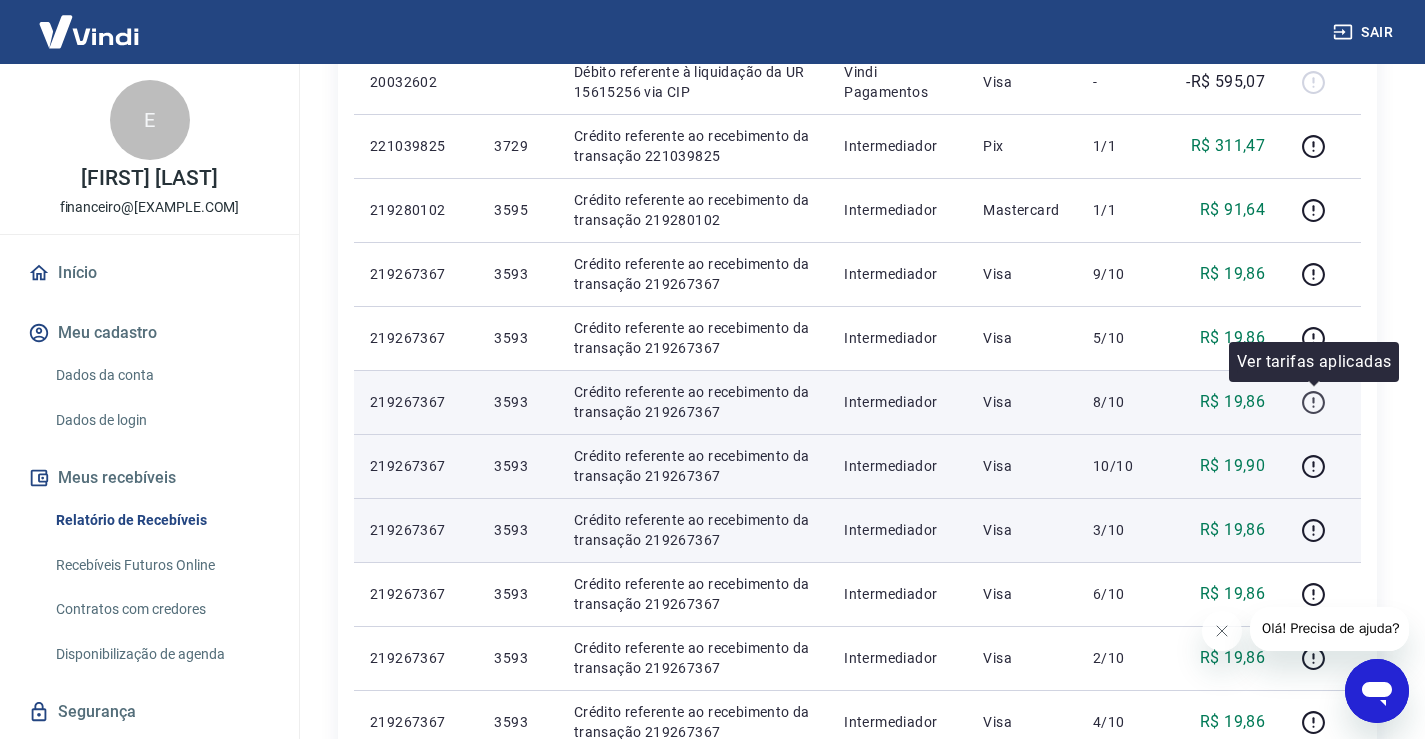 click 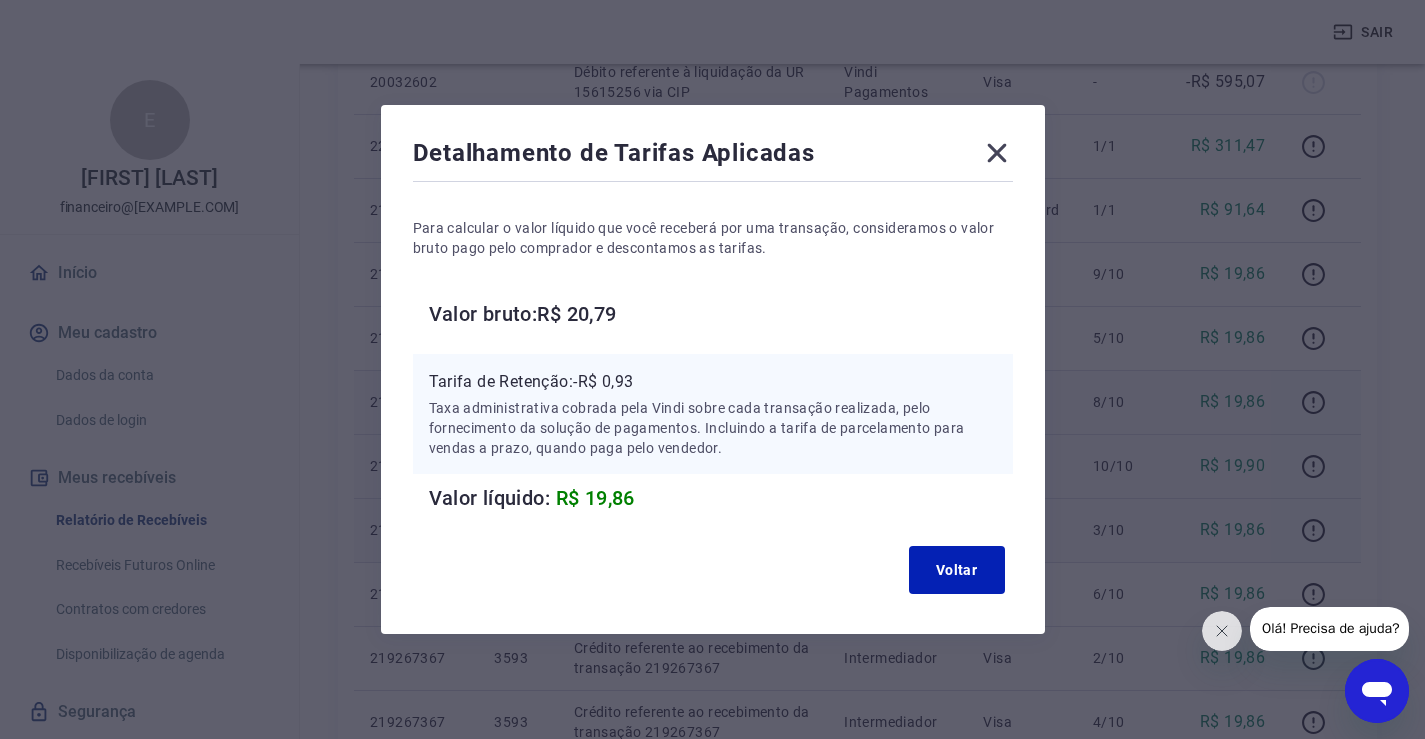 click 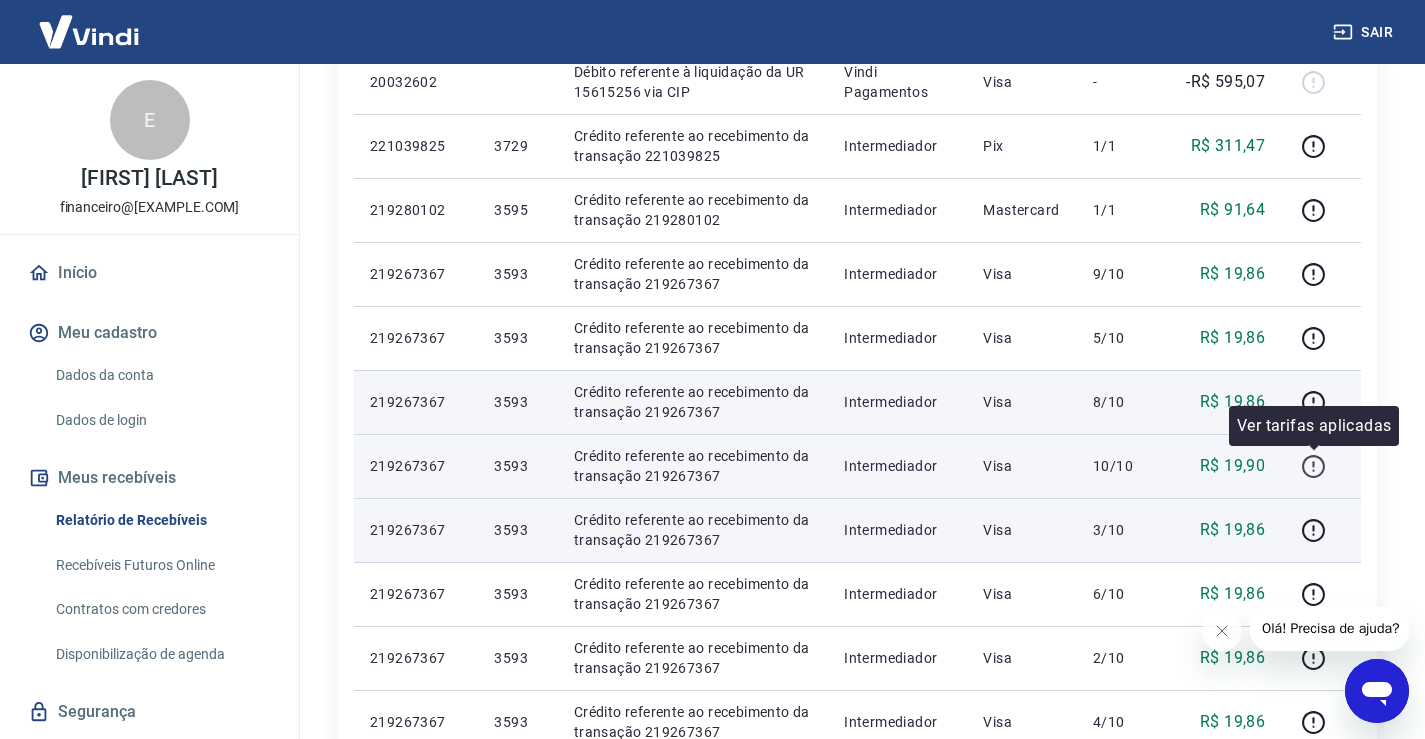 click 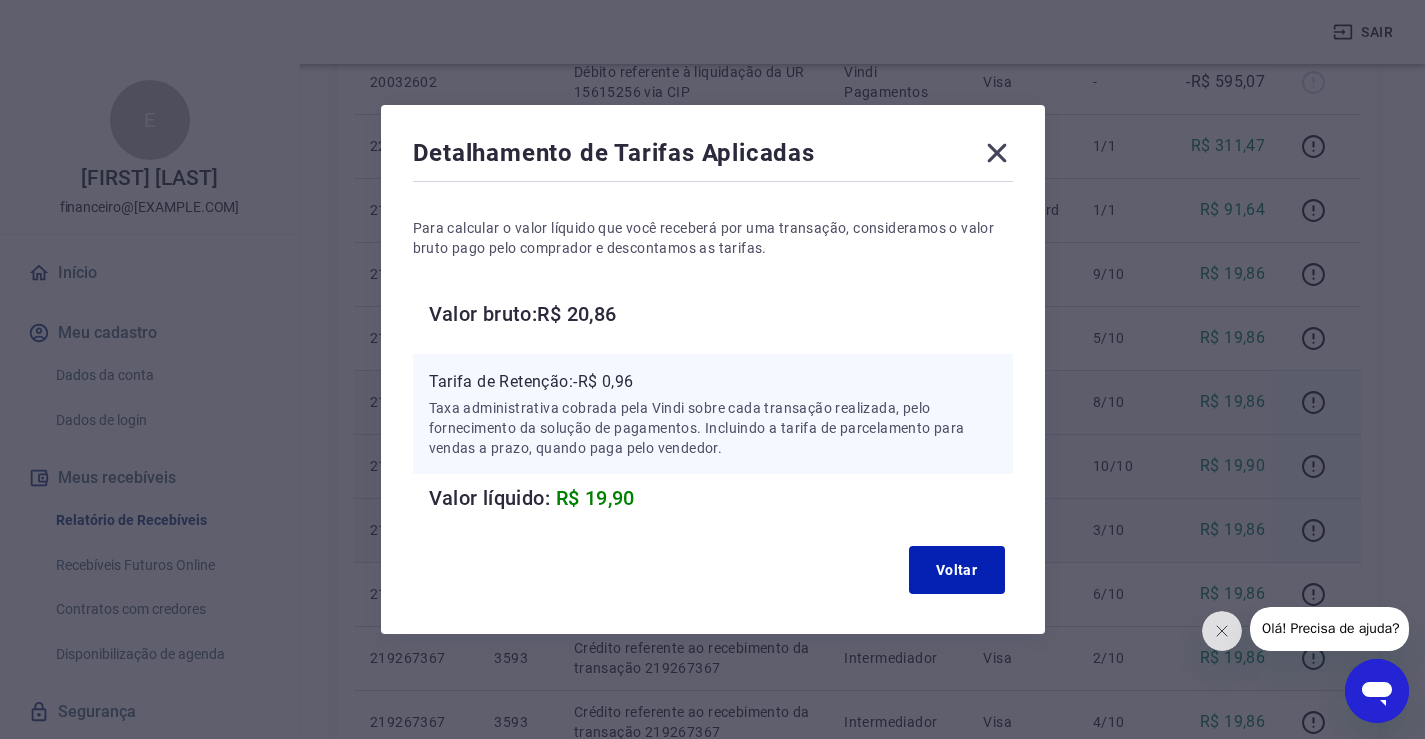 click 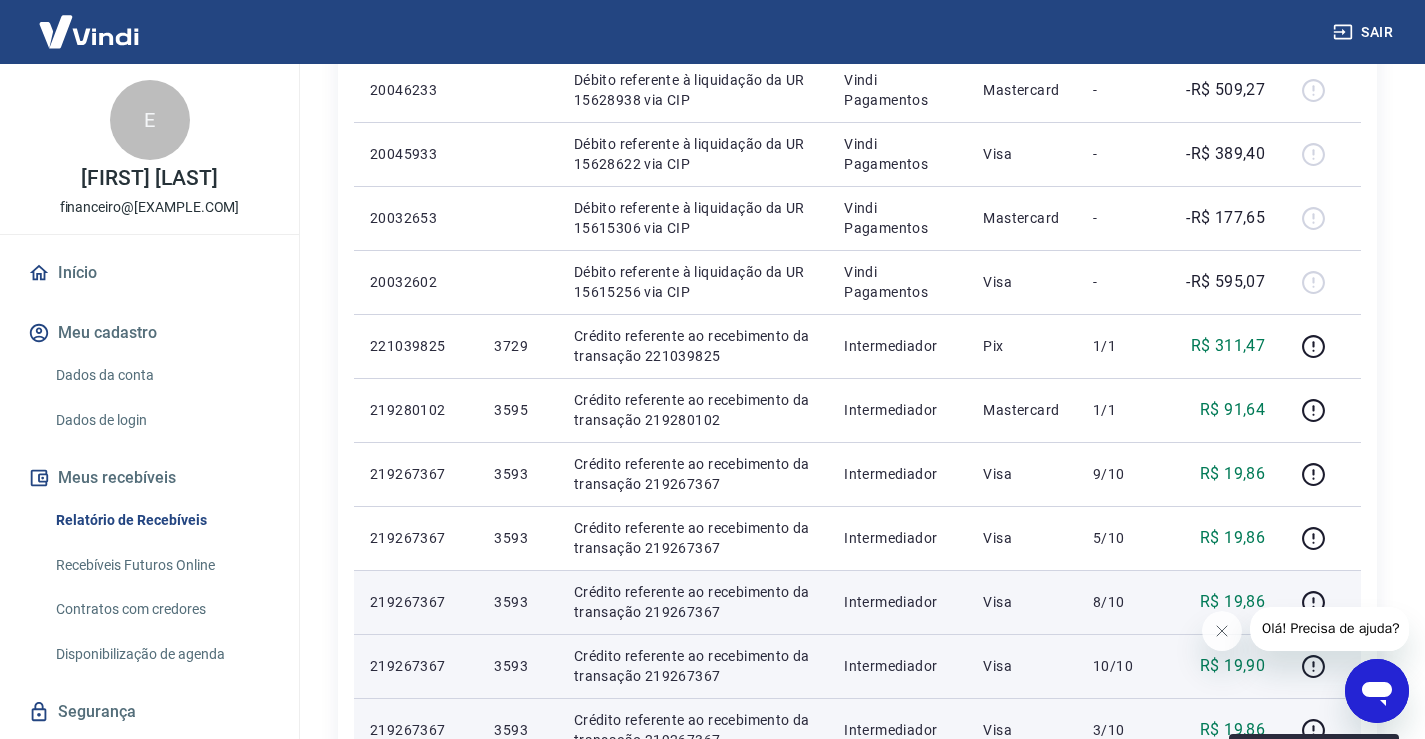 scroll, scrollTop: 443, scrollLeft: 0, axis: vertical 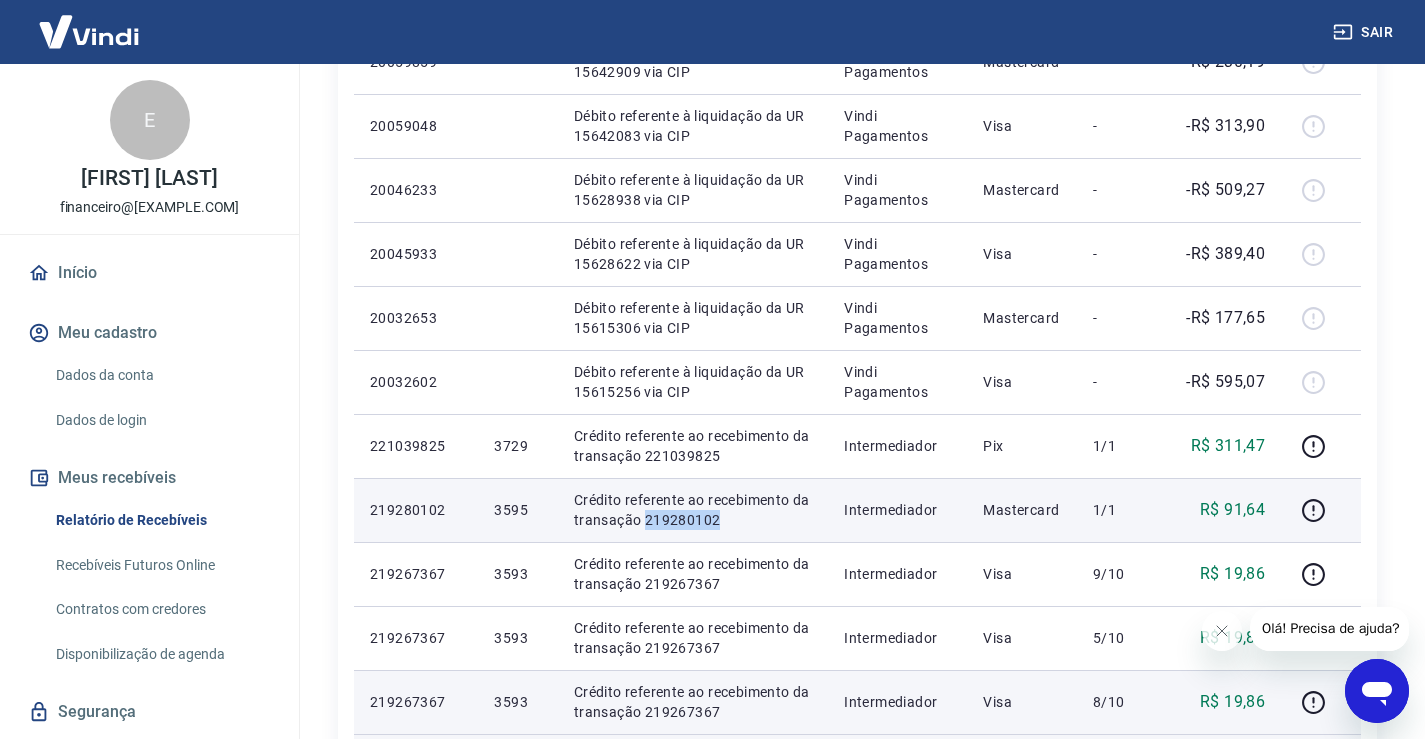drag, startPoint x: 738, startPoint y: 515, endPoint x: 641, endPoint y: 516, distance: 97.00516 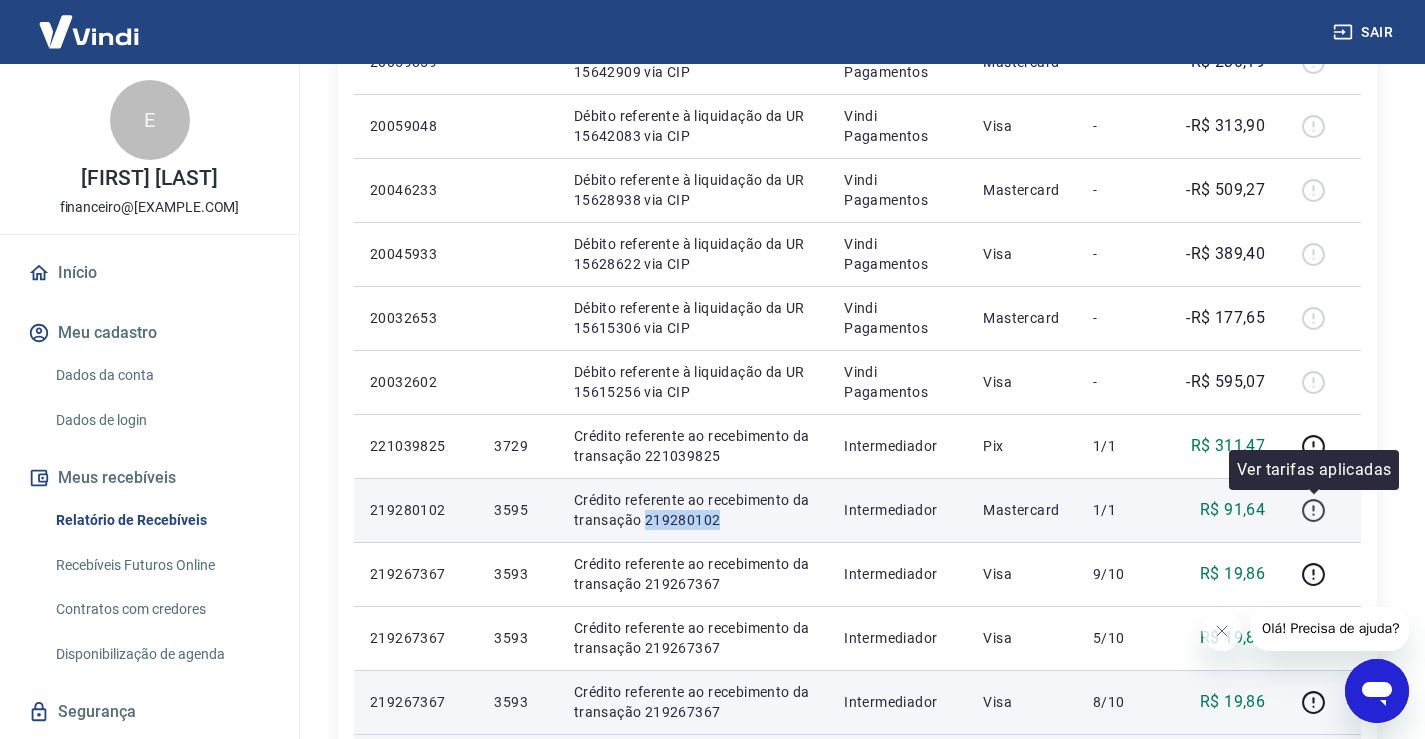click 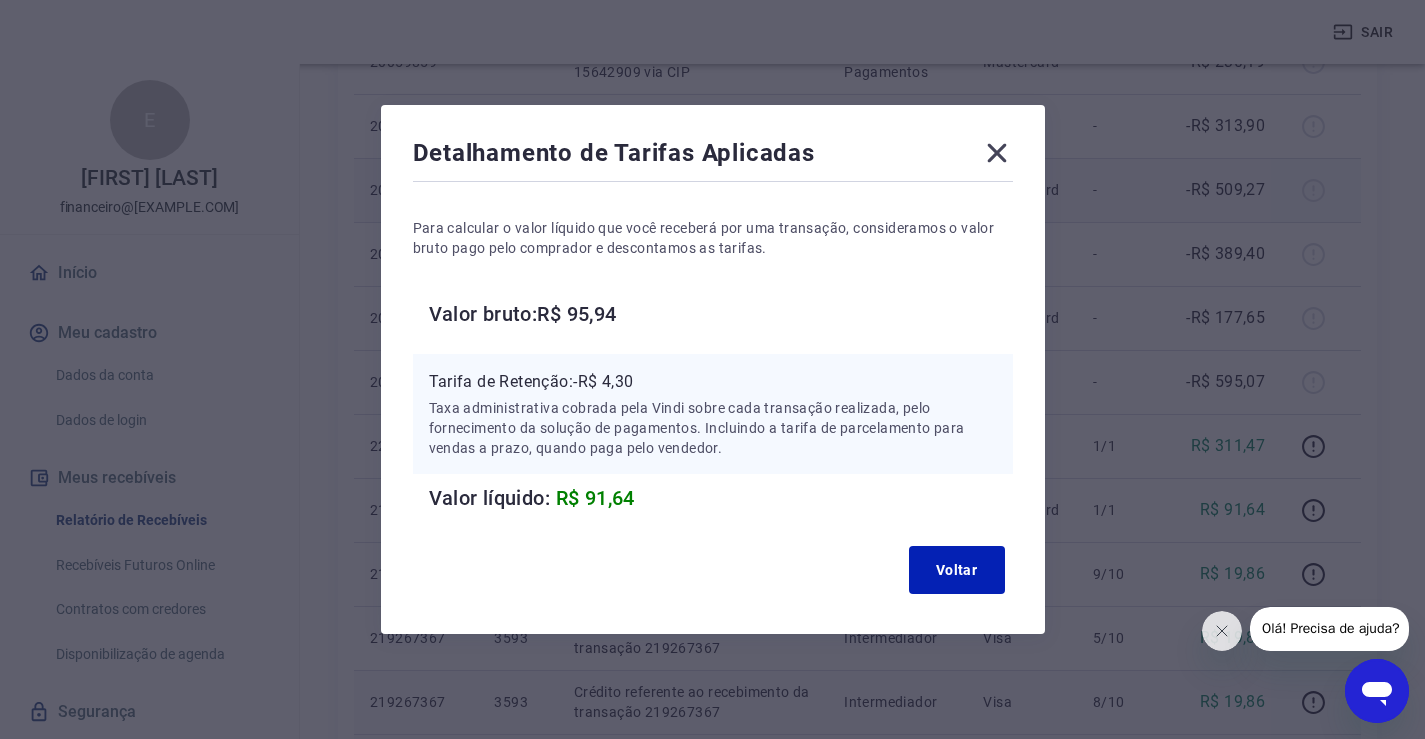 drag, startPoint x: 1008, startPoint y: 150, endPoint x: 983, endPoint y: 190, distance: 47.169907 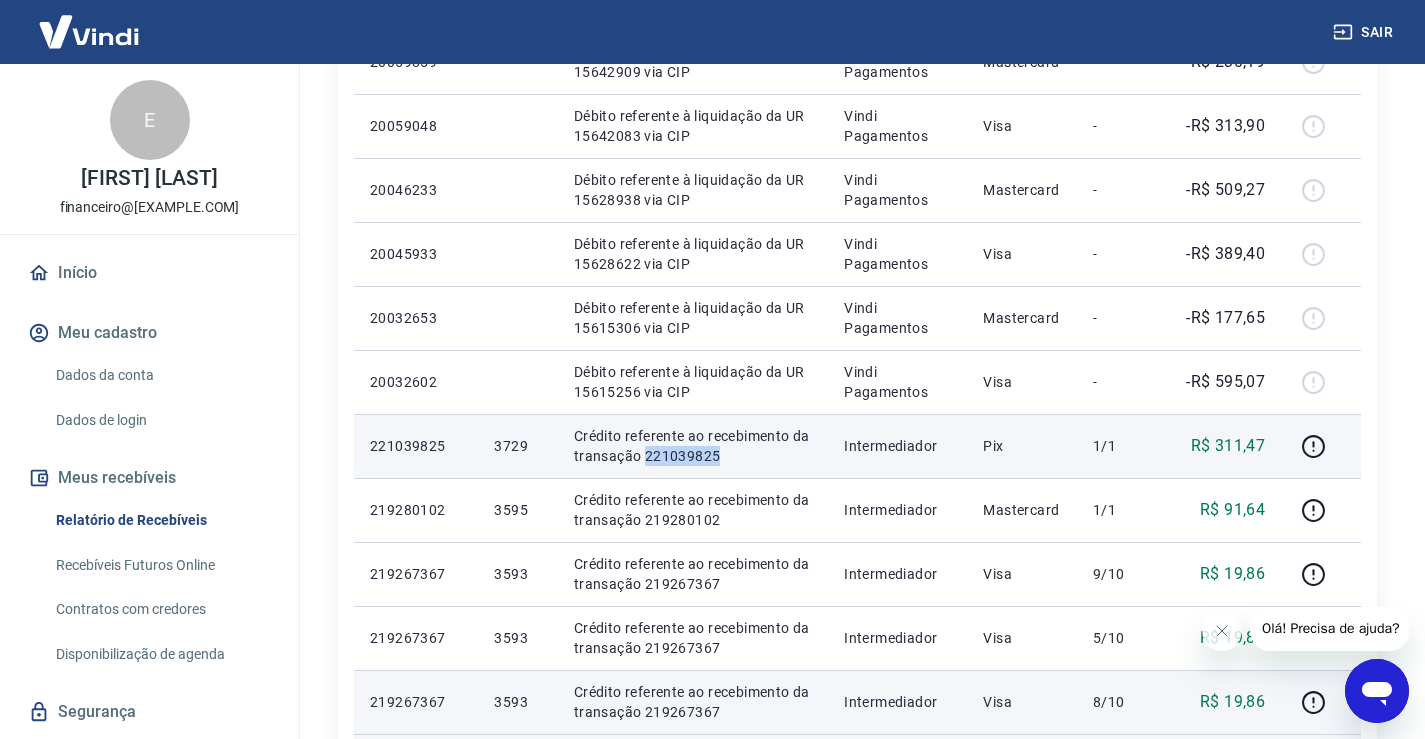 drag, startPoint x: 737, startPoint y: 455, endPoint x: 642, endPoint y: 458, distance: 95.047356 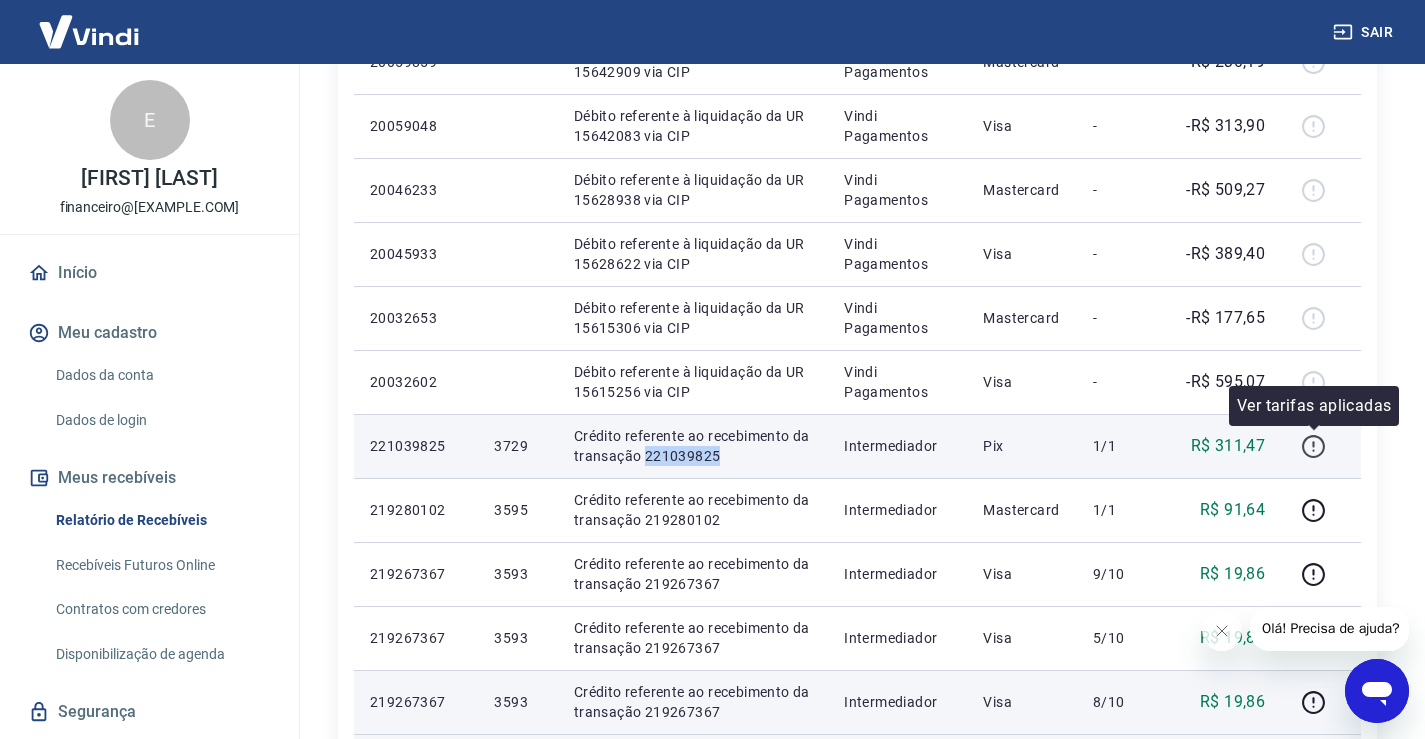 click 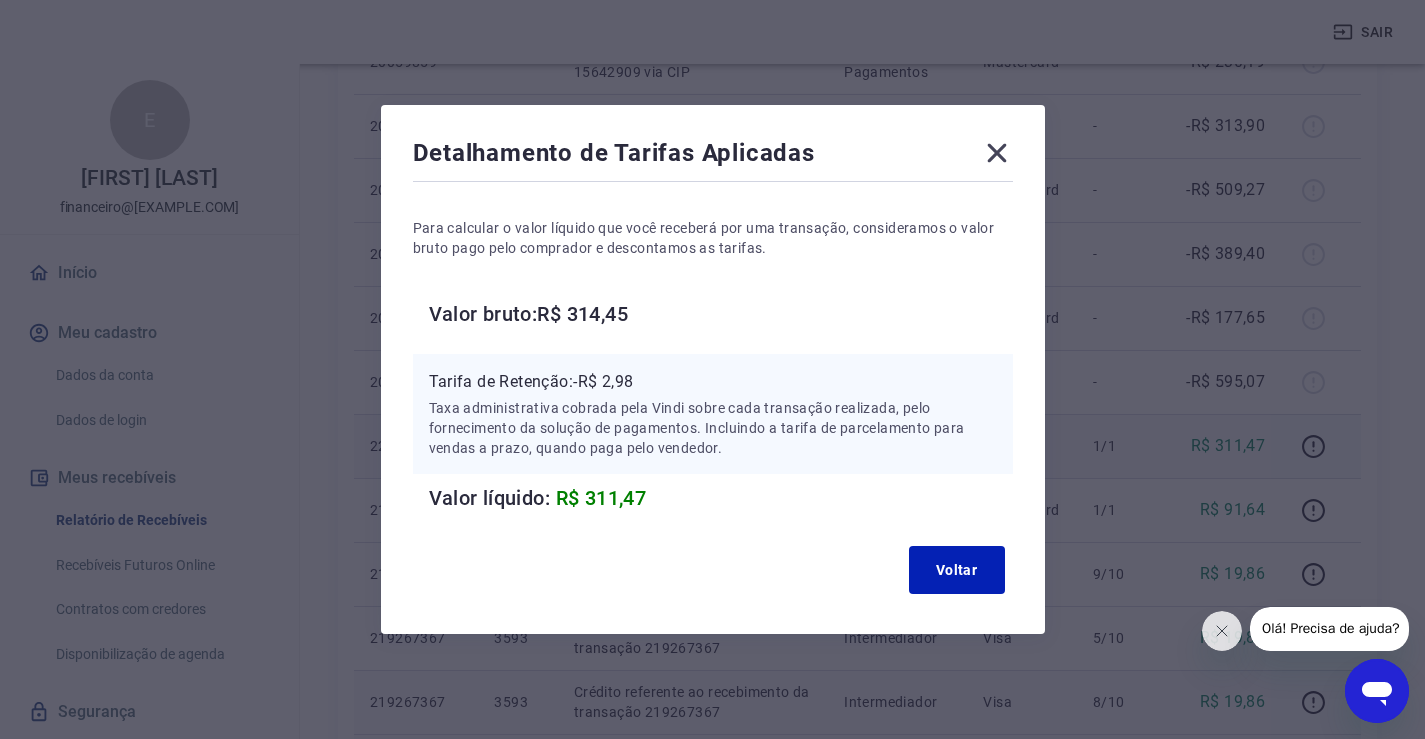 click 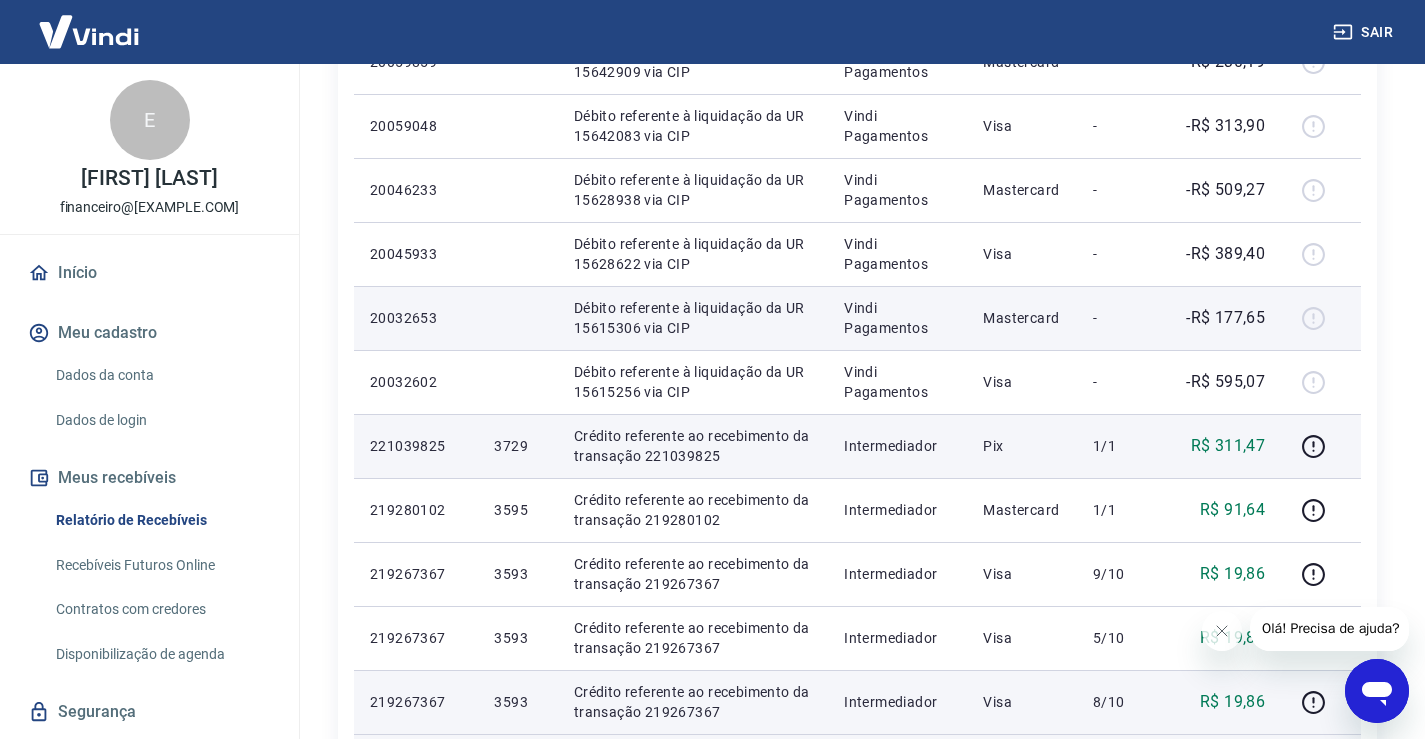 scroll, scrollTop: 343, scrollLeft: 0, axis: vertical 